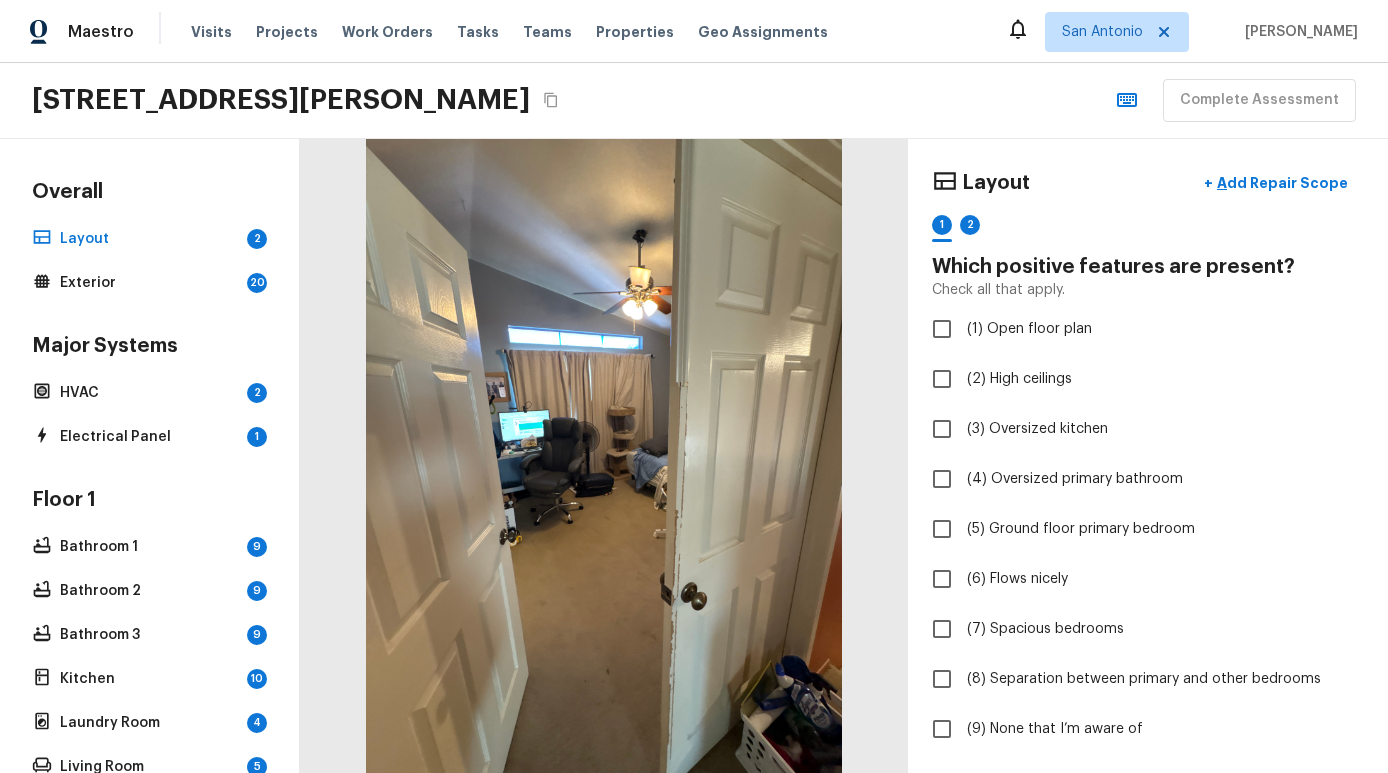 scroll, scrollTop: 0, scrollLeft: 0, axis: both 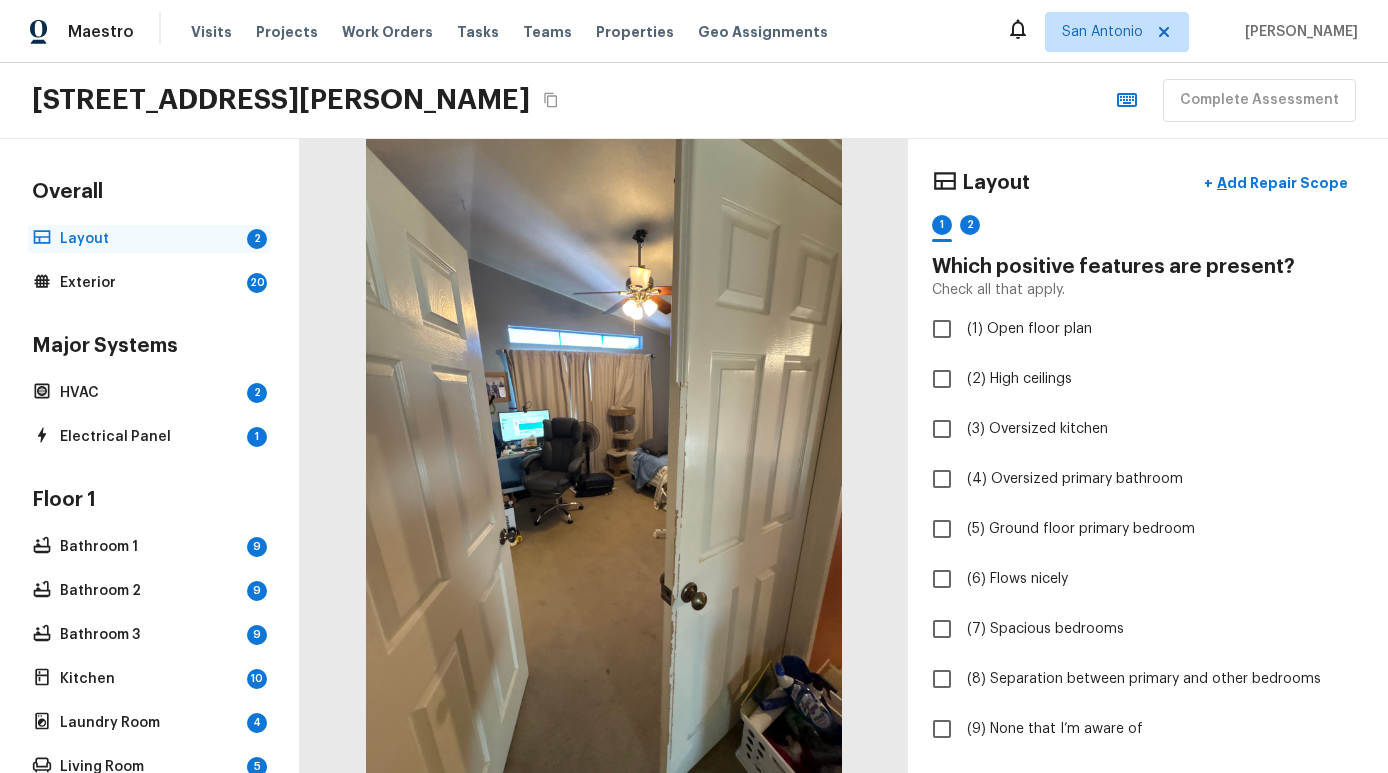 click on "Layout" at bounding box center (149, 239) 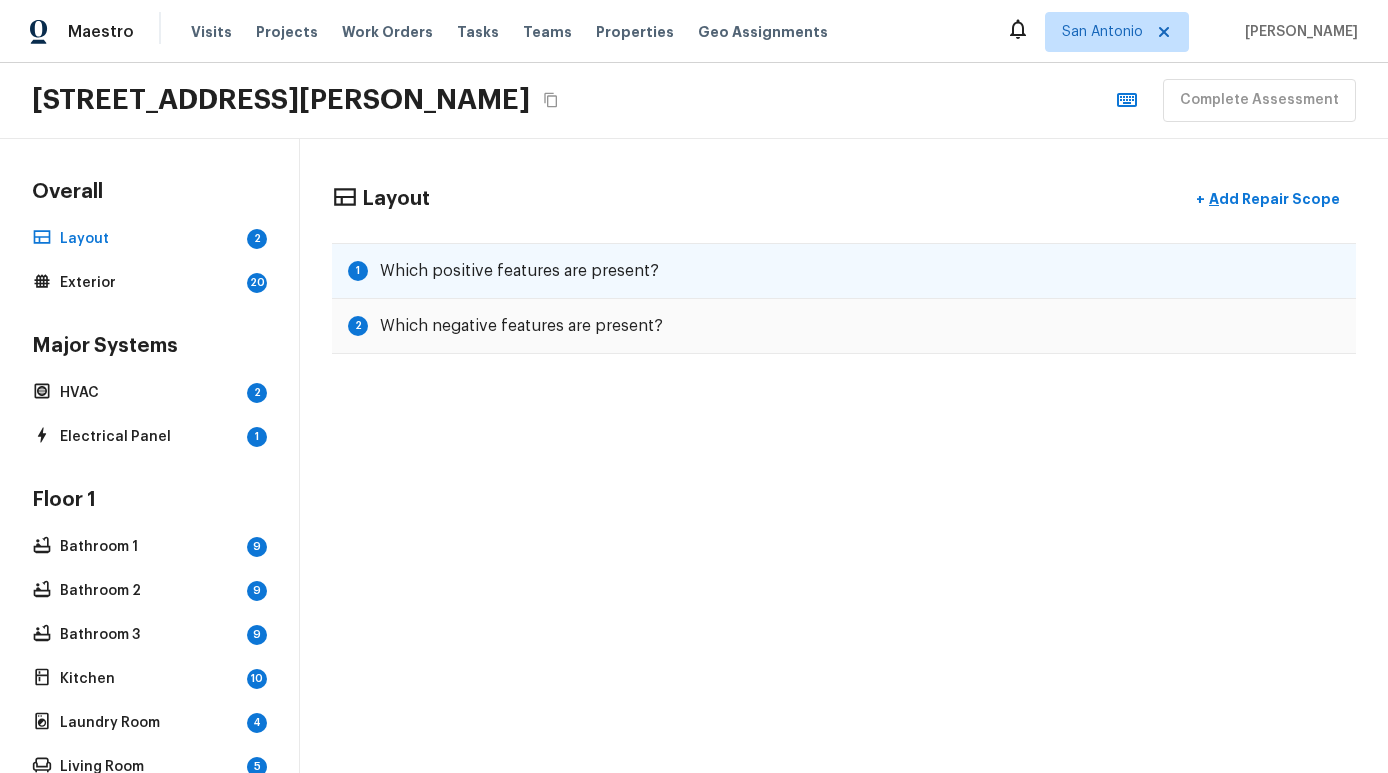 click on "Which positive features are present?" at bounding box center (519, 271) 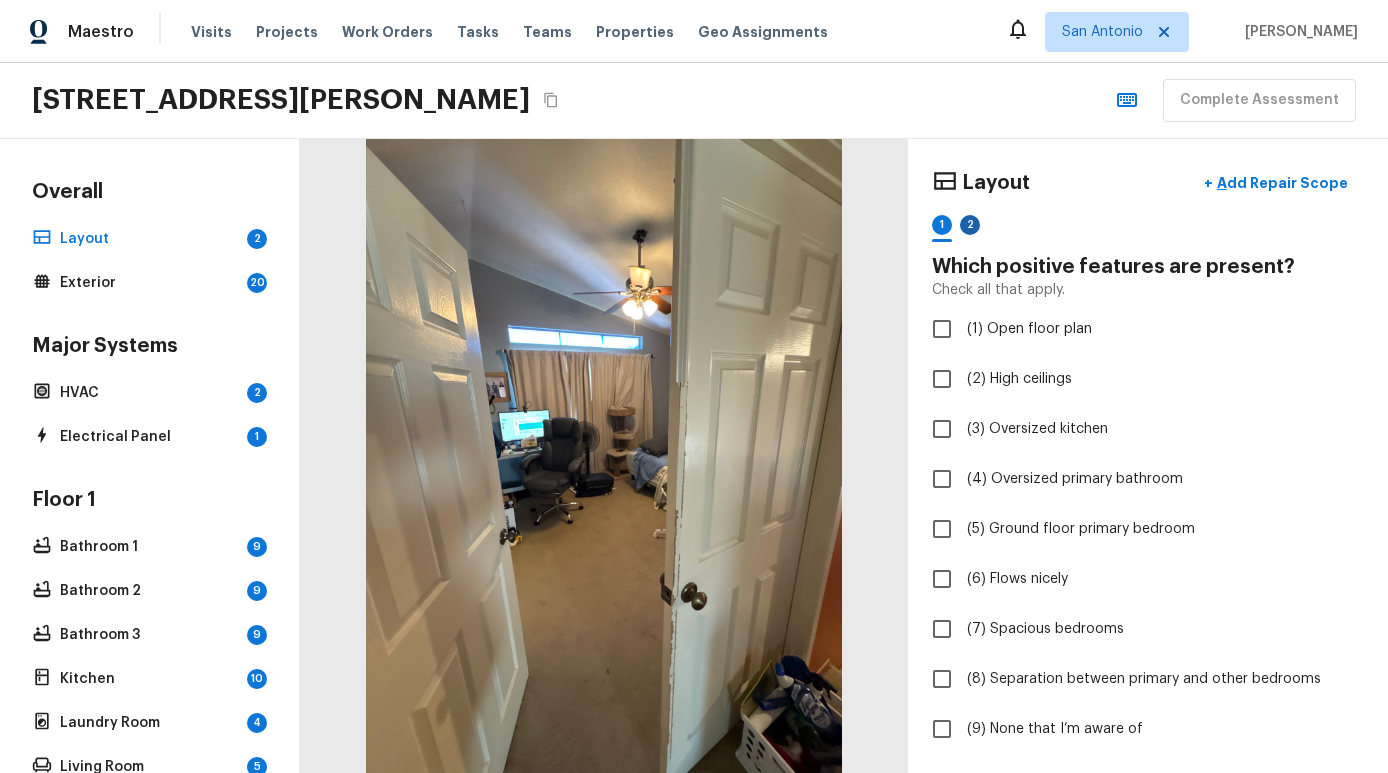 click on "2" at bounding box center (970, 225) 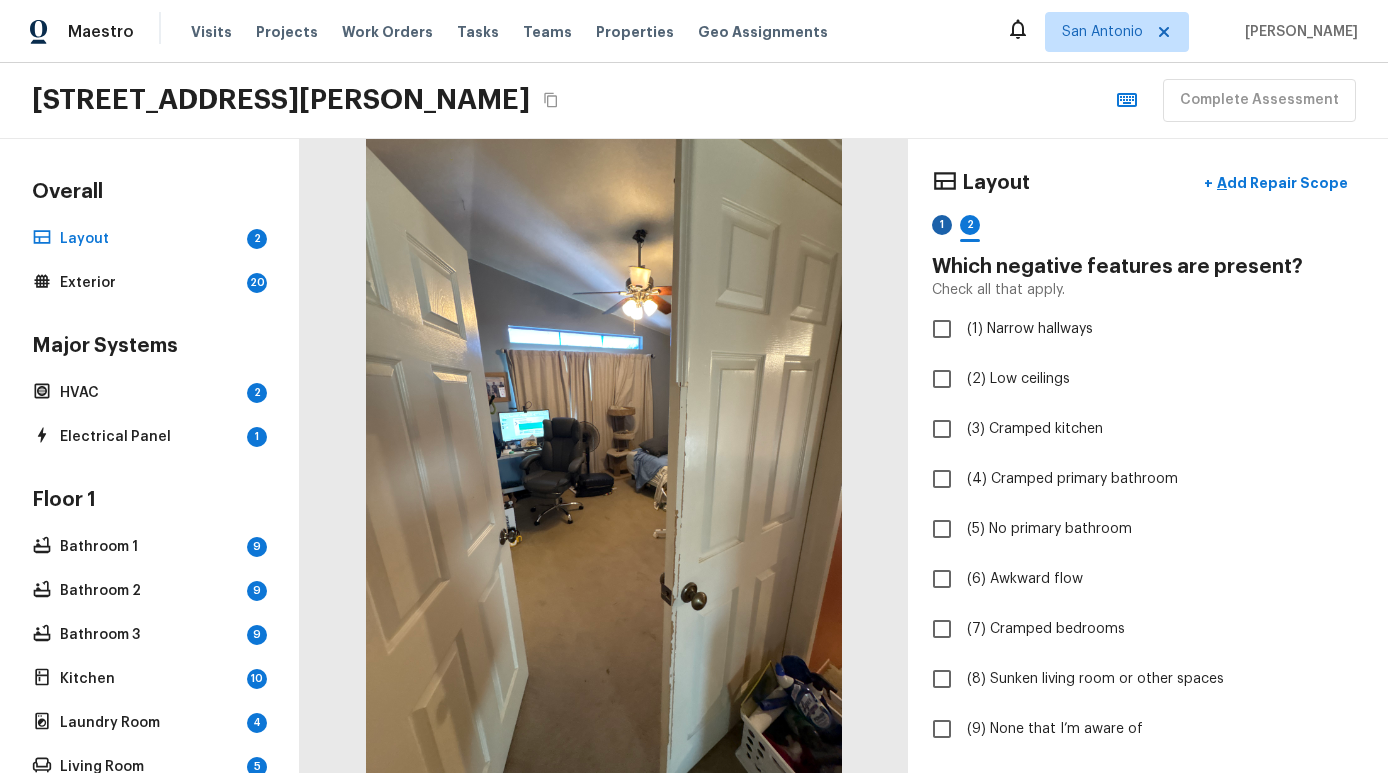 click on "1" at bounding box center (942, 225) 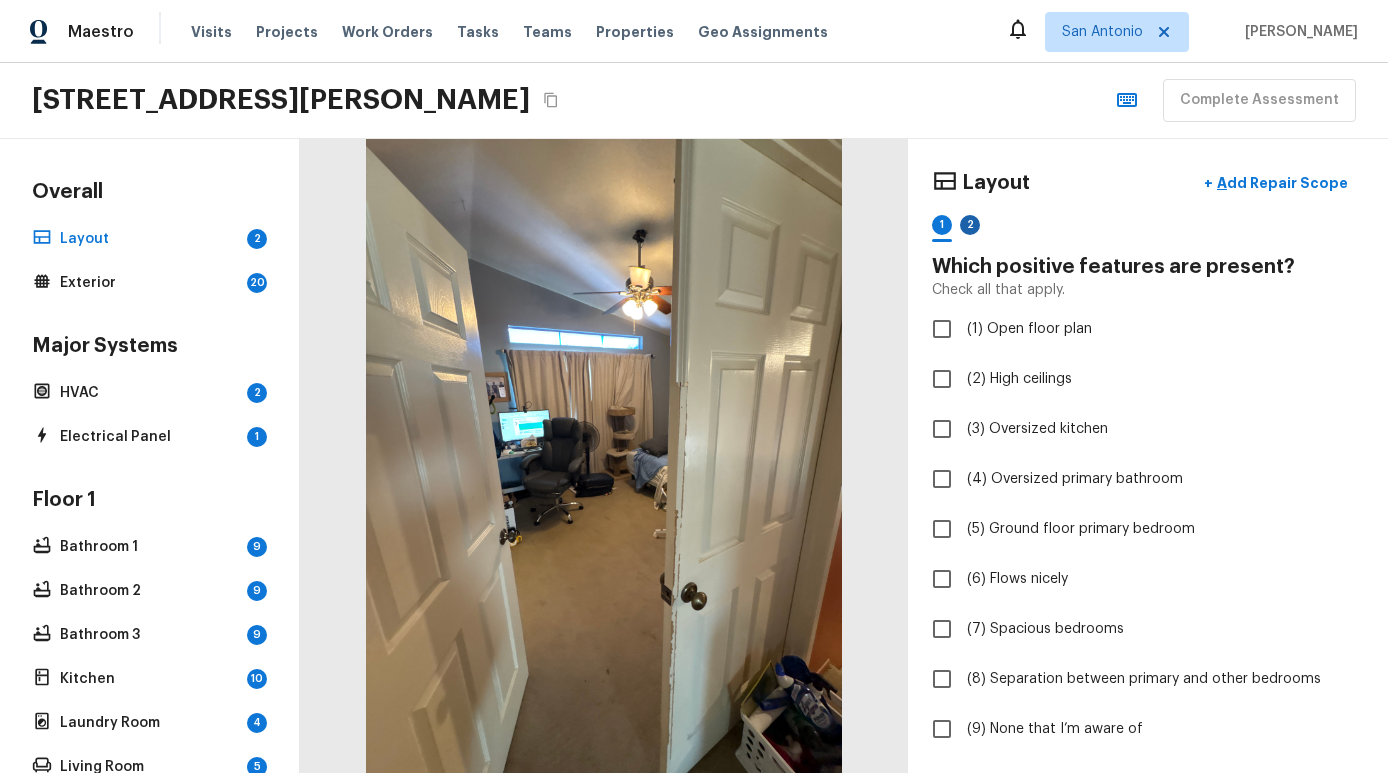 click on "2" at bounding box center (970, 225) 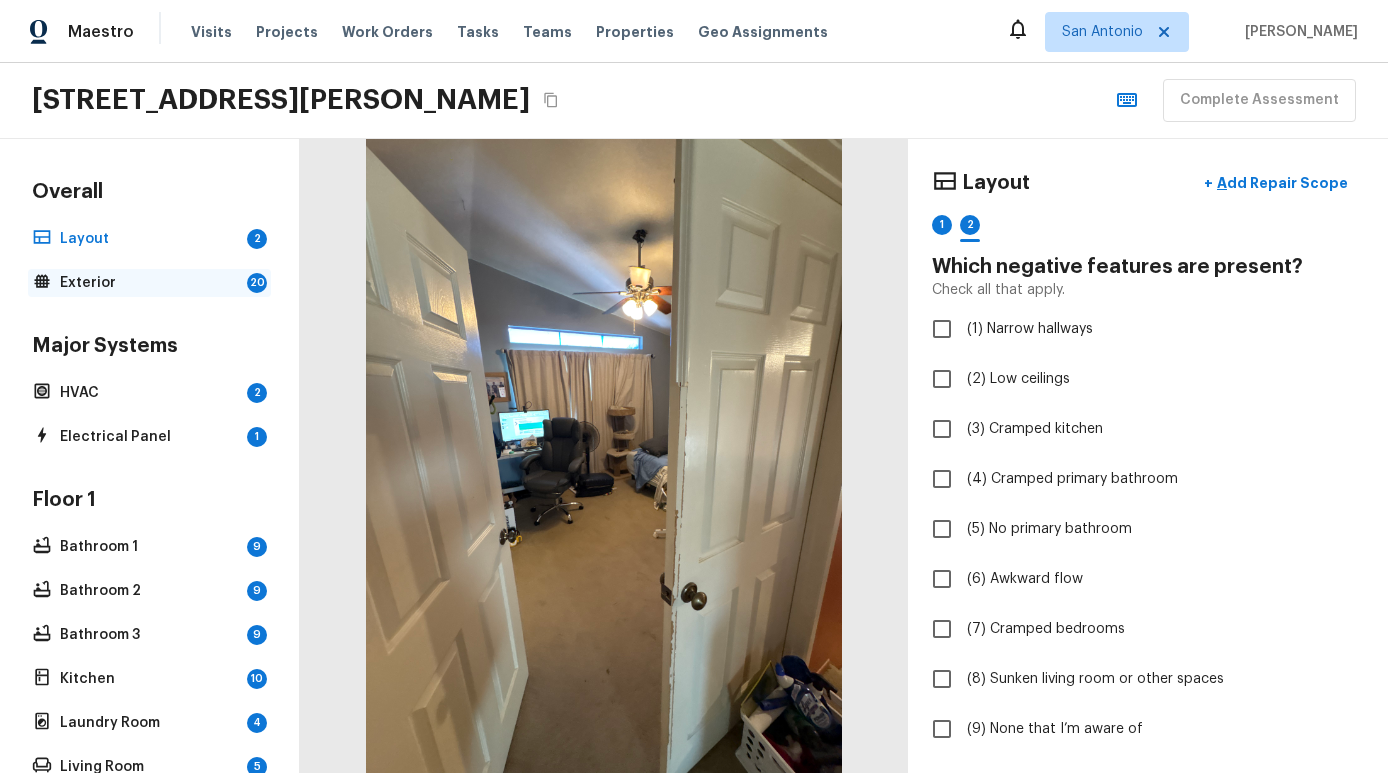 click on "Exterior" at bounding box center (149, 283) 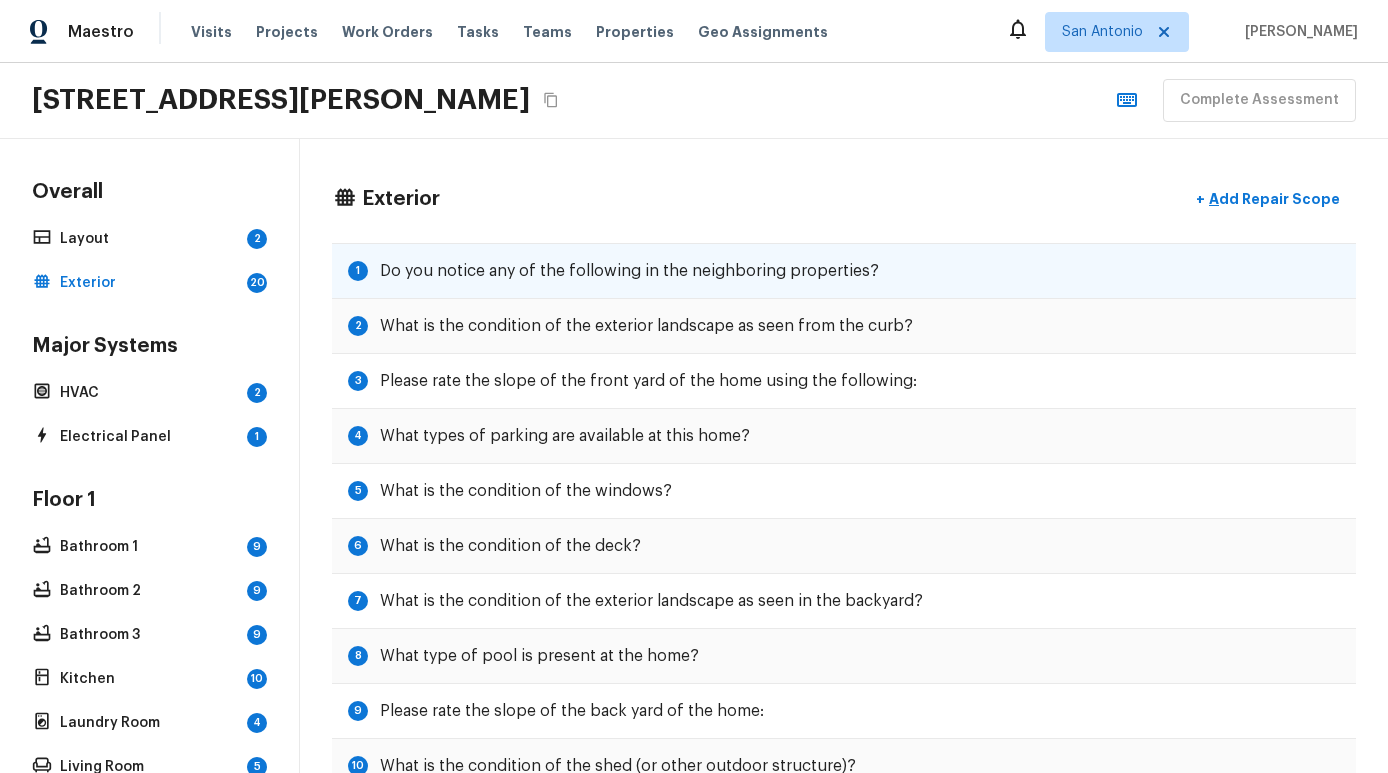 click on "Do you notice any of the following in the neighboring properties?" at bounding box center (629, 271) 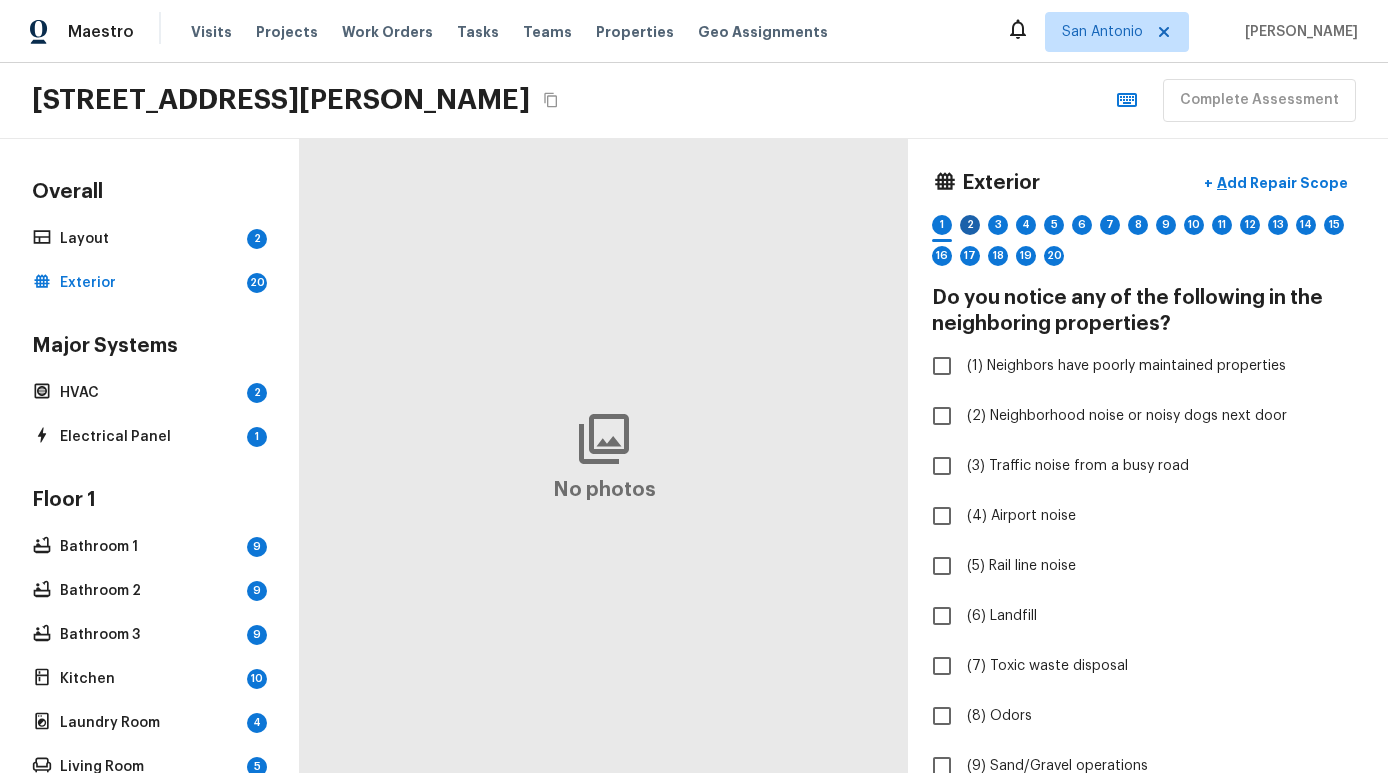 click on "2" at bounding box center (970, 225) 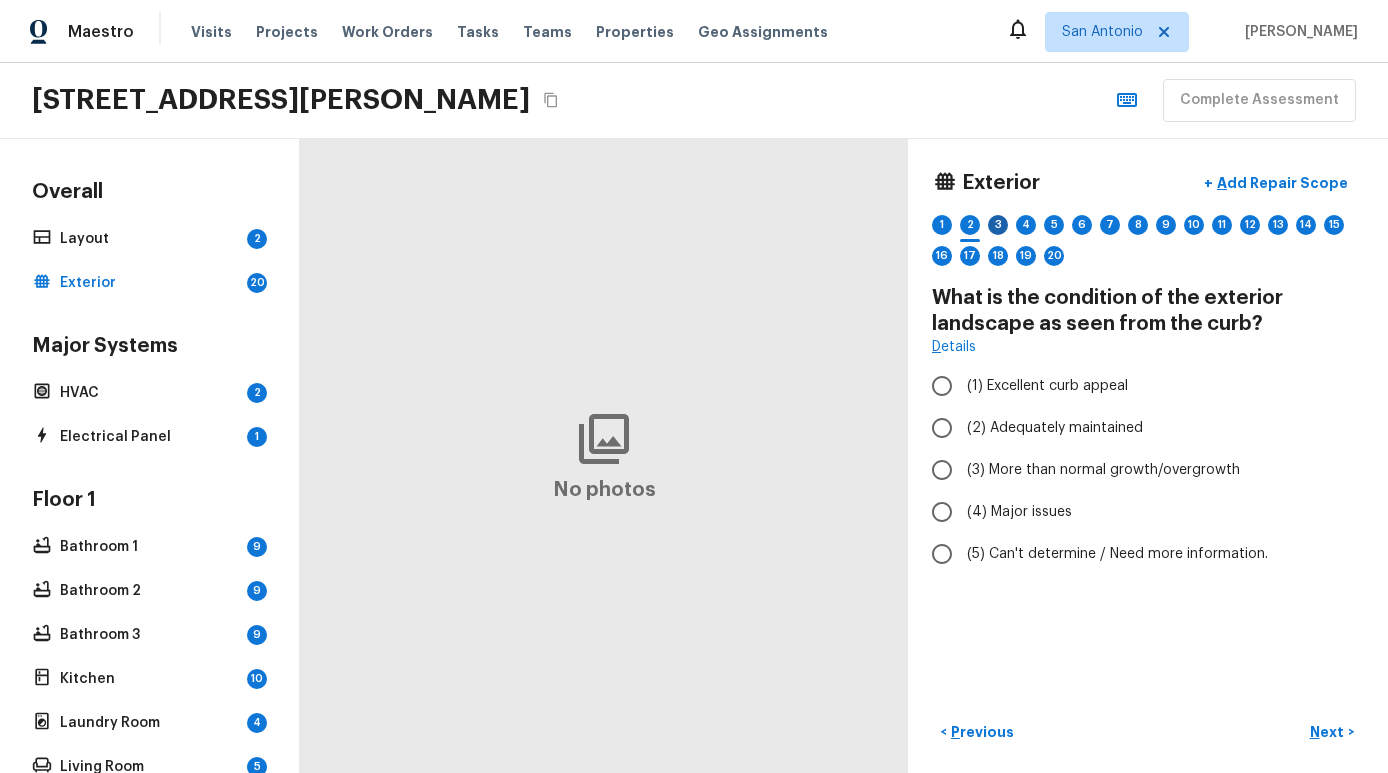 click on "3" at bounding box center [998, 225] 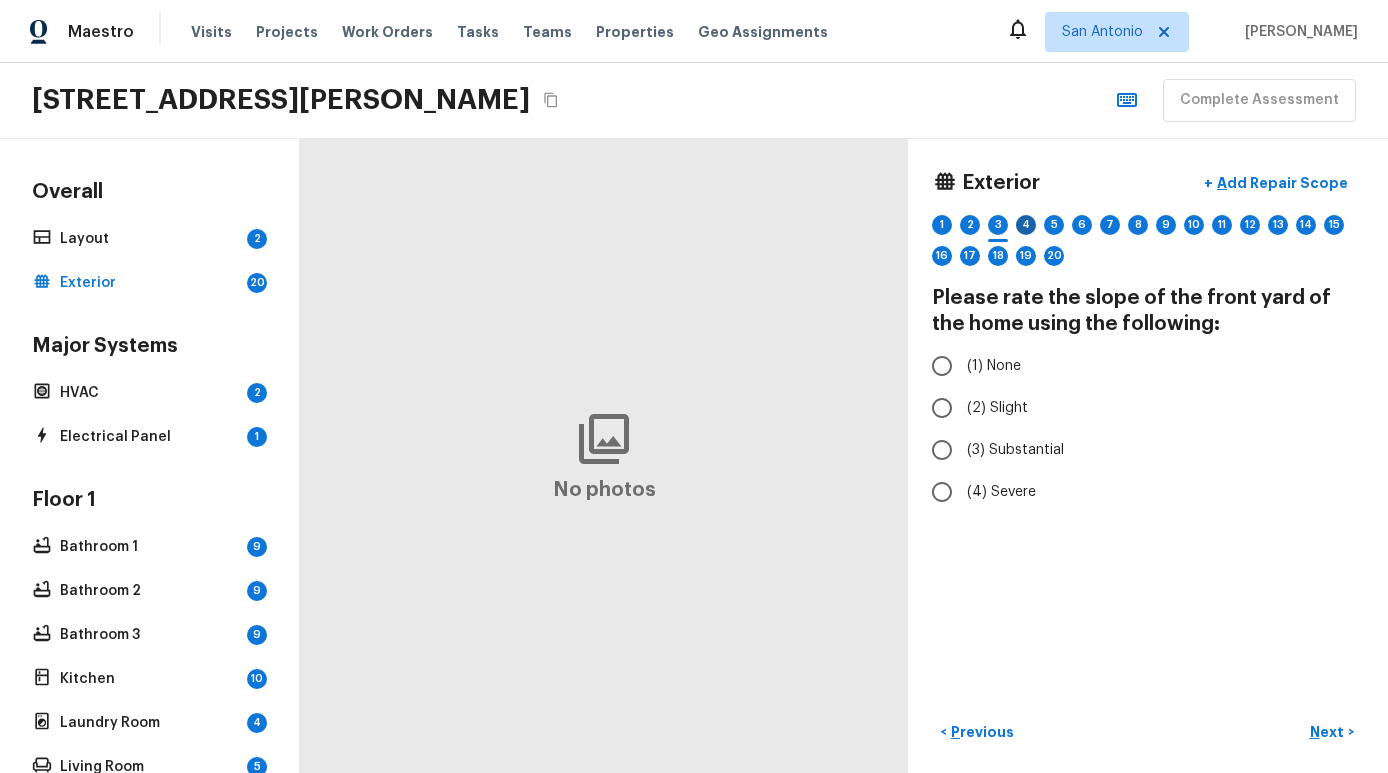 click on "4" at bounding box center [1026, 225] 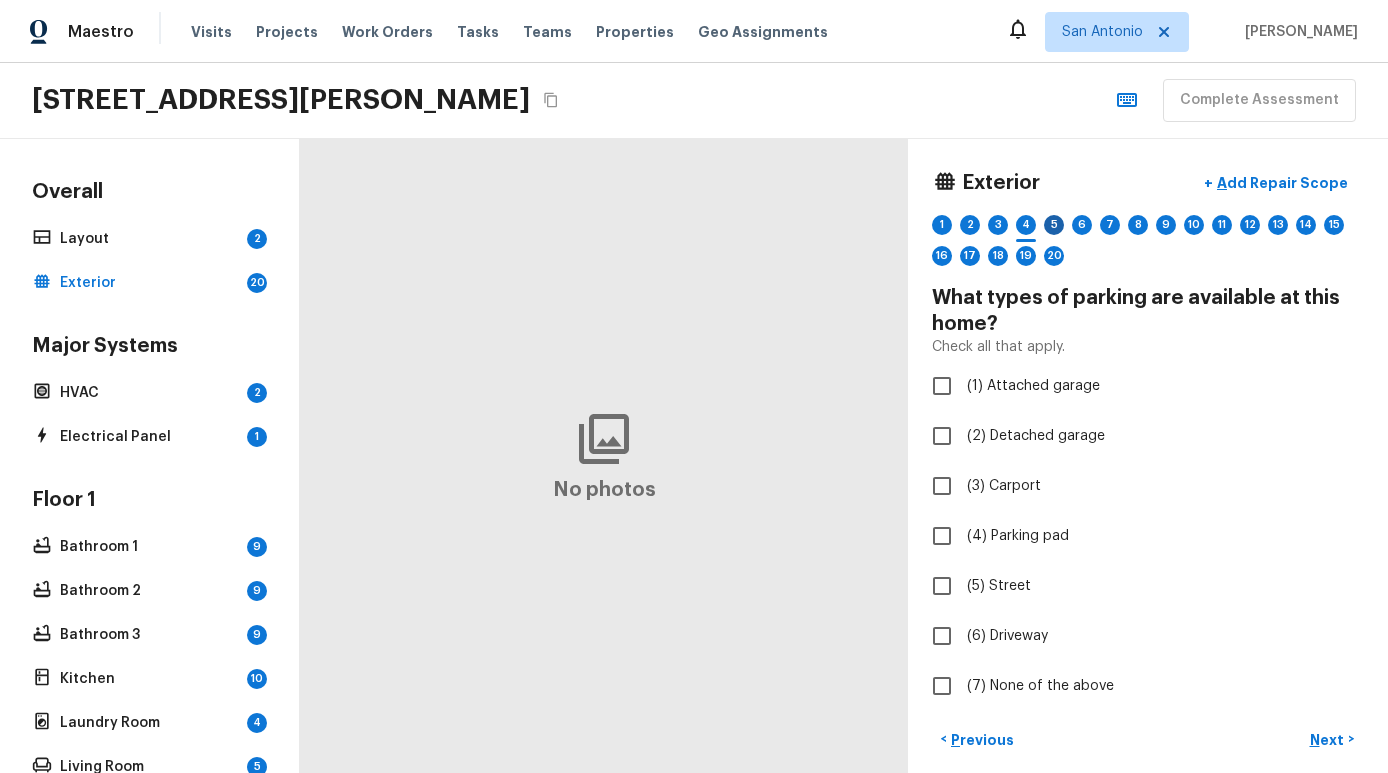 click on "5" at bounding box center (1054, 225) 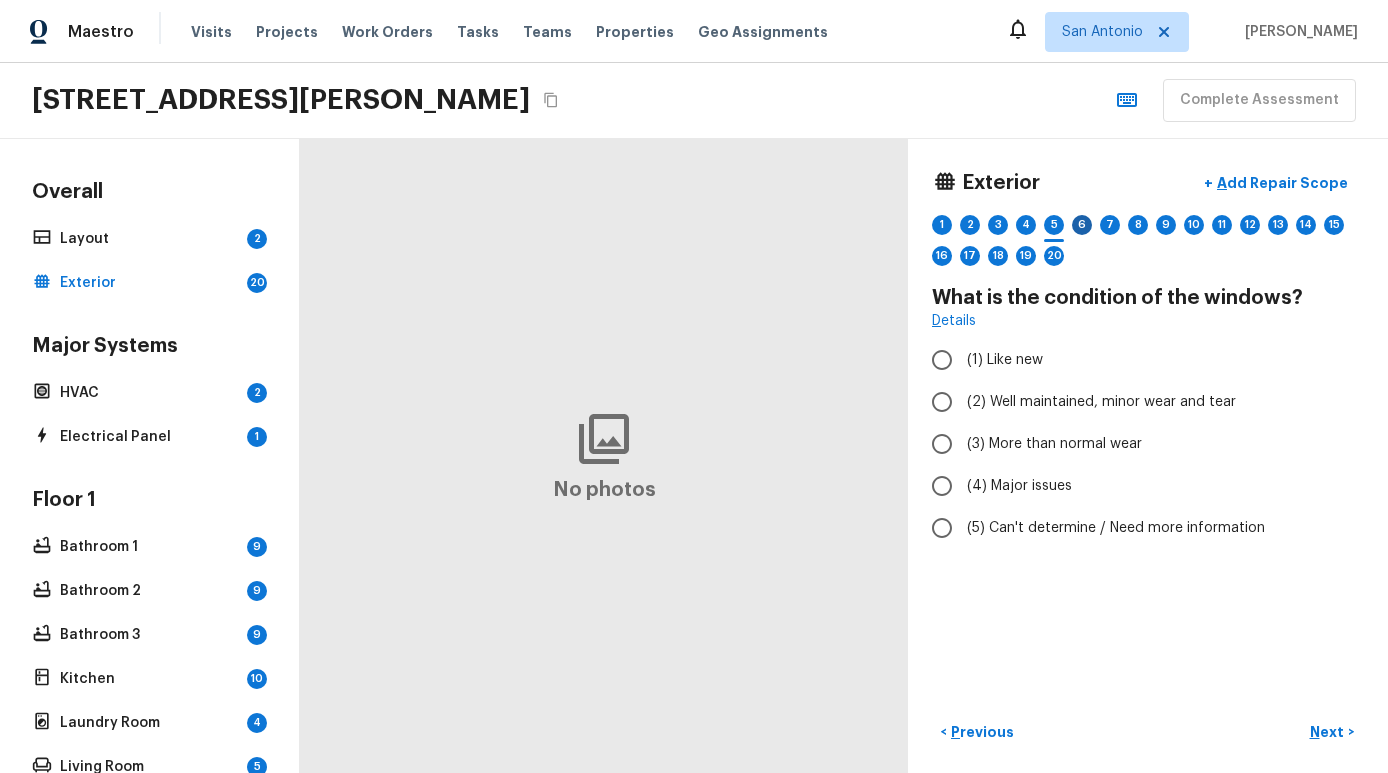 click on "6" at bounding box center [1082, 225] 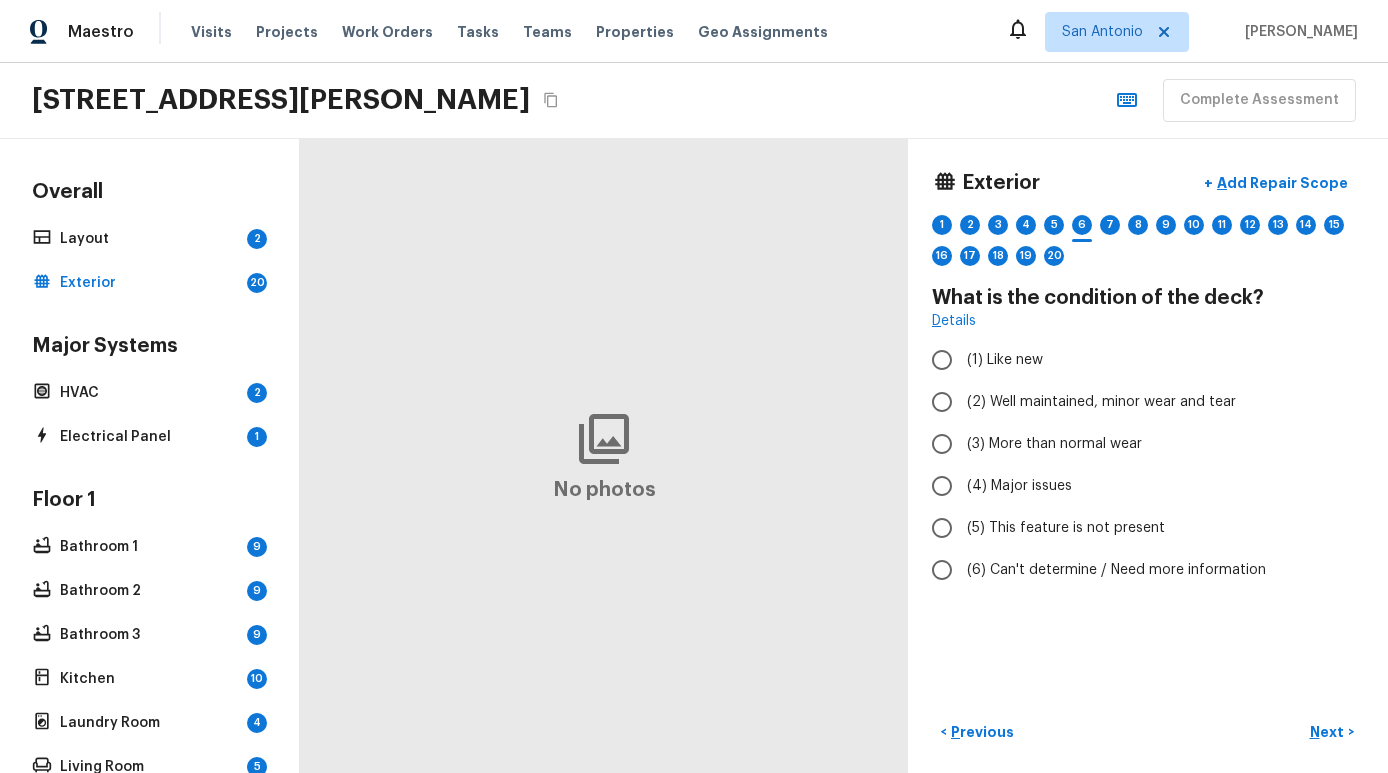 click on "1 2 3 4 5 6 7 8 9 10 11 12 13 14 15 16 17 18 19 20" at bounding box center (1148, 246) 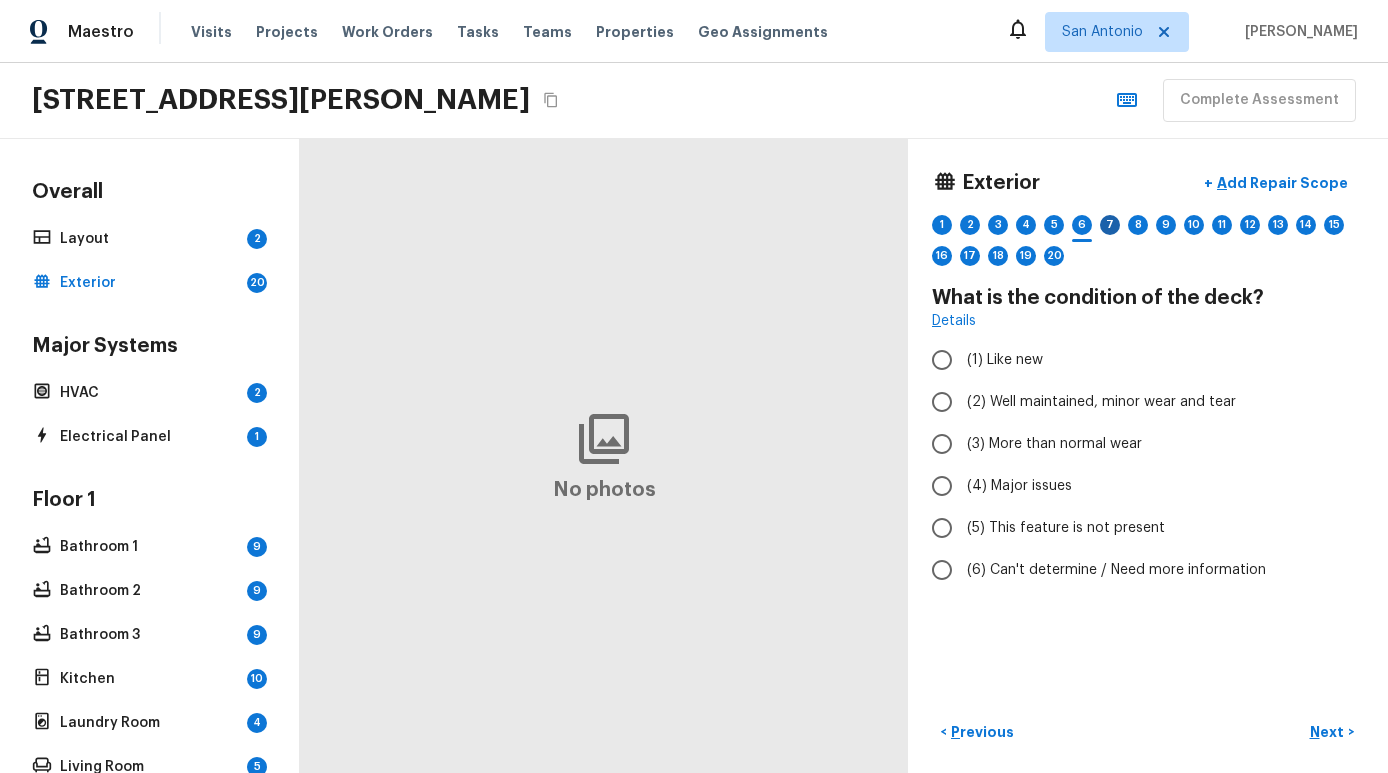 click on "7" at bounding box center [1110, 225] 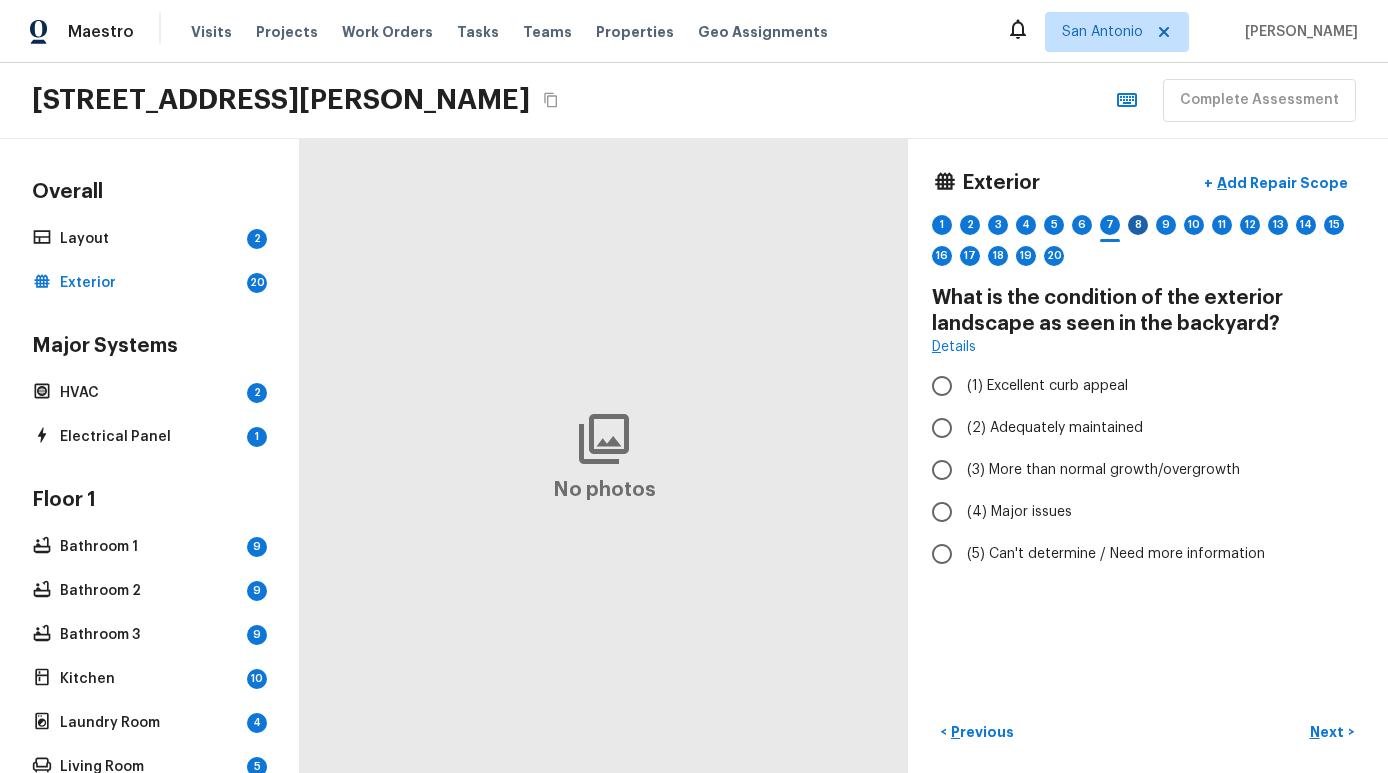 click on "8" at bounding box center [1138, 225] 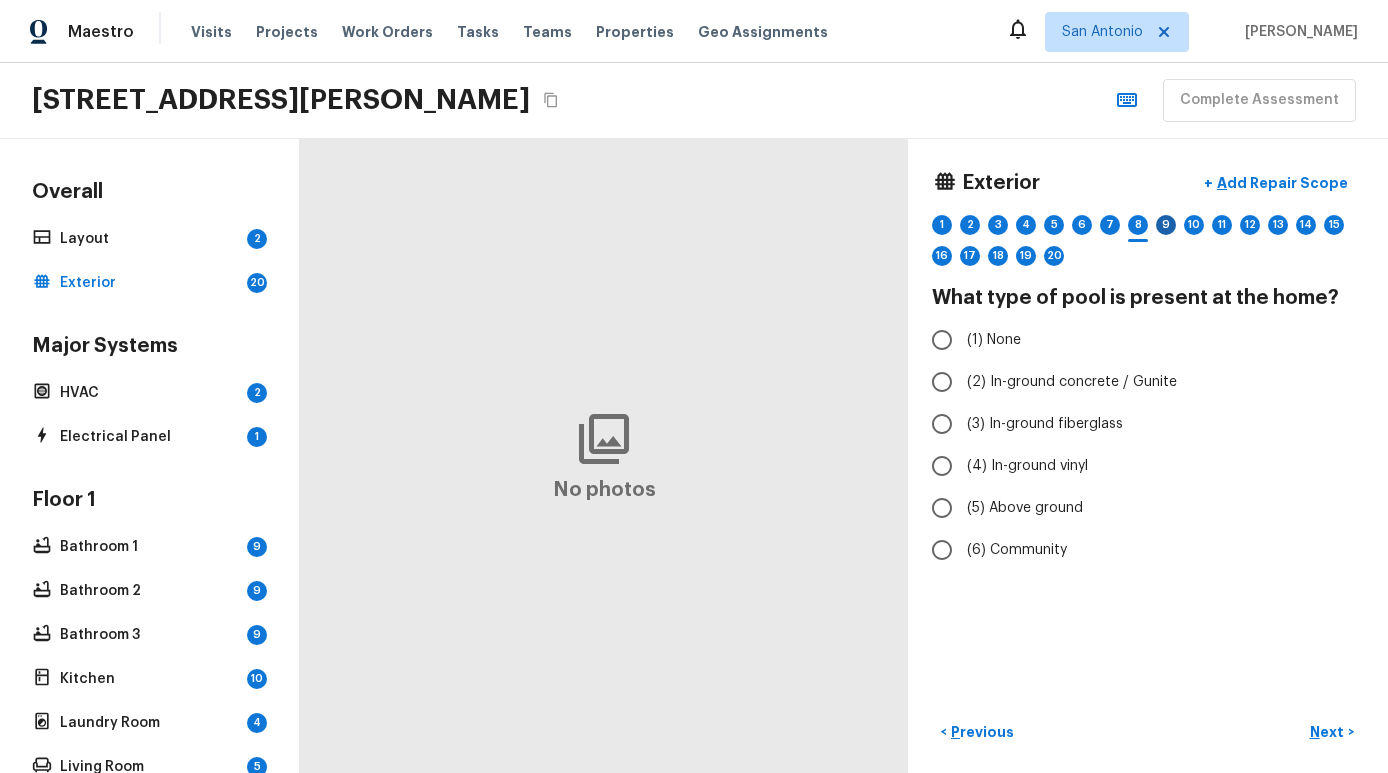 click on "9" at bounding box center (1166, 225) 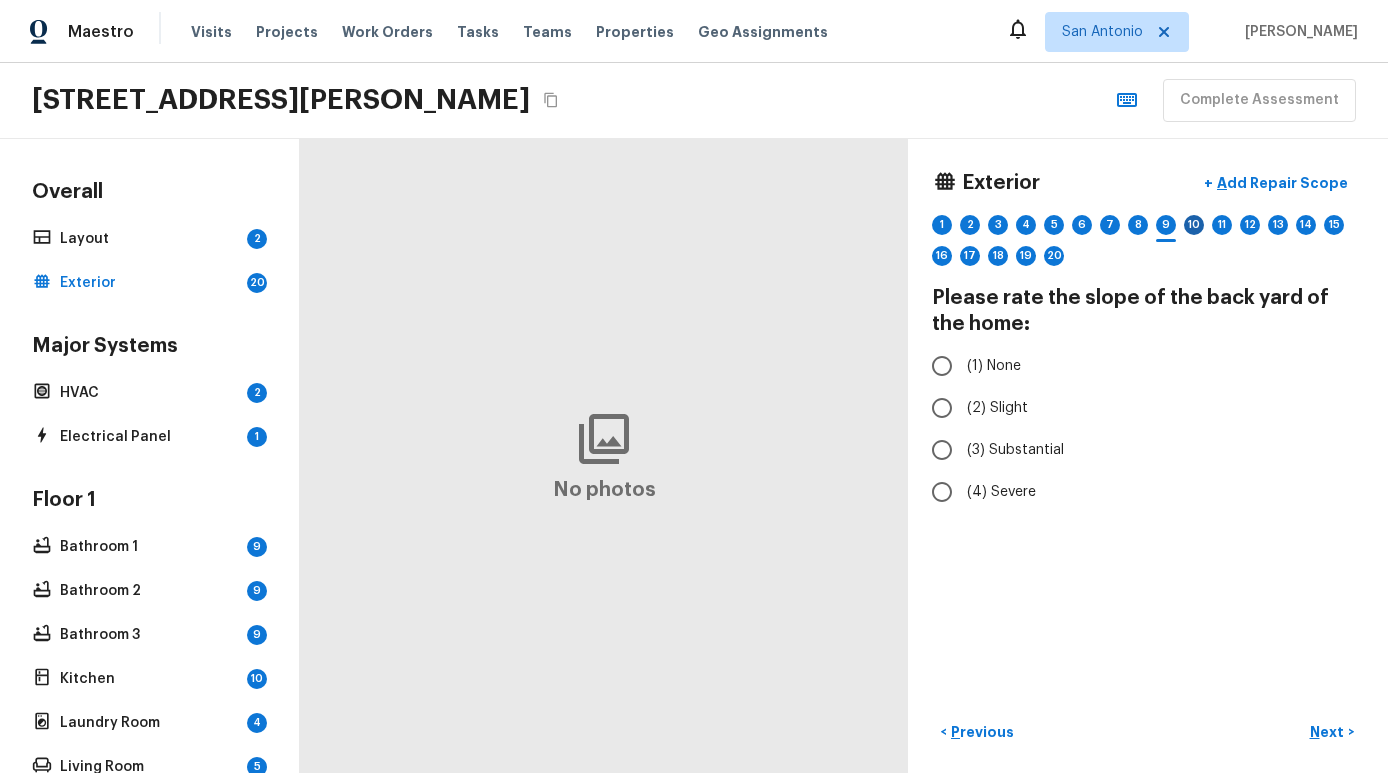 click on "10" at bounding box center (1194, 225) 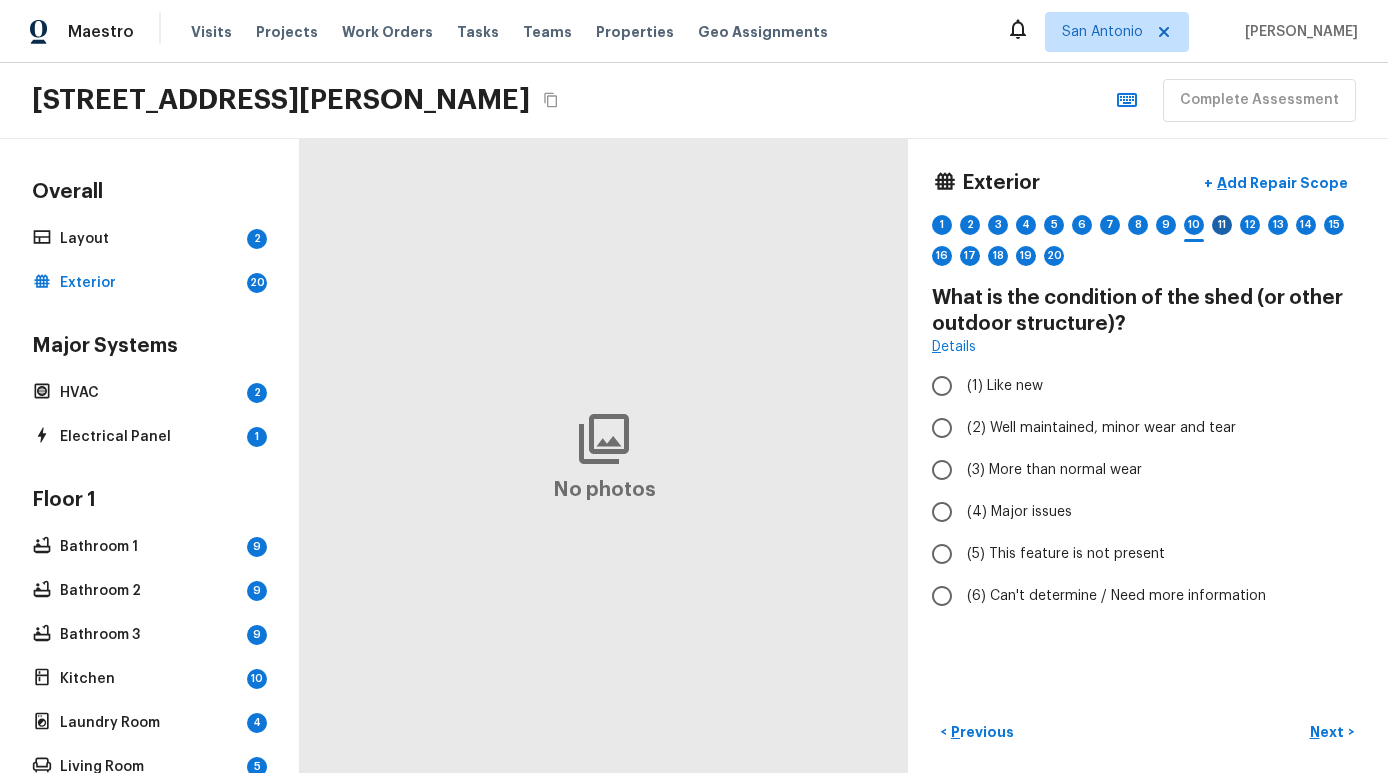 click on "11" at bounding box center (1222, 225) 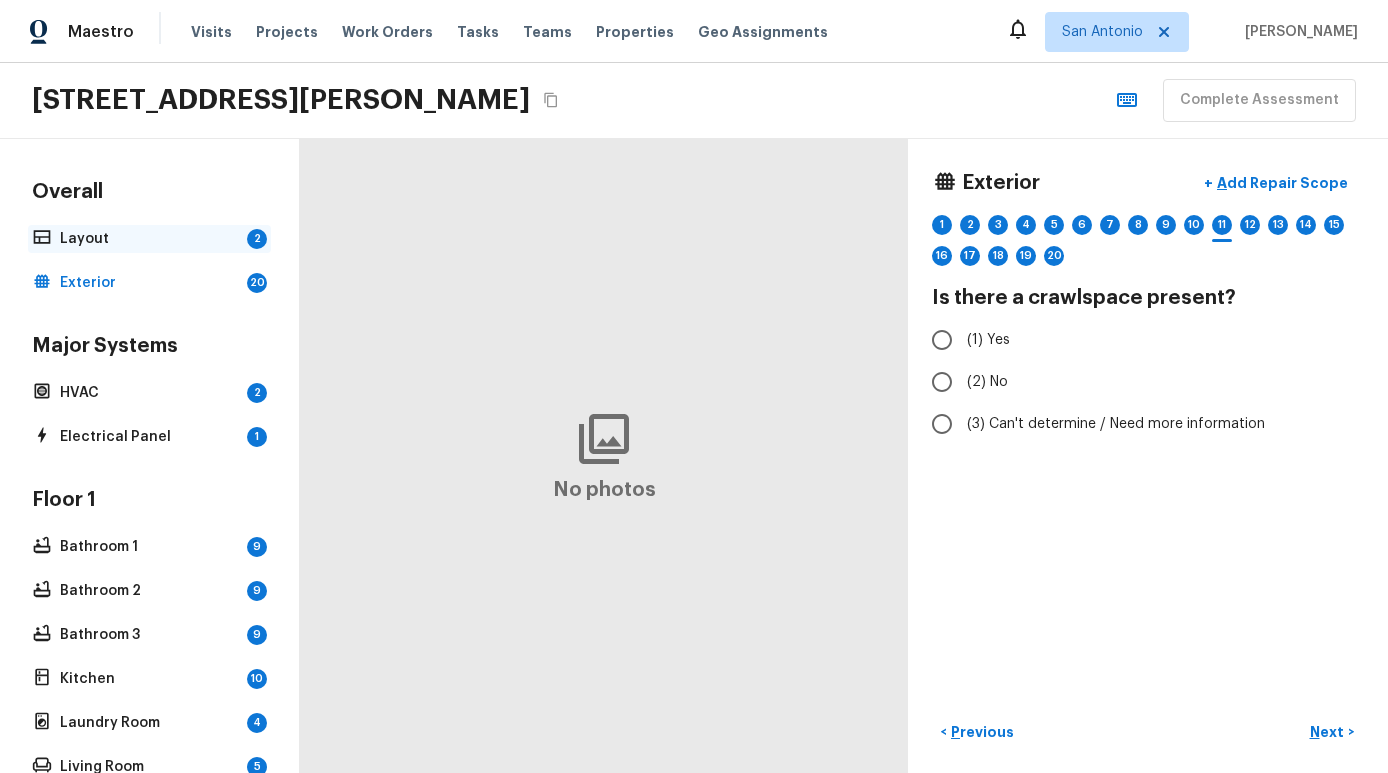 click on "Layout" at bounding box center [149, 239] 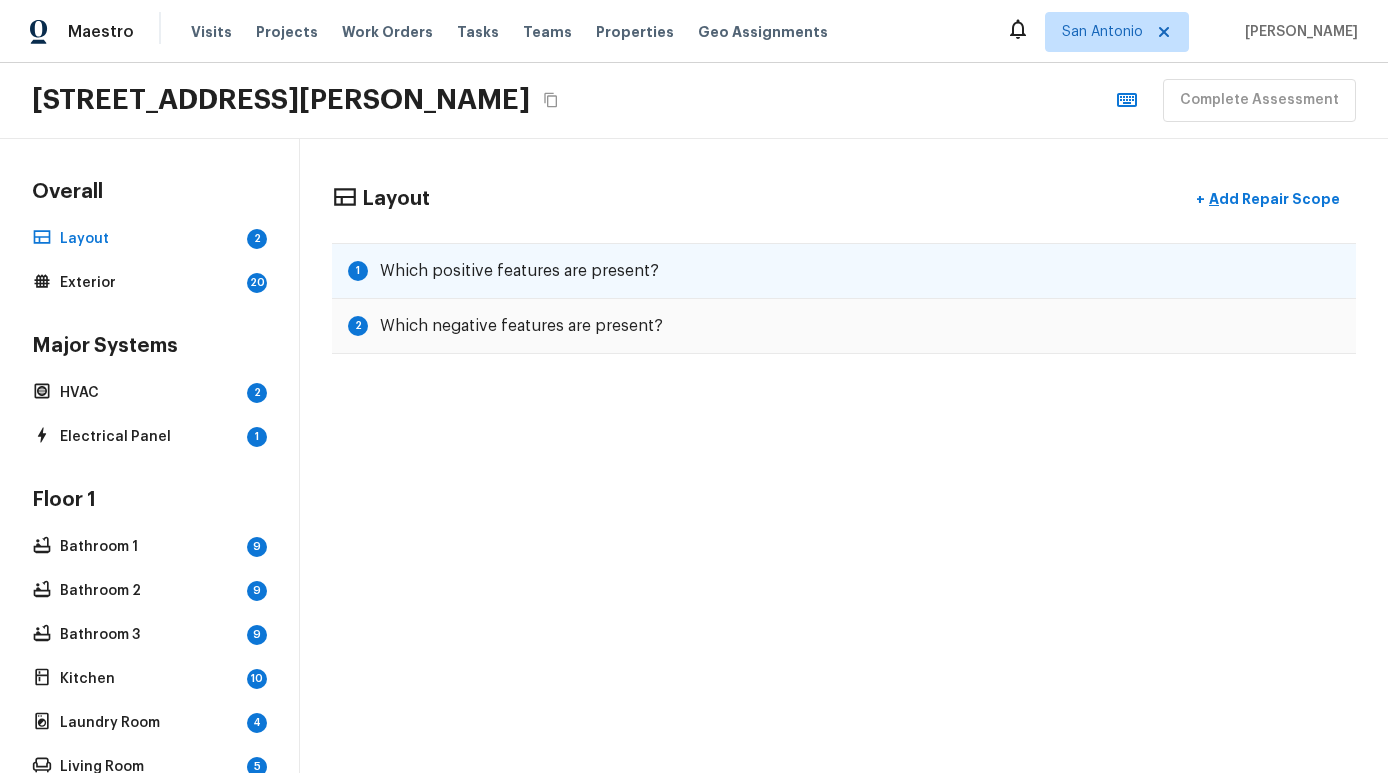 click on "1 Which positive features are present?" at bounding box center [844, 271] 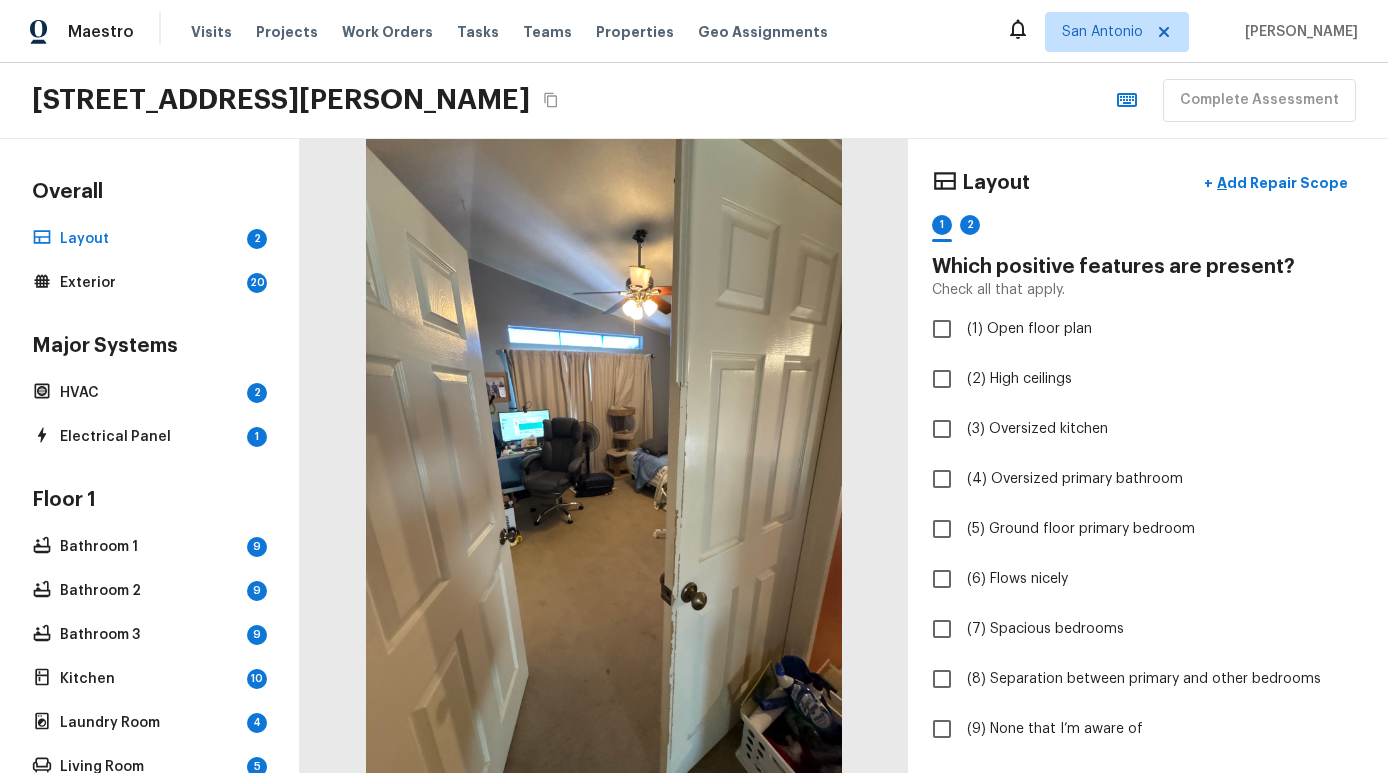 click at bounding box center [604, 456] 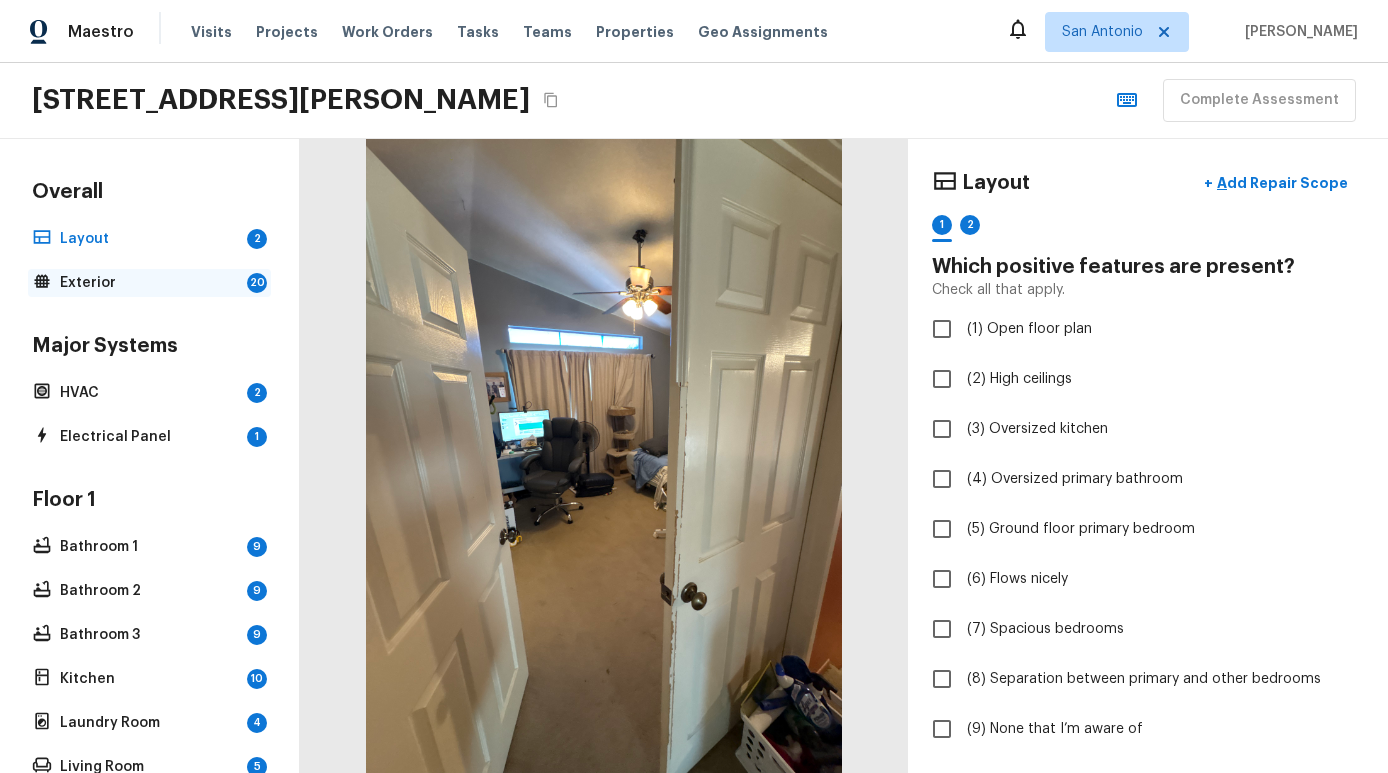 click on "Exterior" at bounding box center [149, 283] 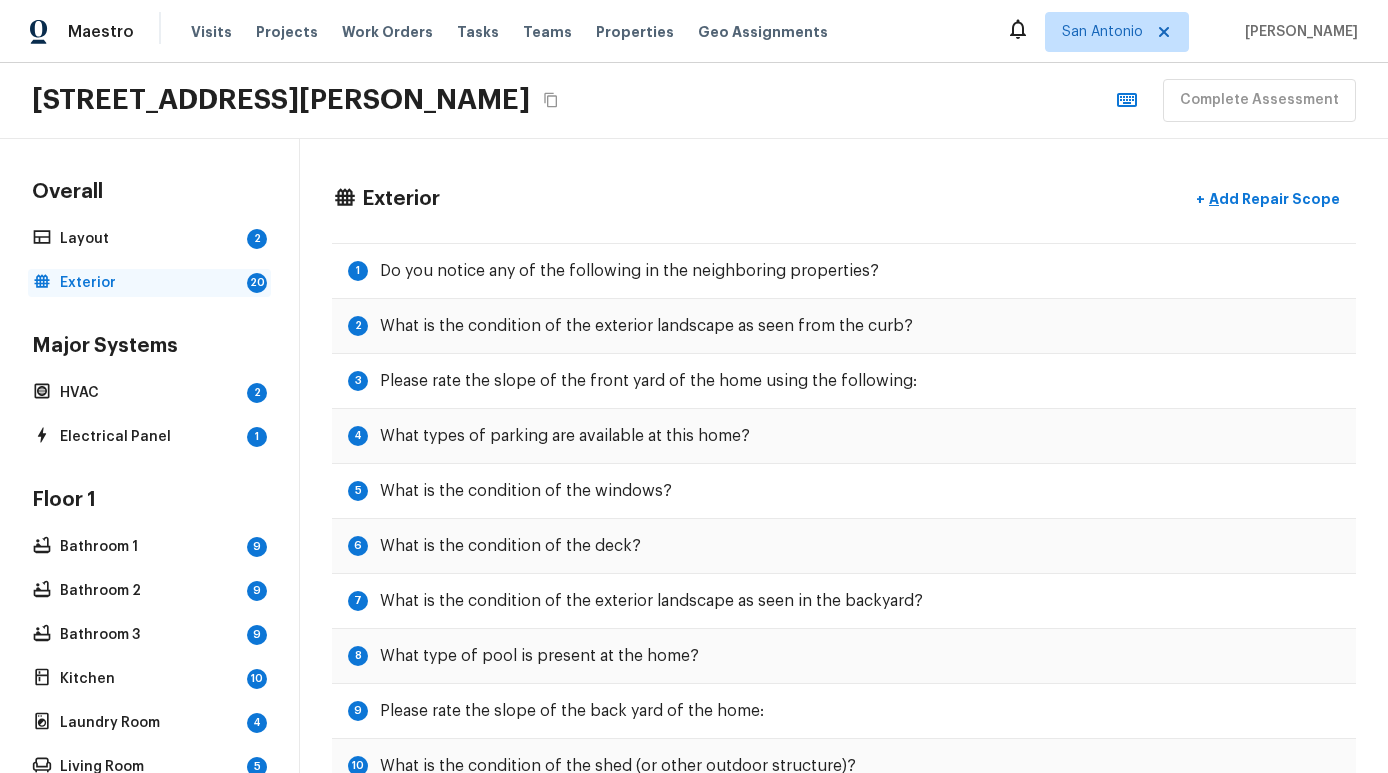 click on "Exterior" at bounding box center [149, 283] 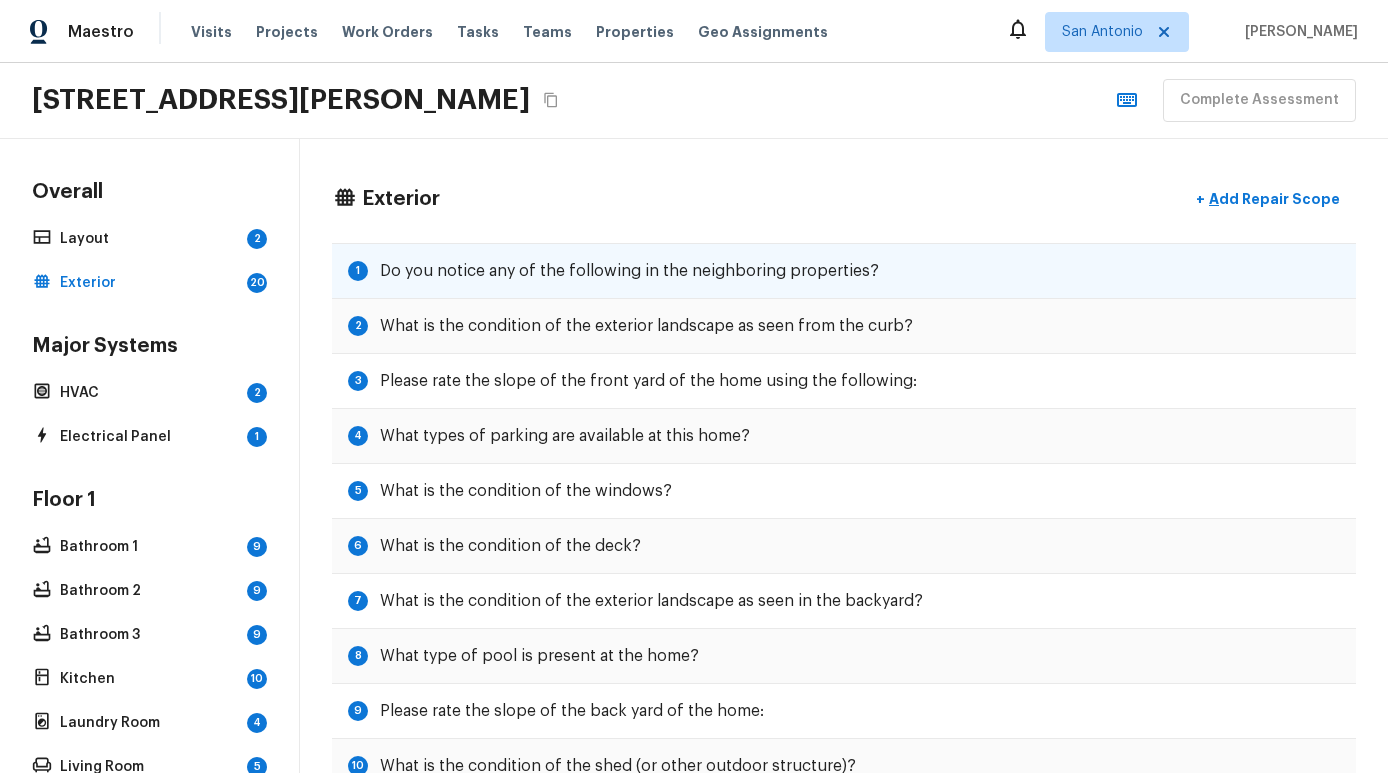 click on "1 Do you notice any of the following in the neighboring properties?" at bounding box center (844, 271) 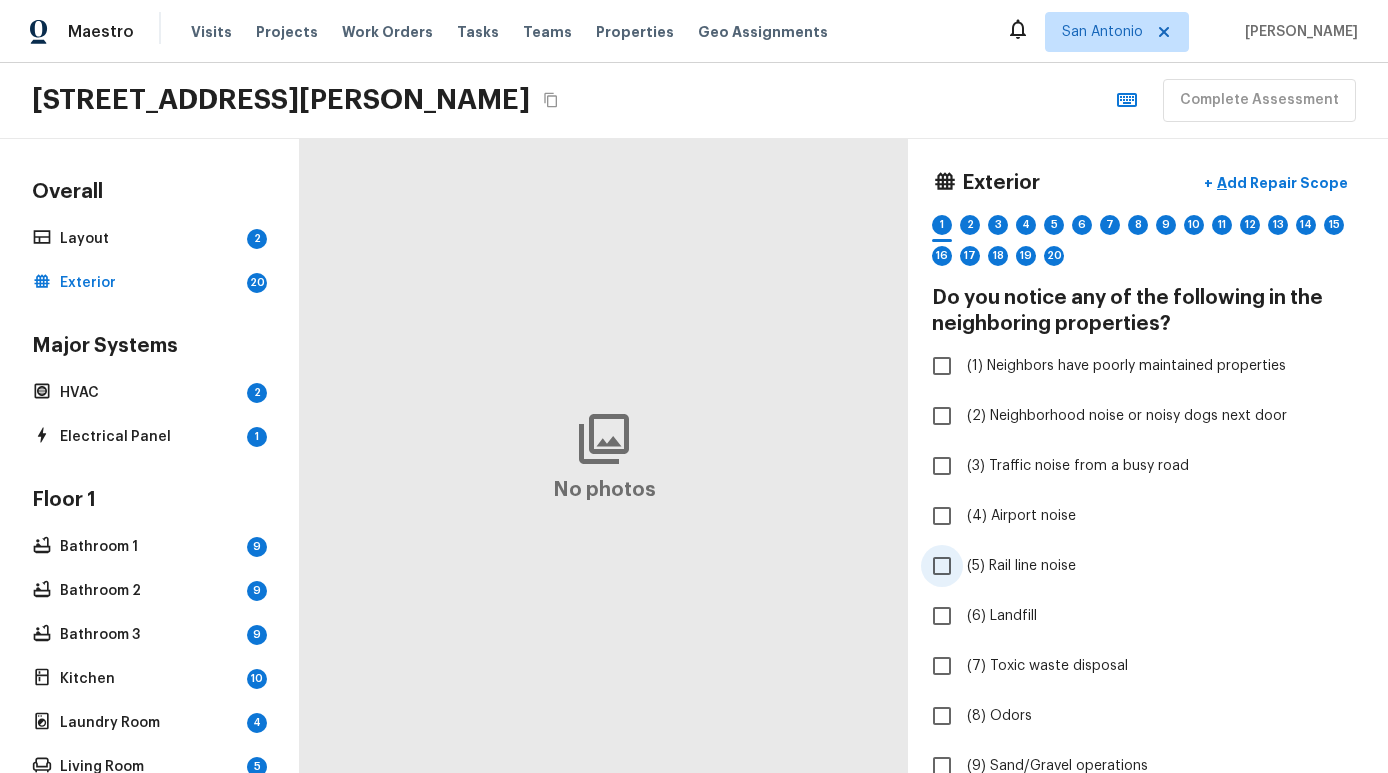 scroll, scrollTop: 237, scrollLeft: 0, axis: vertical 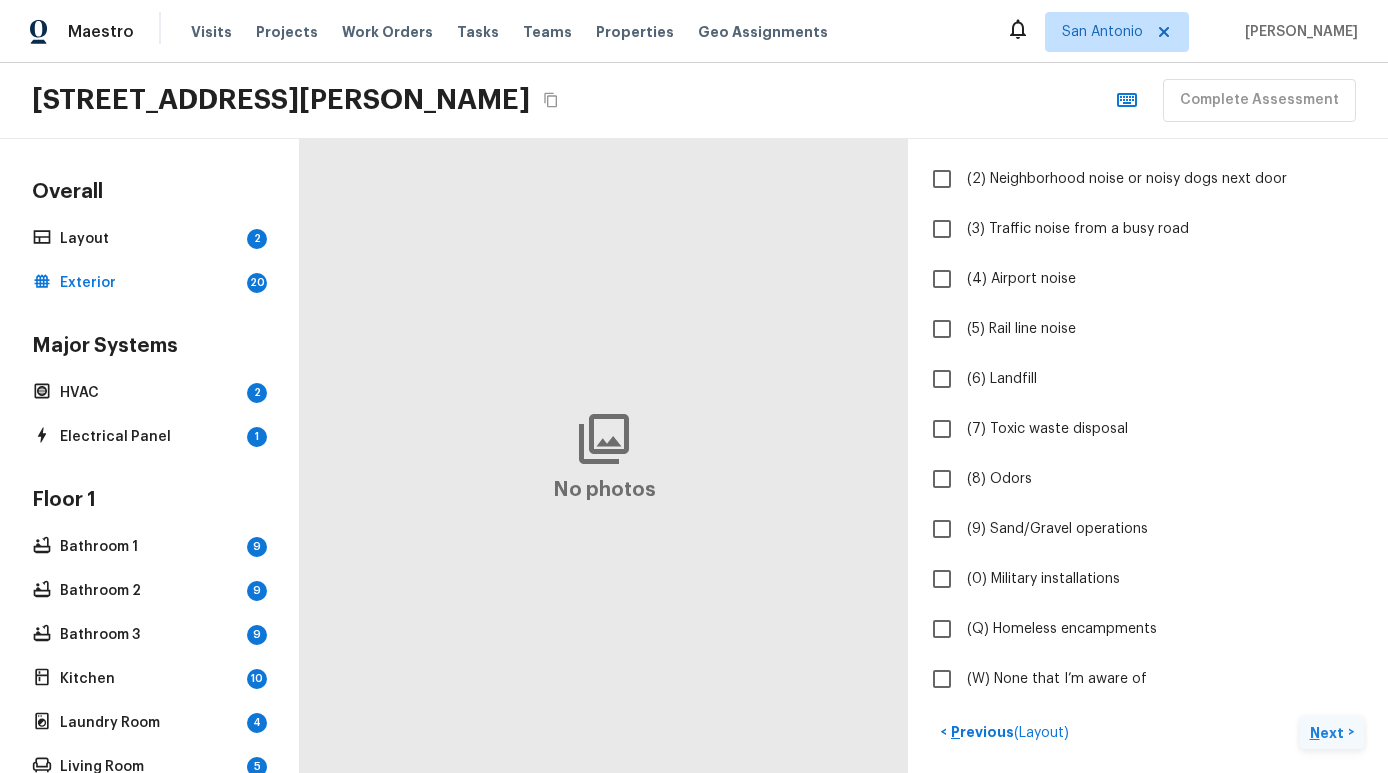 click on "Next" at bounding box center [1329, 733] 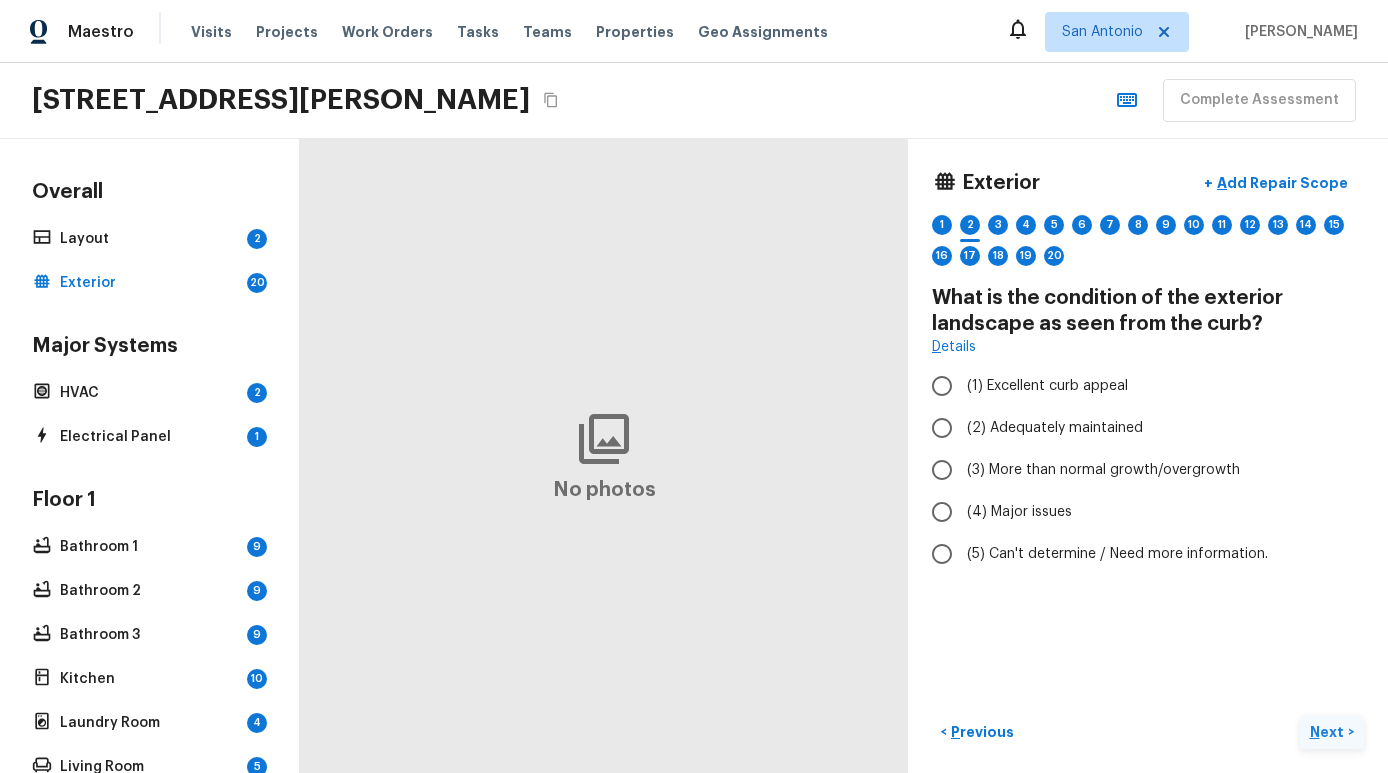 scroll, scrollTop: 0, scrollLeft: 0, axis: both 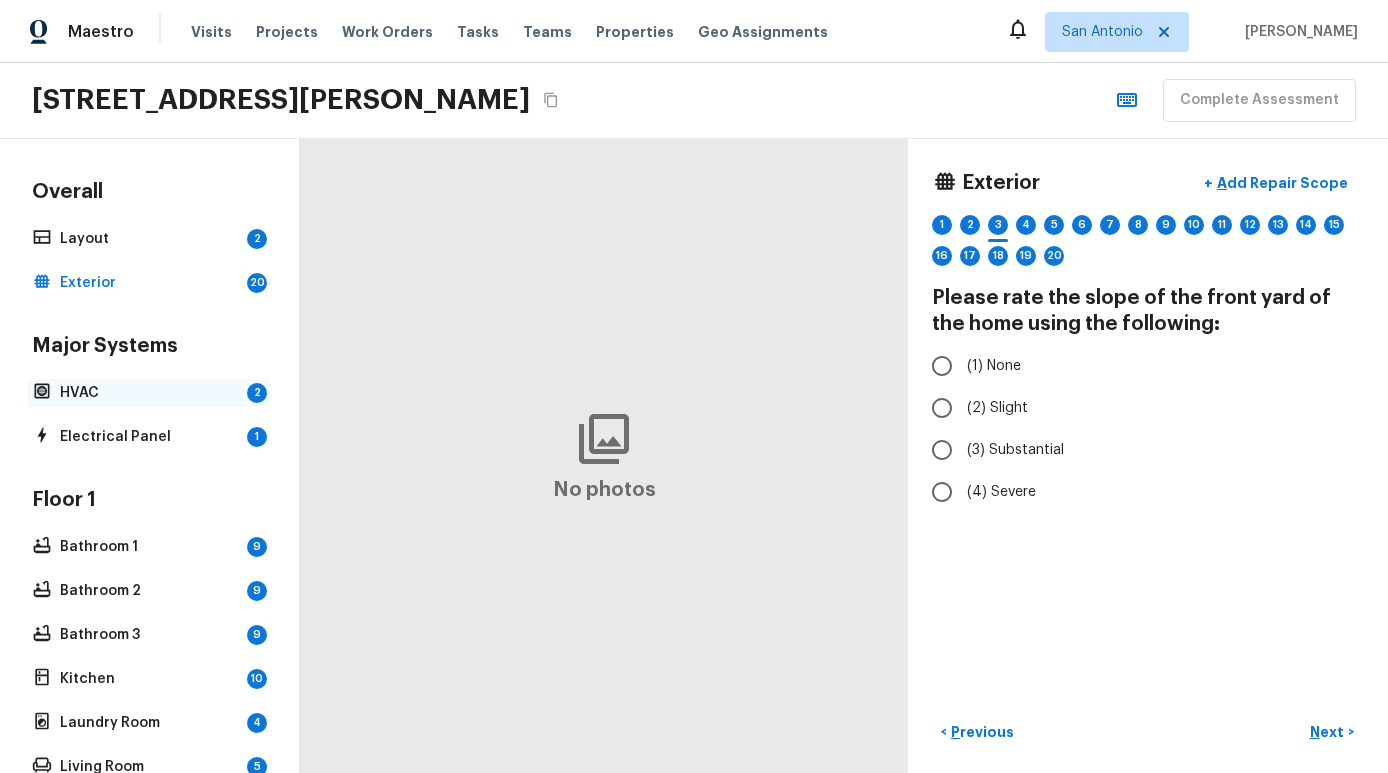 click on "HVAC" at bounding box center (149, 393) 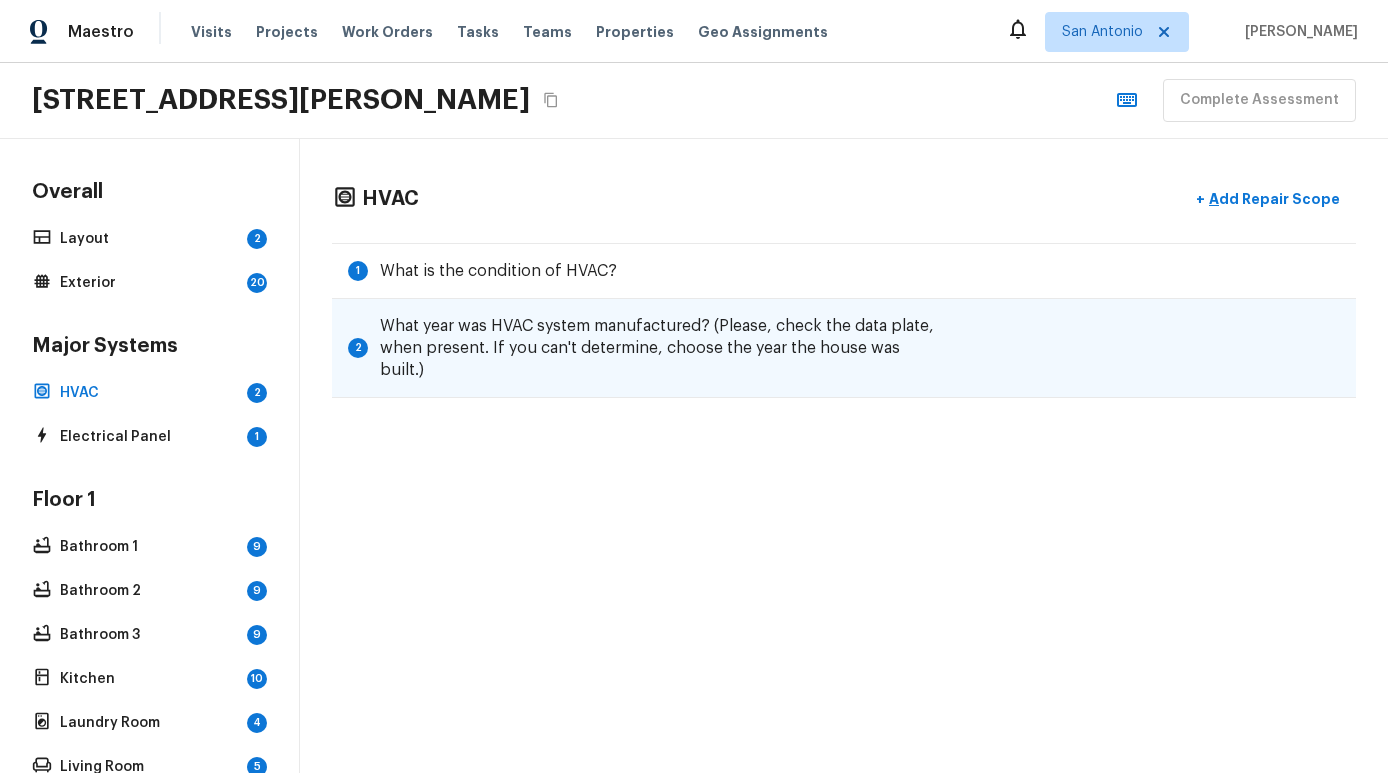 click on "2 What year was HVAC system manufactured? (Please, check the data plate, when present. If you can't determine, choose the year the house was built.)" at bounding box center (844, 348) 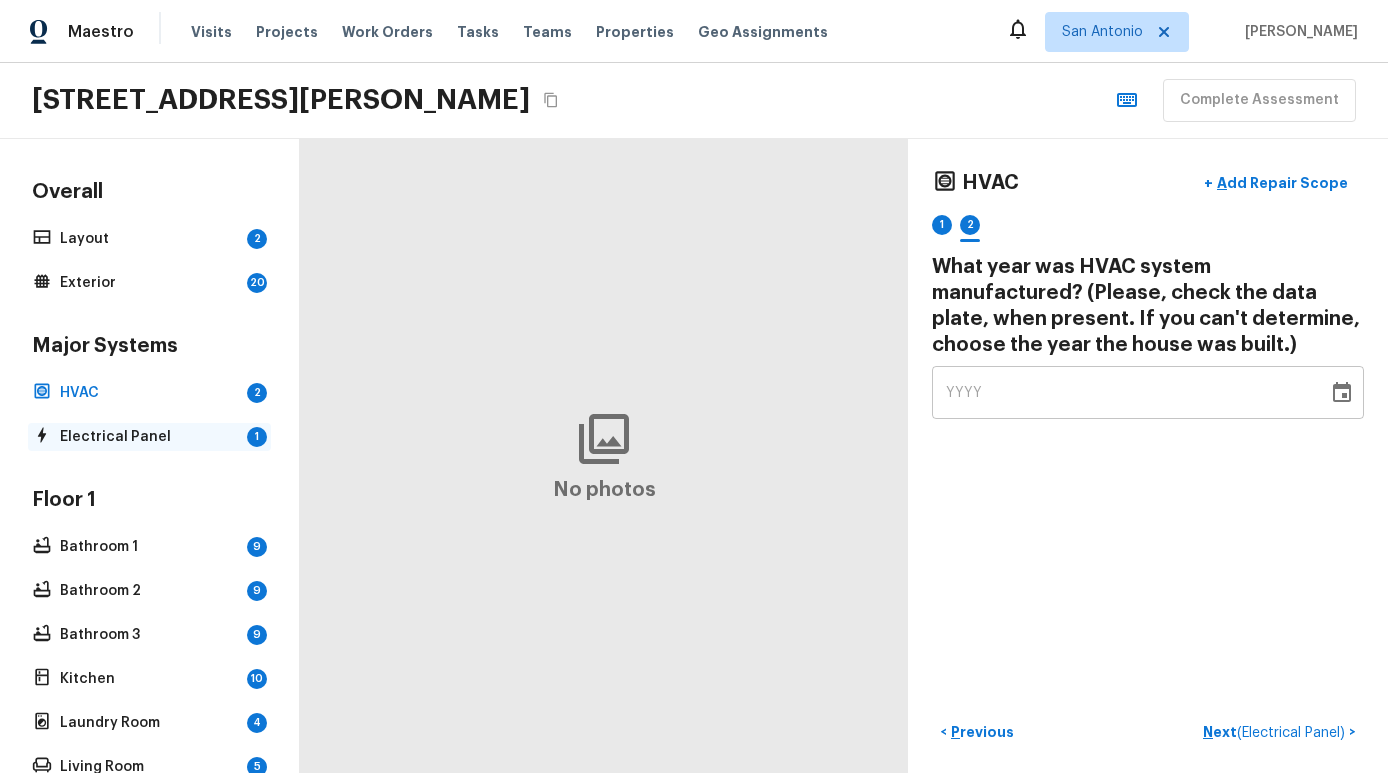 click on "Electrical Panel" at bounding box center [149, 437] 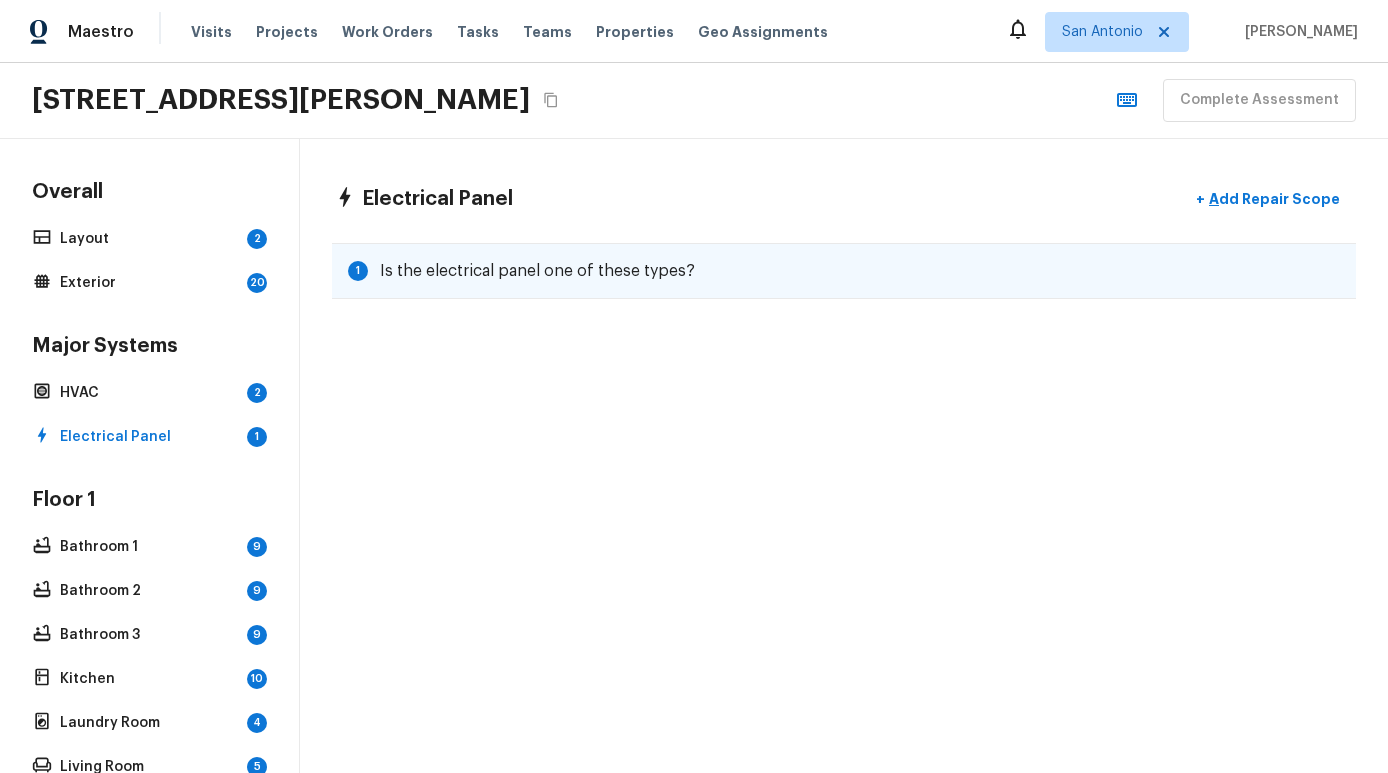 click on "Is the electrical panel one of these types?" at bounding box center (537, 271) 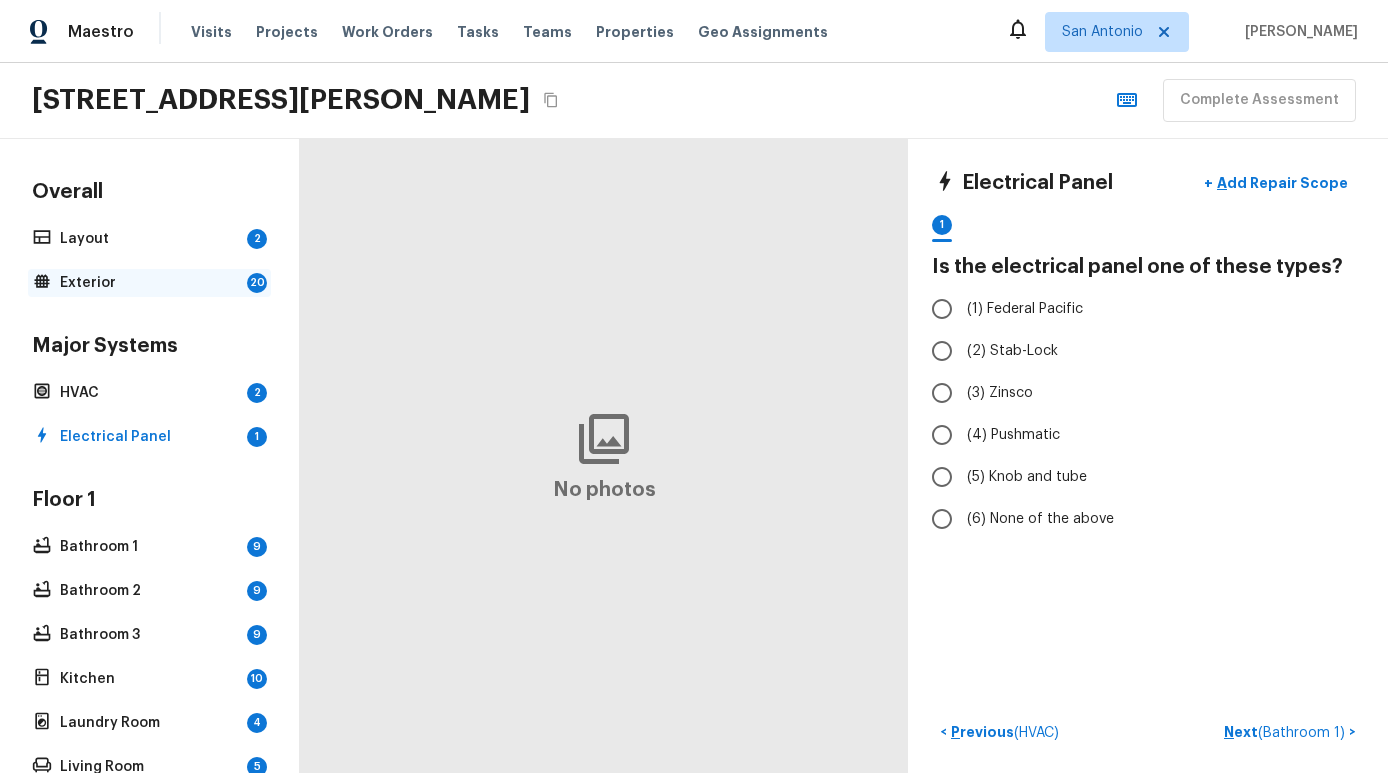 click on "Exterior" at bounding box center [149, 283] 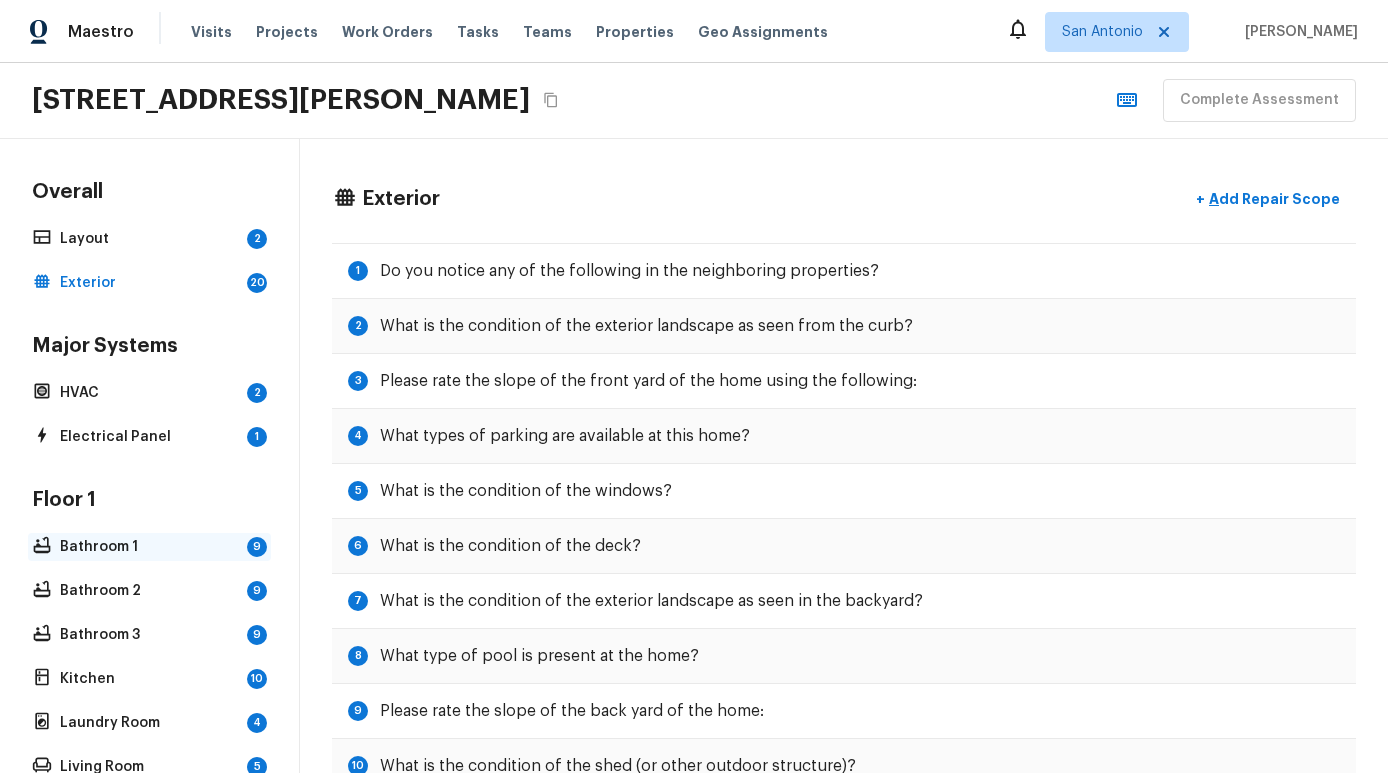 click on "Bathroom 1" at bounding box center [149, 547] 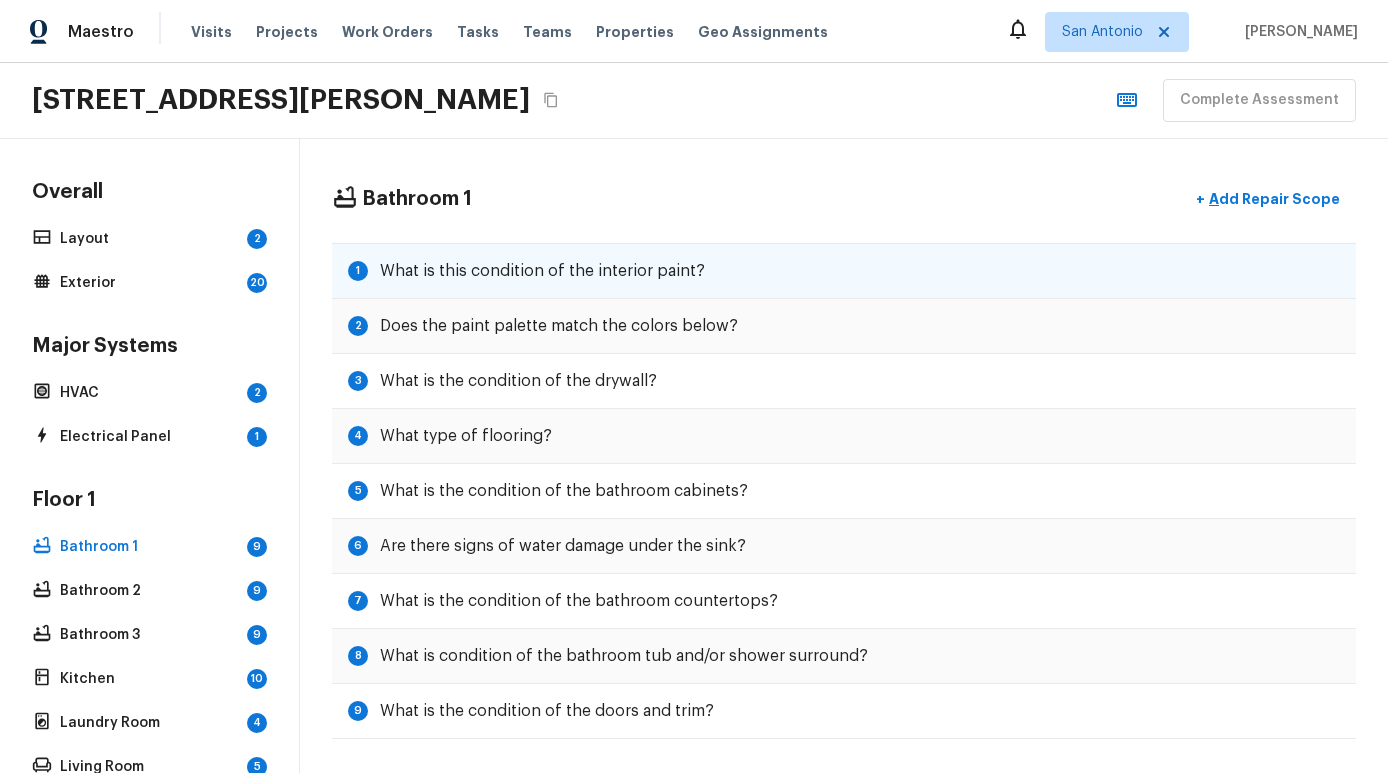 click on "What is this condition of the interior paint?" at bounding box center (542, 271) 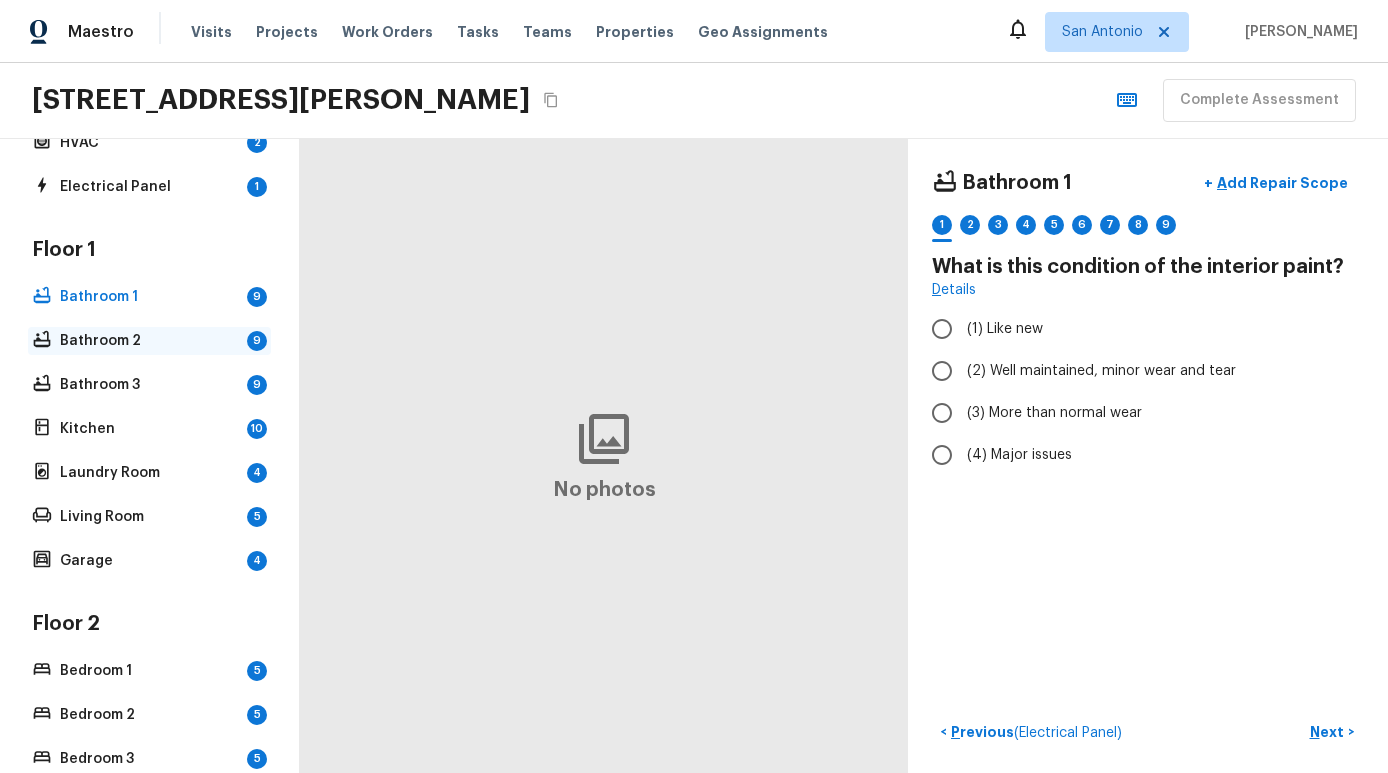 scroll, scrollTop: 402, scrollLeft: 0, axis: vertical 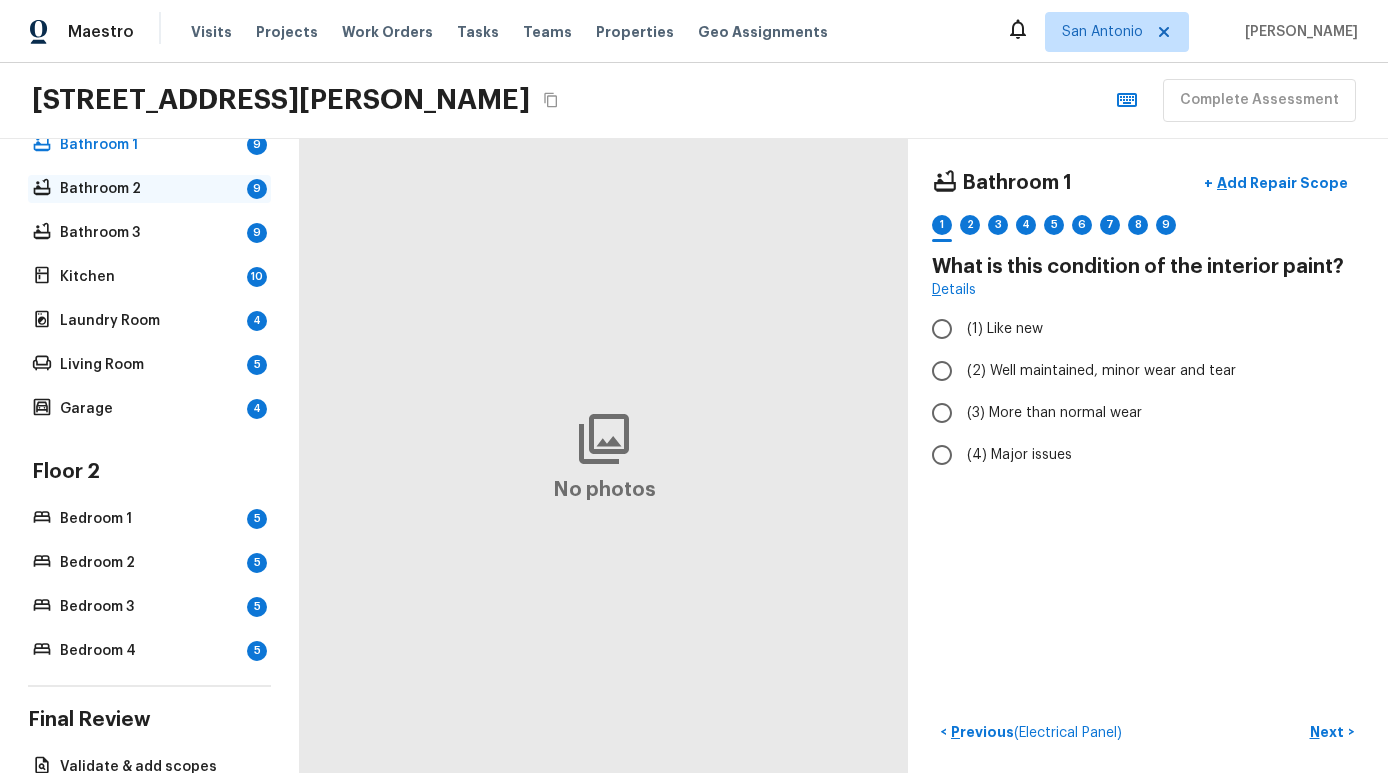 click on "Bathroom 2 9" at bounding box center [149, 189] 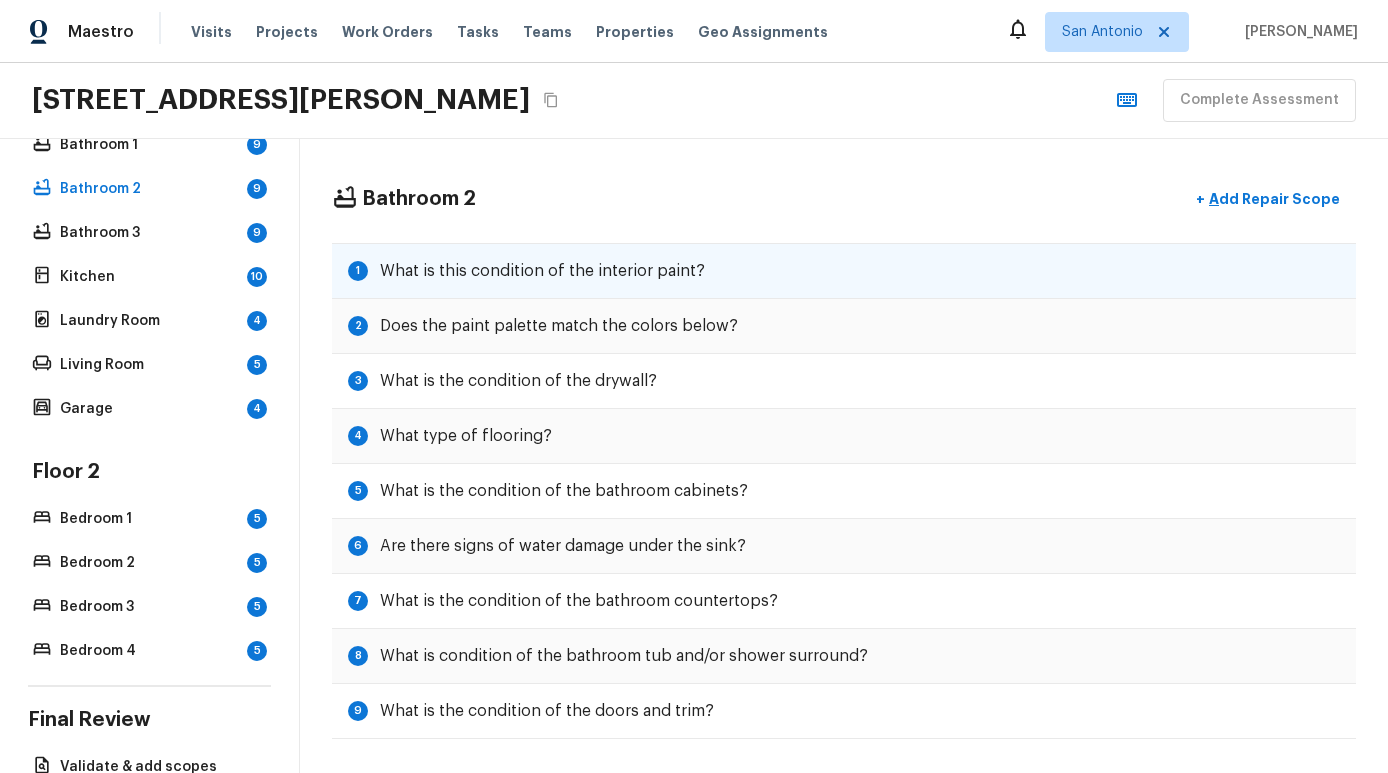click on "What is this condition of the interior paint?" at bounding box center [542, 271] 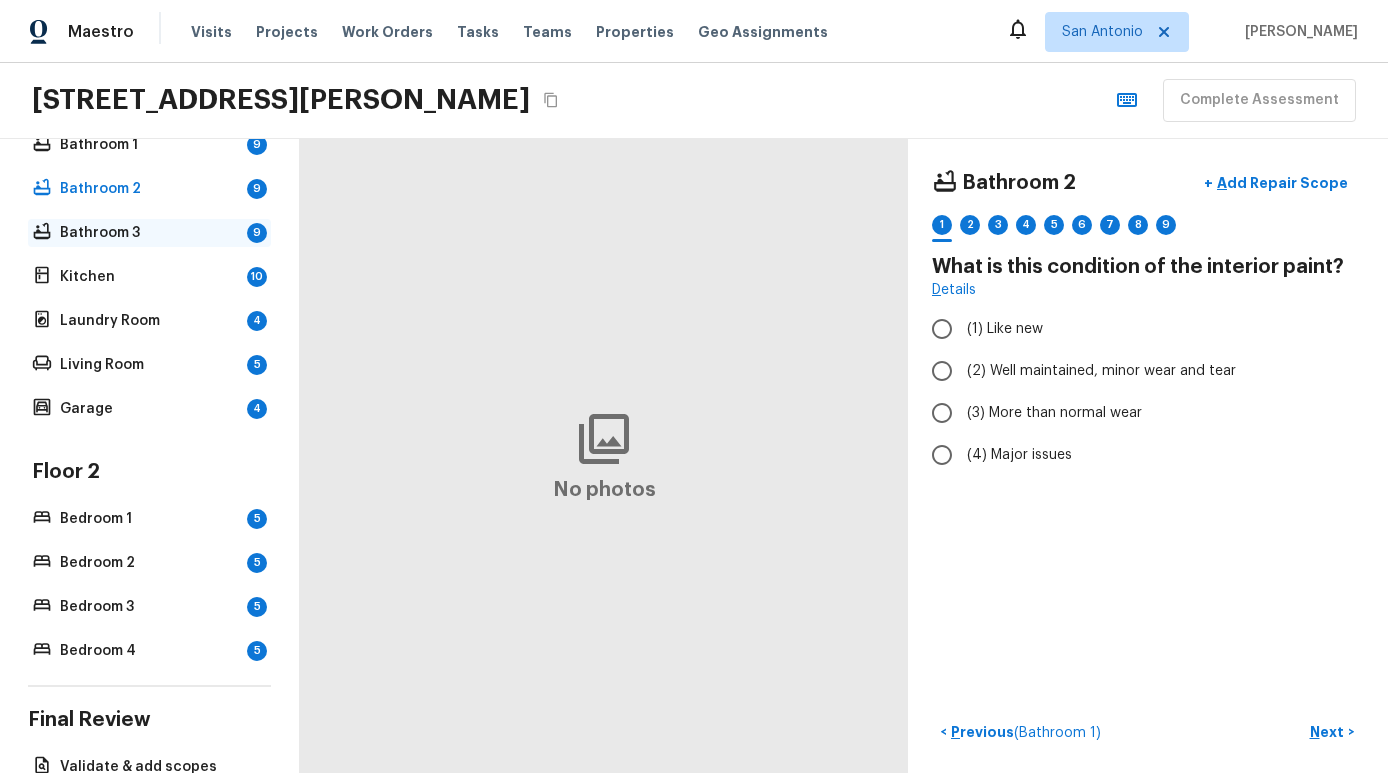 click on "Bathroom 3" at bounding box center [149, 233] 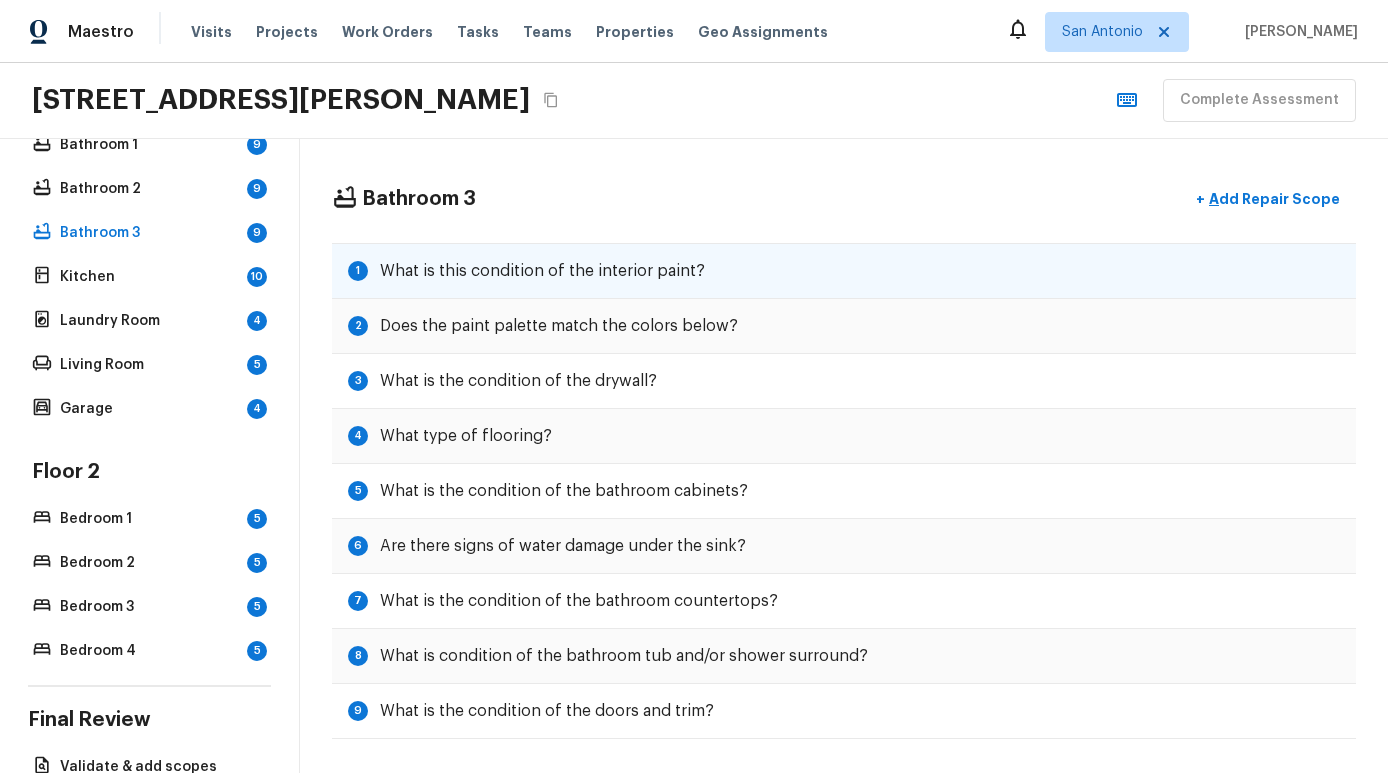 click on "1 What is this condition of the interior paint?" at bounding box center (844, 271) 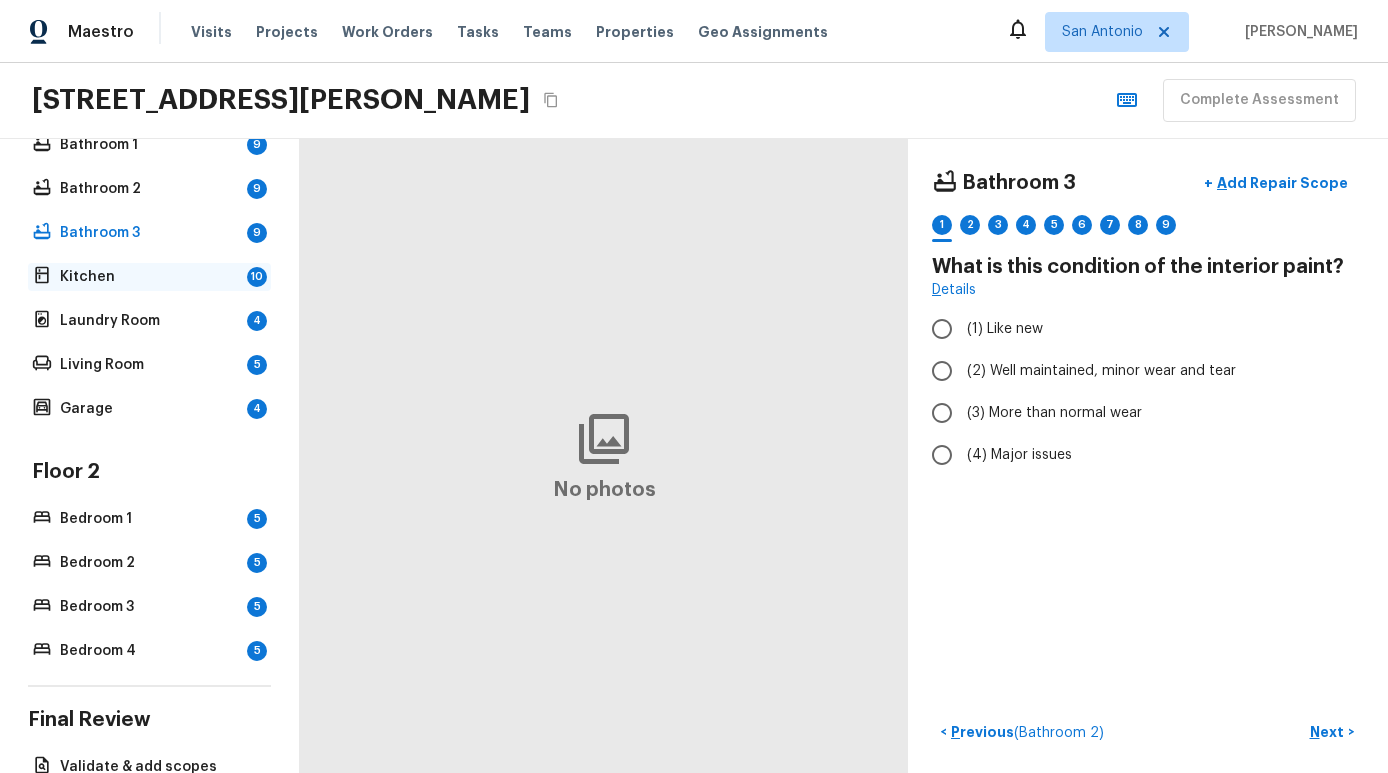 click on "Kitchen" at bounding box center (149, 277) 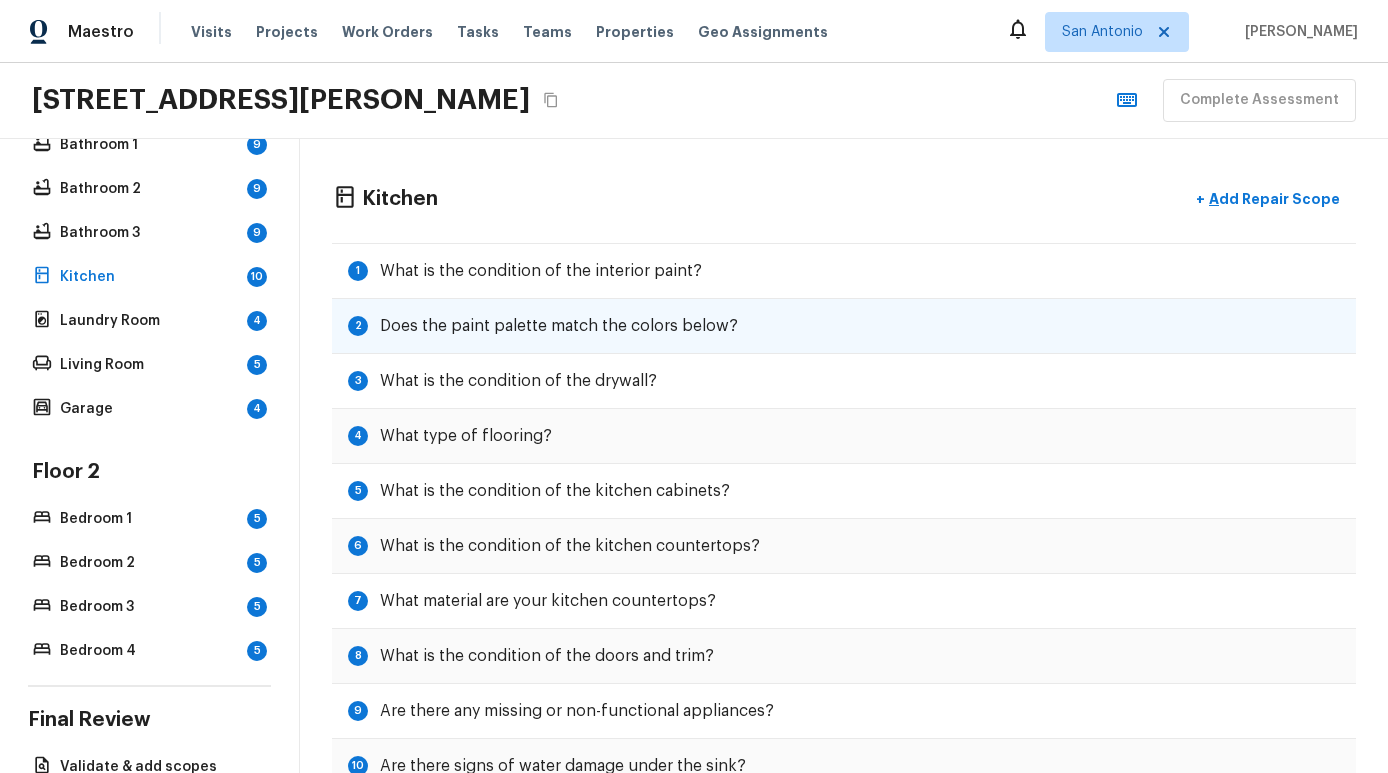 click on "2 Does the paint palette match the colors below?" at bounding box center (844, 326) 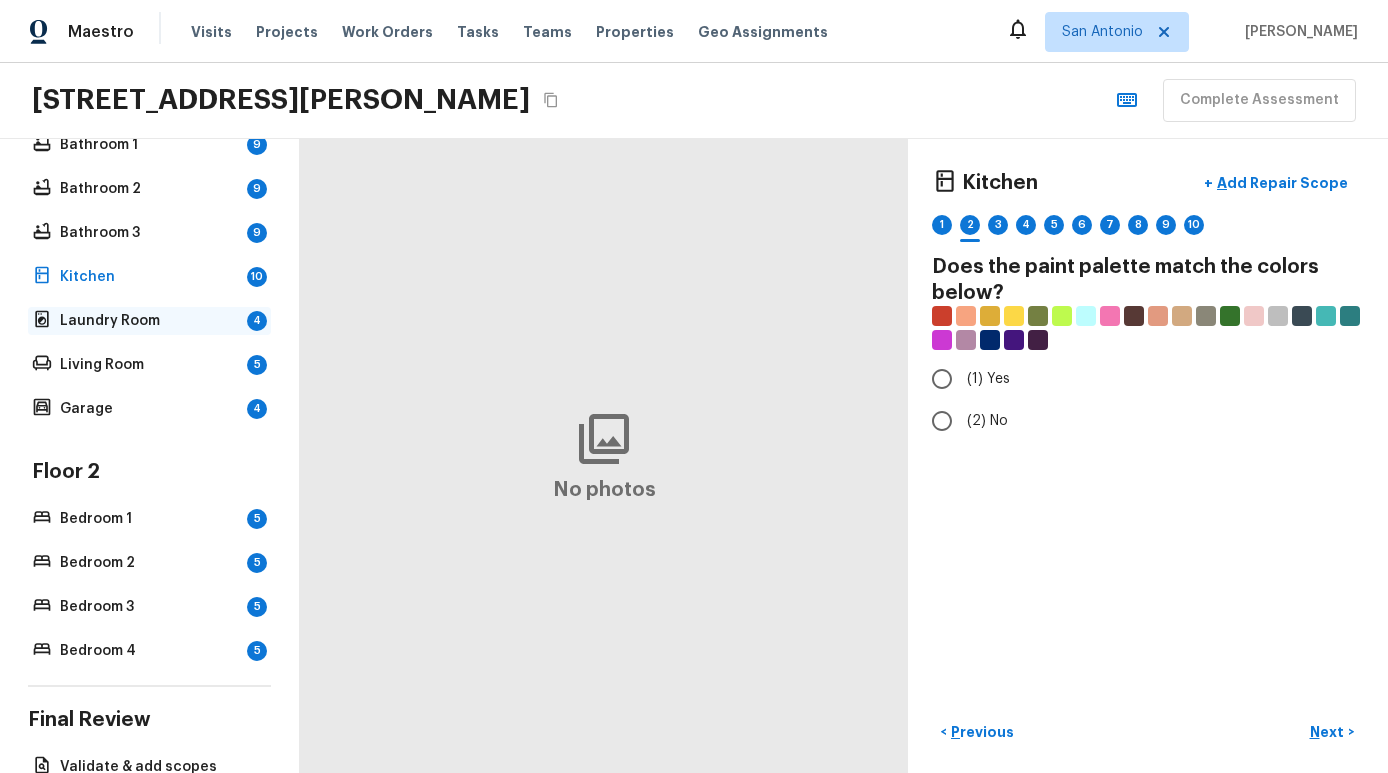 click on "Laundry Room" at bounding box center (149, 321) 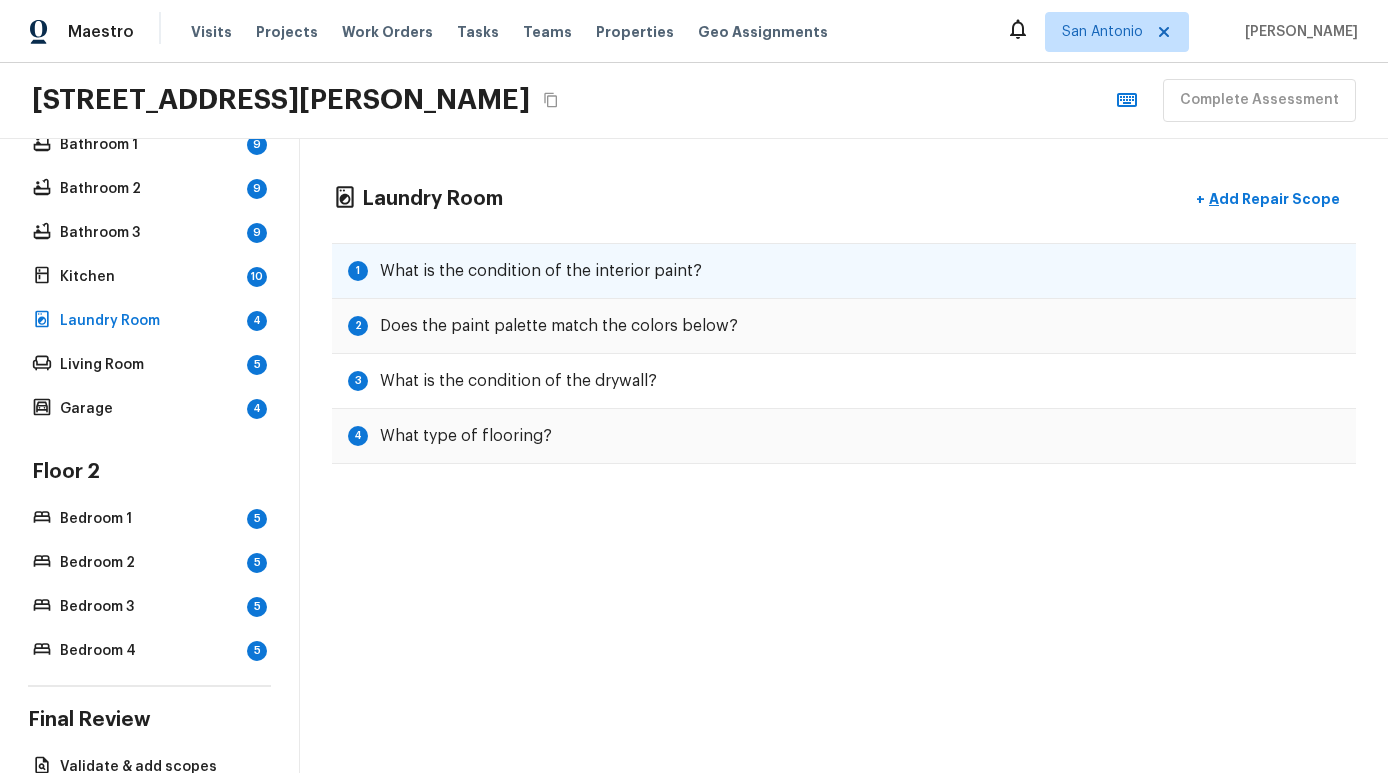 click on "What is the condition of the interior paint?" at bounding box center [541, 271] 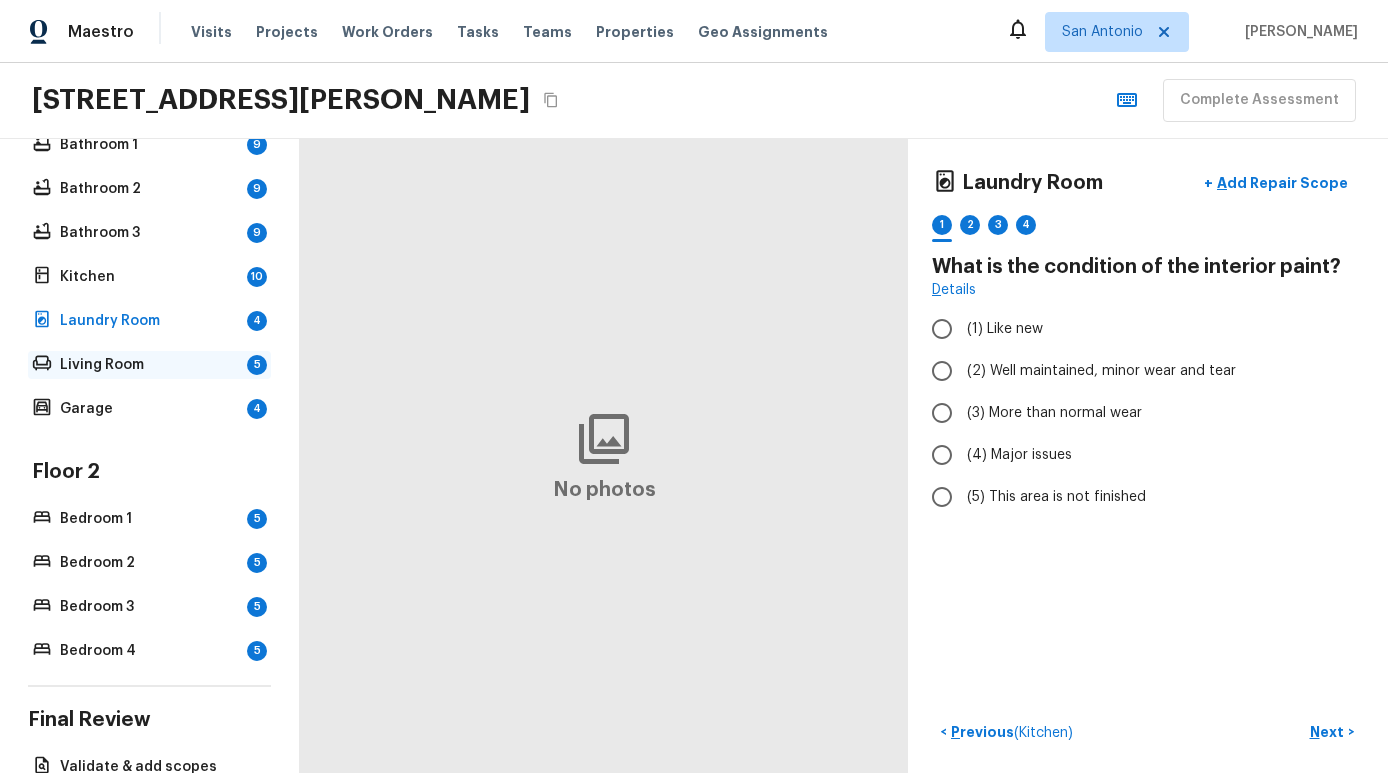 click on "Living Room 5" at bounding box center (149, 365) 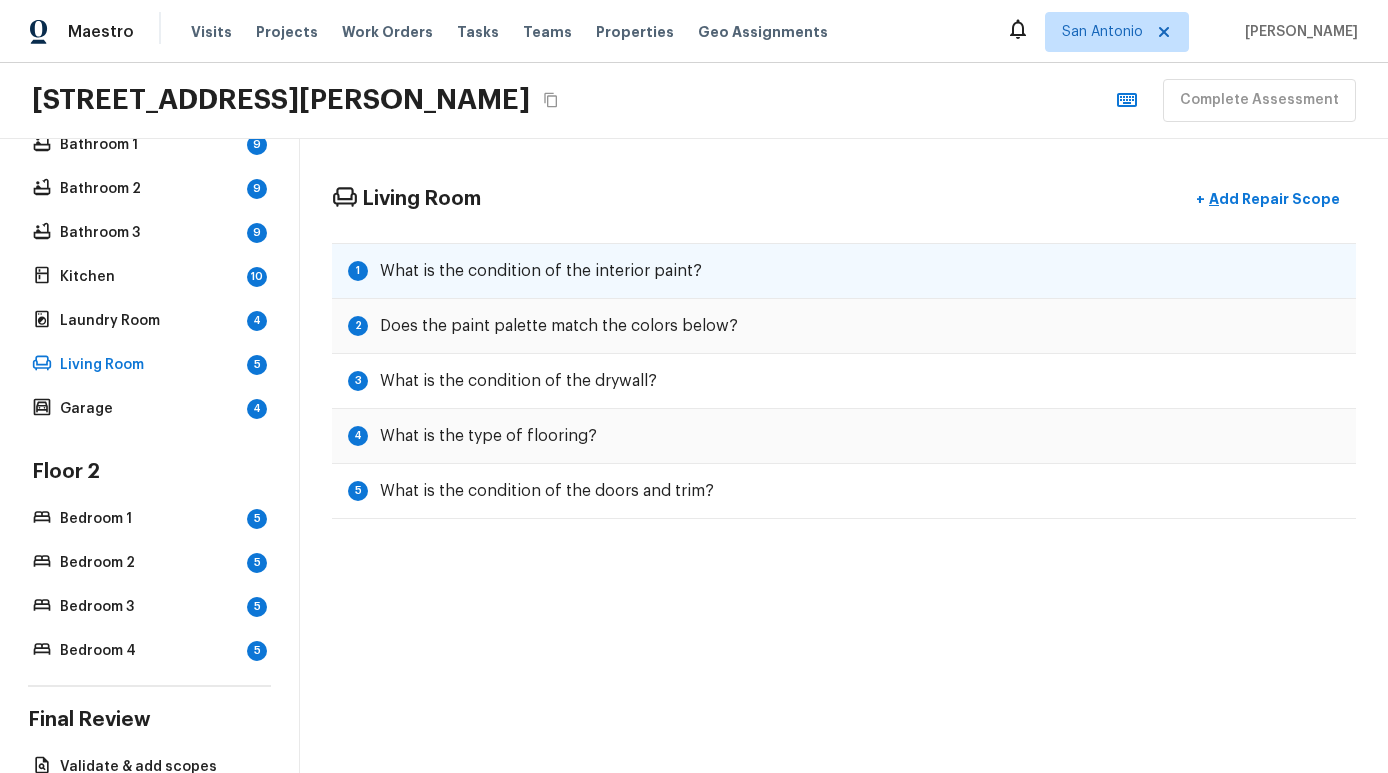 click on "What is the condition of the interior paint?" at bounding box center [541, 271] 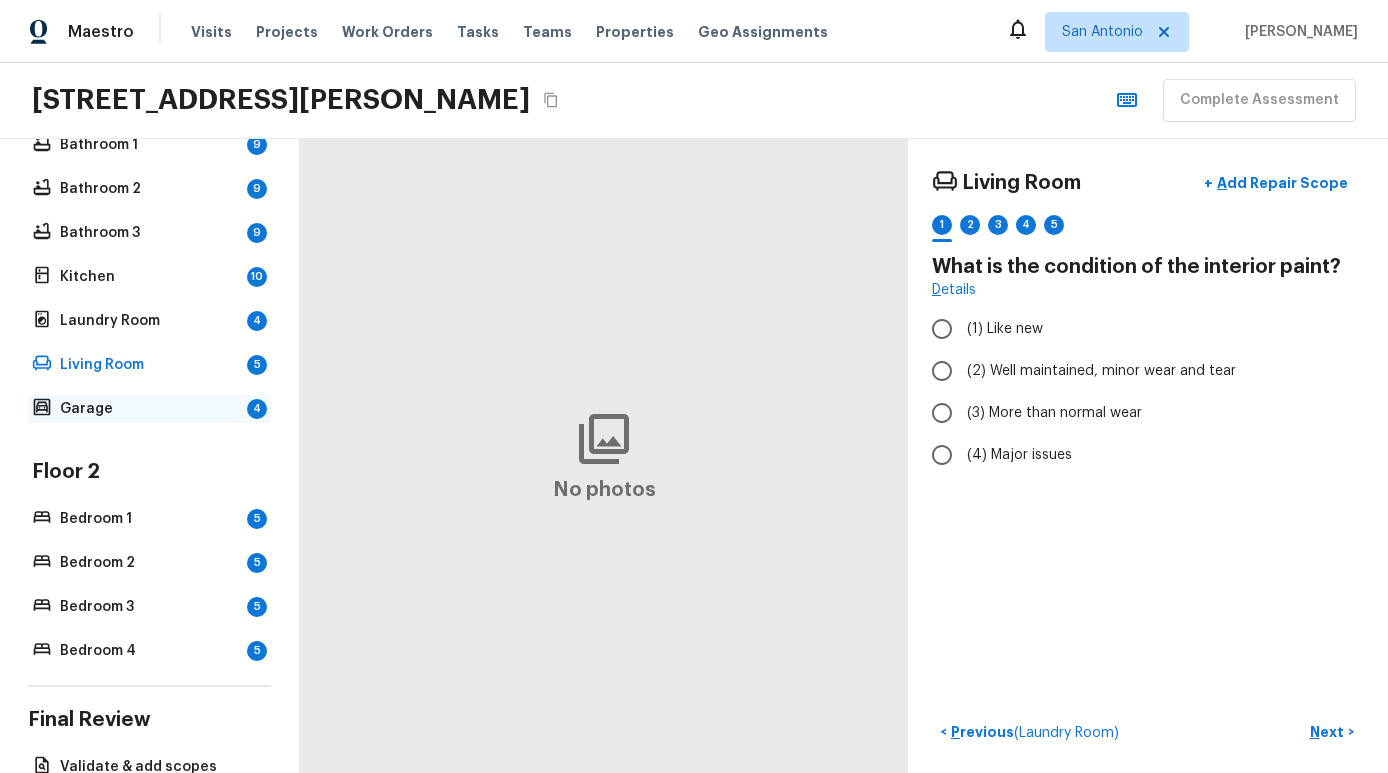 click on "Garage" at bounding box center [149, 409] 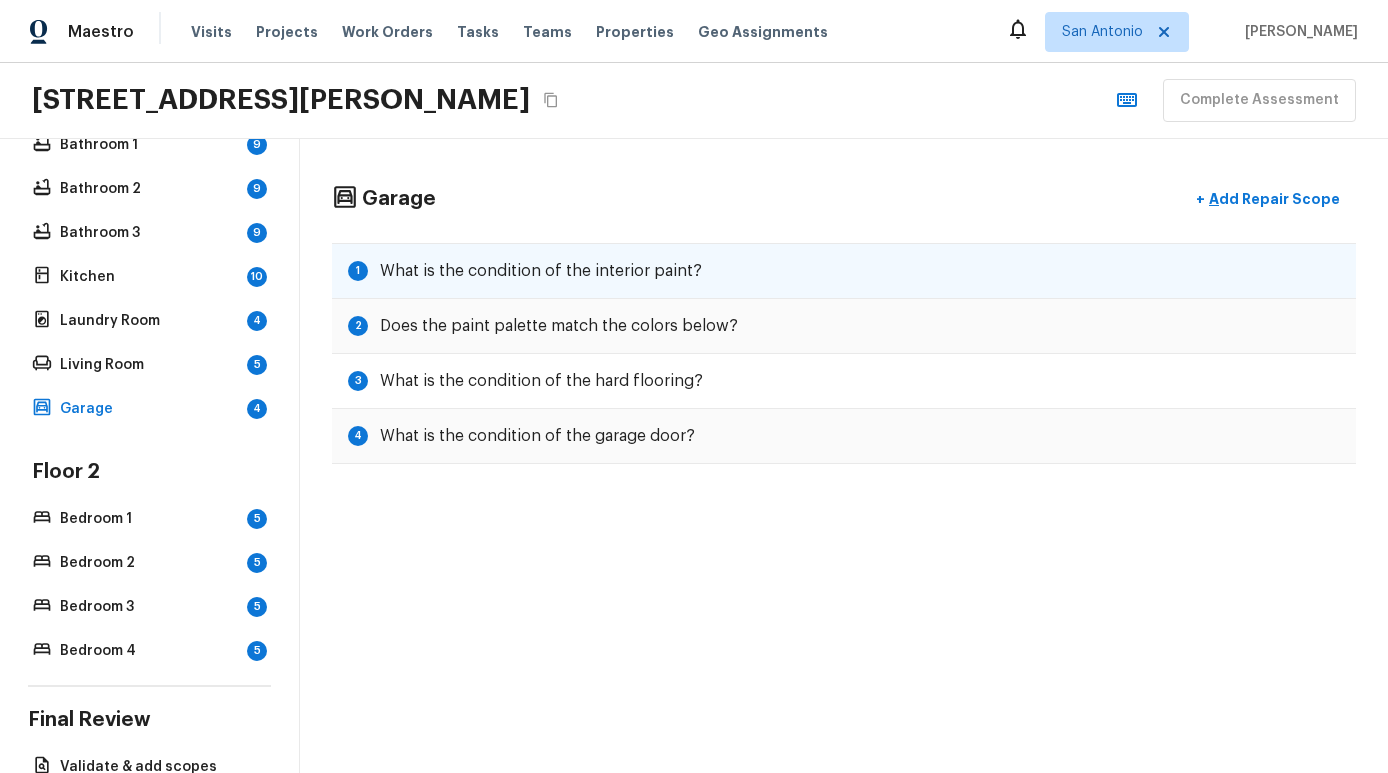 click on "What is the condition of the interior paint?" at bounding box center (541, 271) 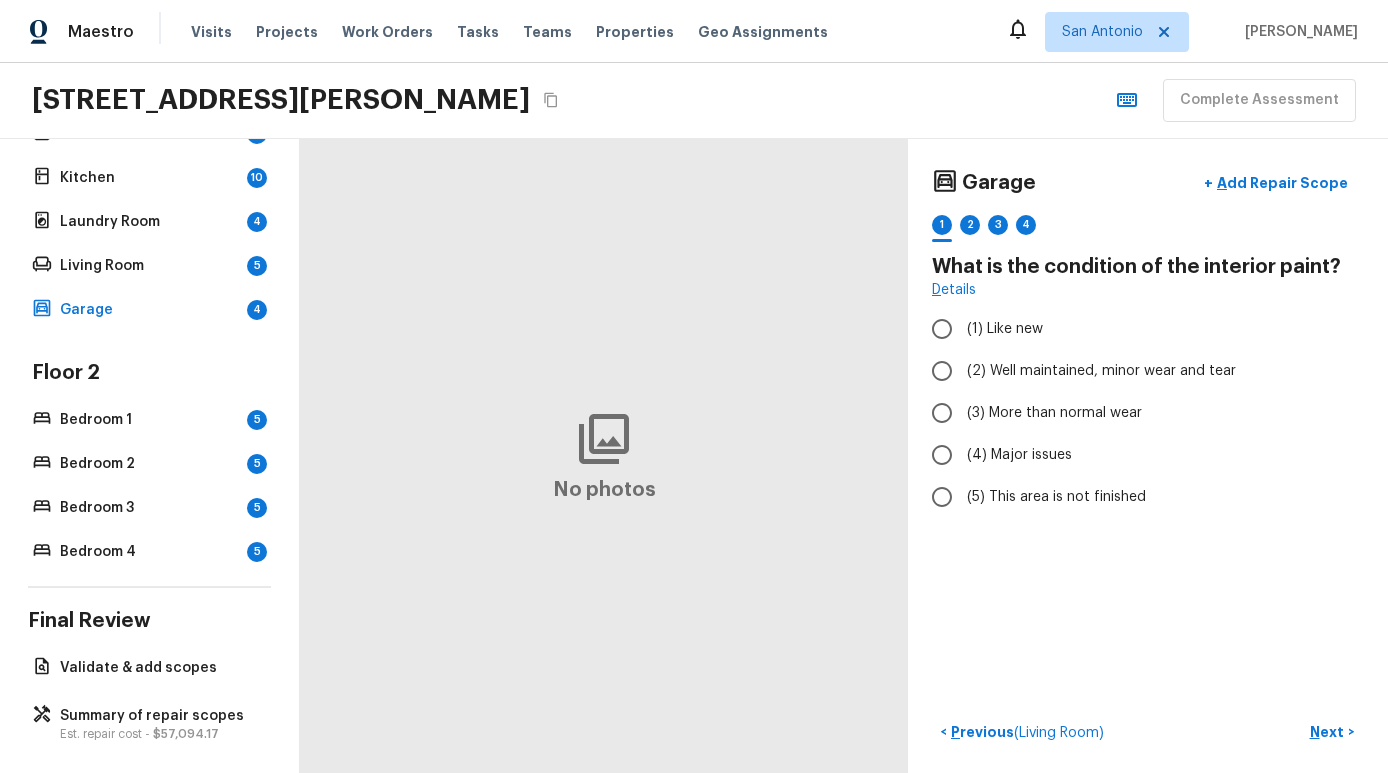 scroll, scrollTop: 514, scrollLeft: 0, axis: vertical 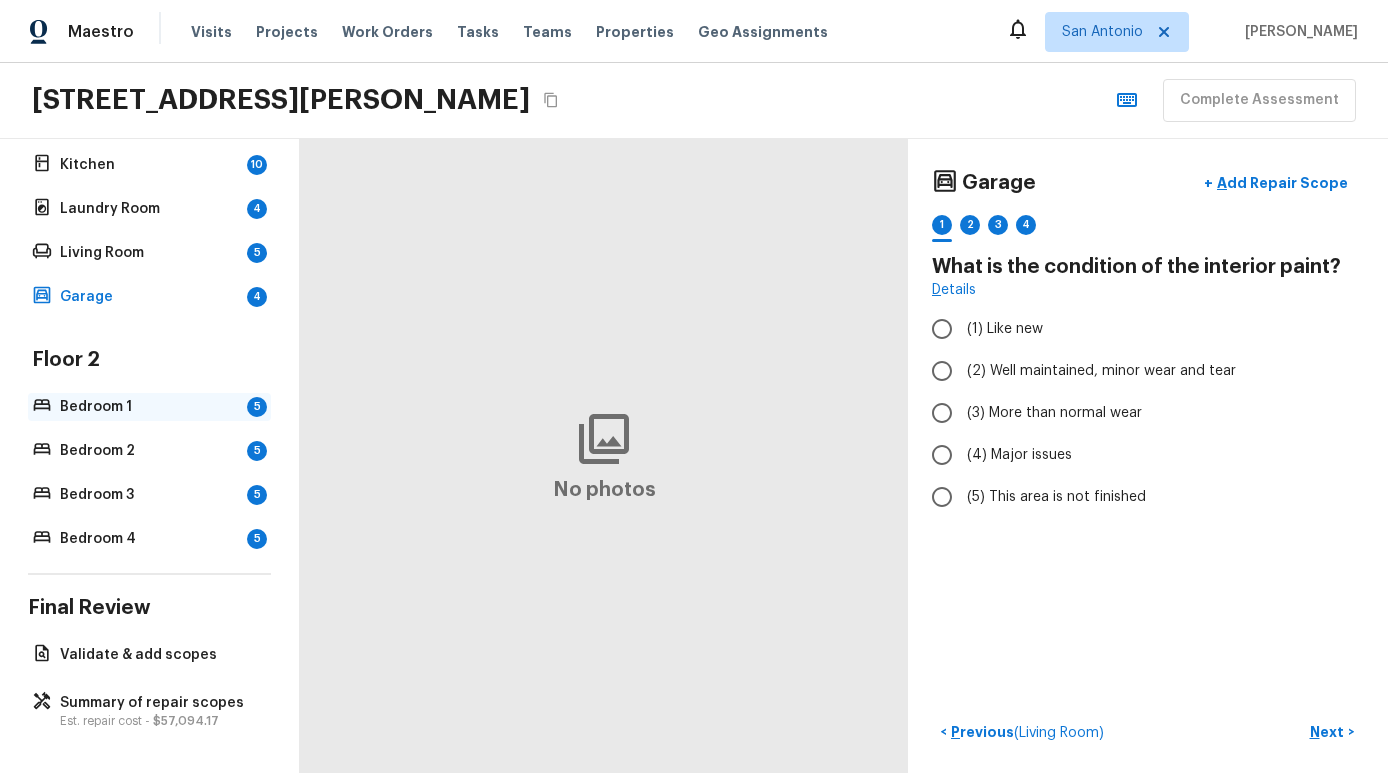 click on "Bedroom 1 5" at bounding box center (149, 407) 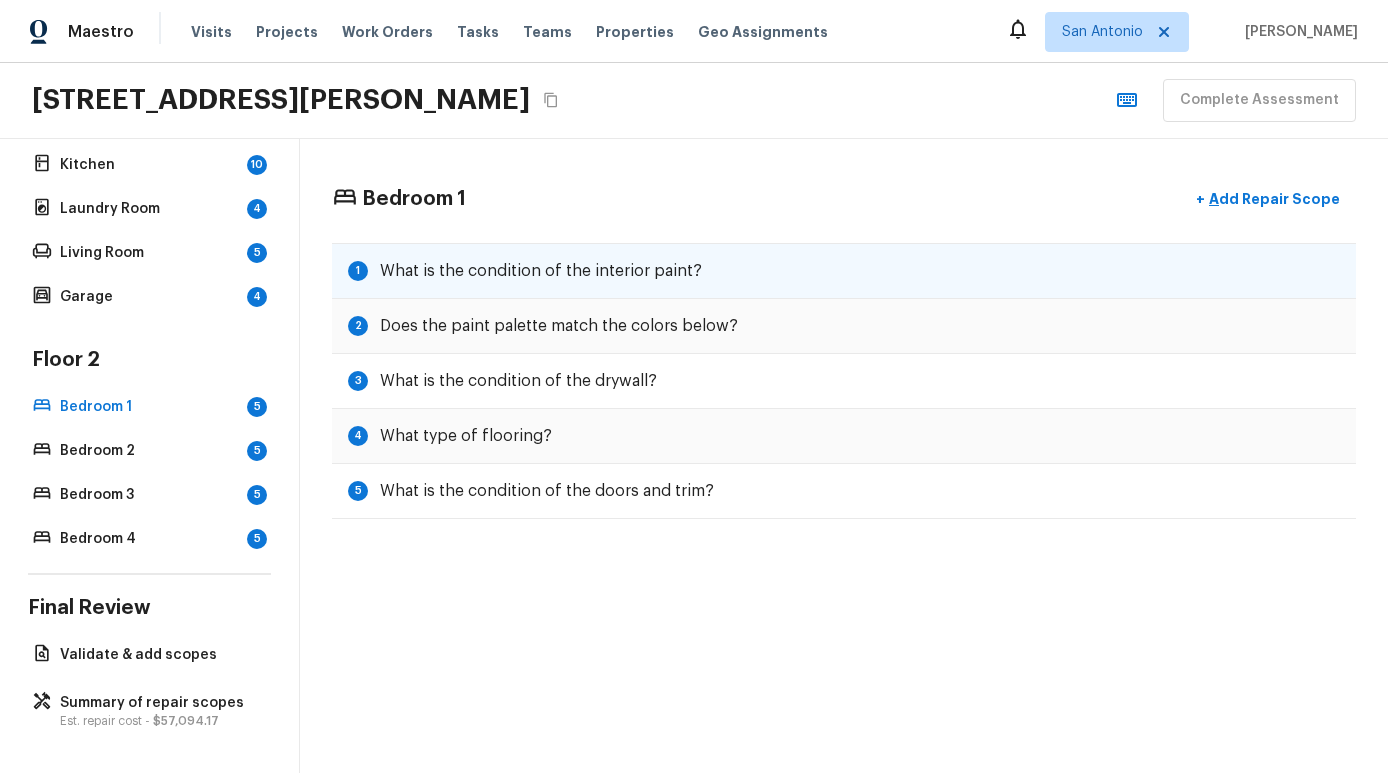 click on "1 What is the condition of the interior paint?" at bounding box center (844, 271) 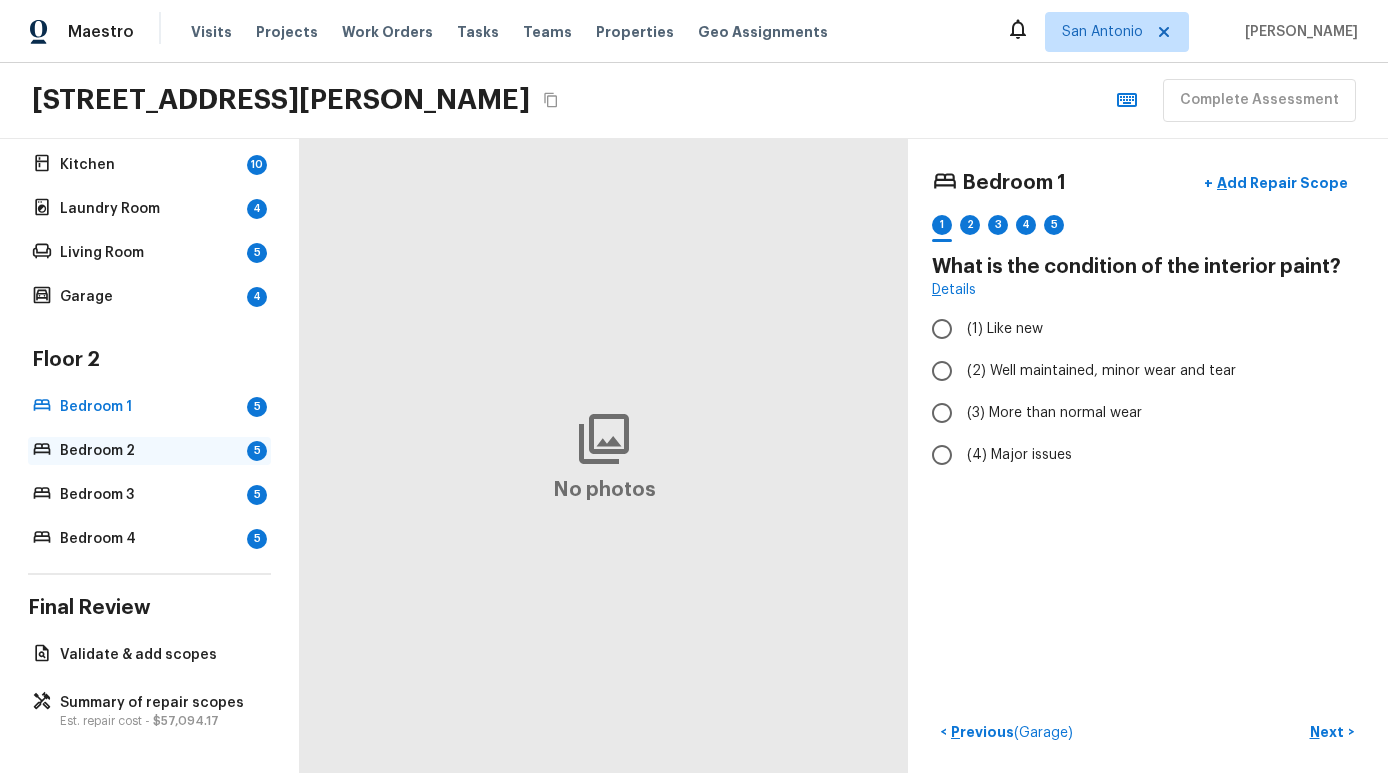 click on "Bedroom 2" at bounding box center (149, 451) 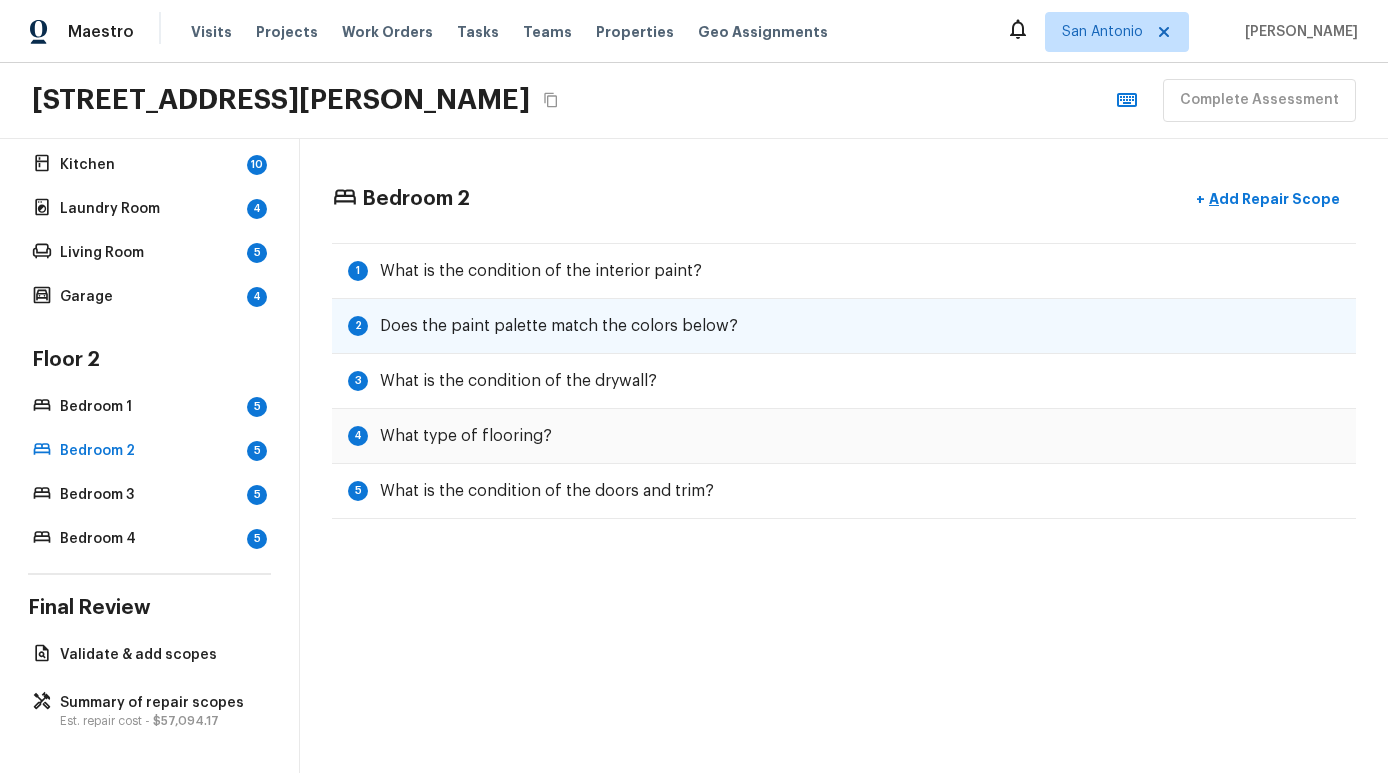click on "2 Does the paint palette match the colors below?" at bounding box center [844, 326] 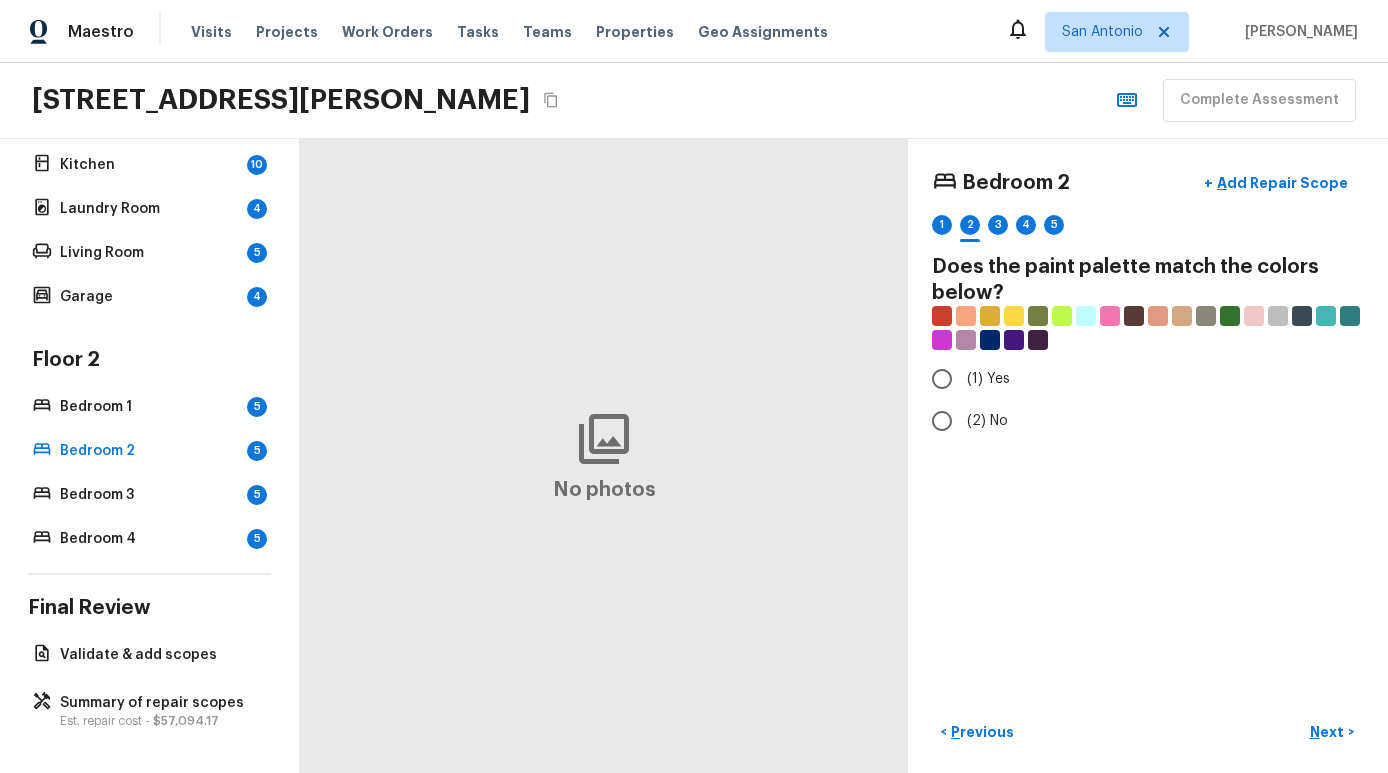 click on "Floor 2 Bedroom 1 5 Bedroom 2 5 Bedroom 3 5 Bedroom 4 5" at bounding box center [149, 450] 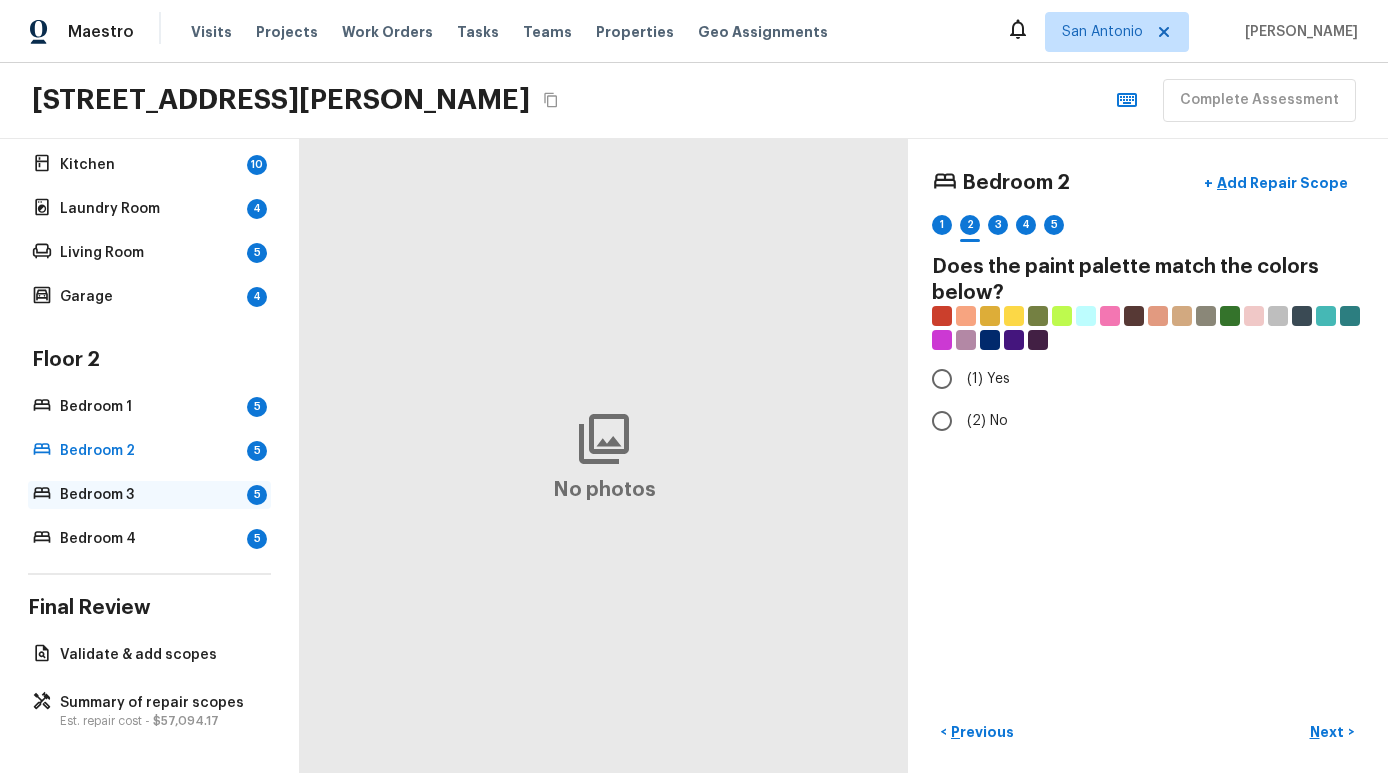 click on "Bedroom 3" at bounding box center (149, 495) 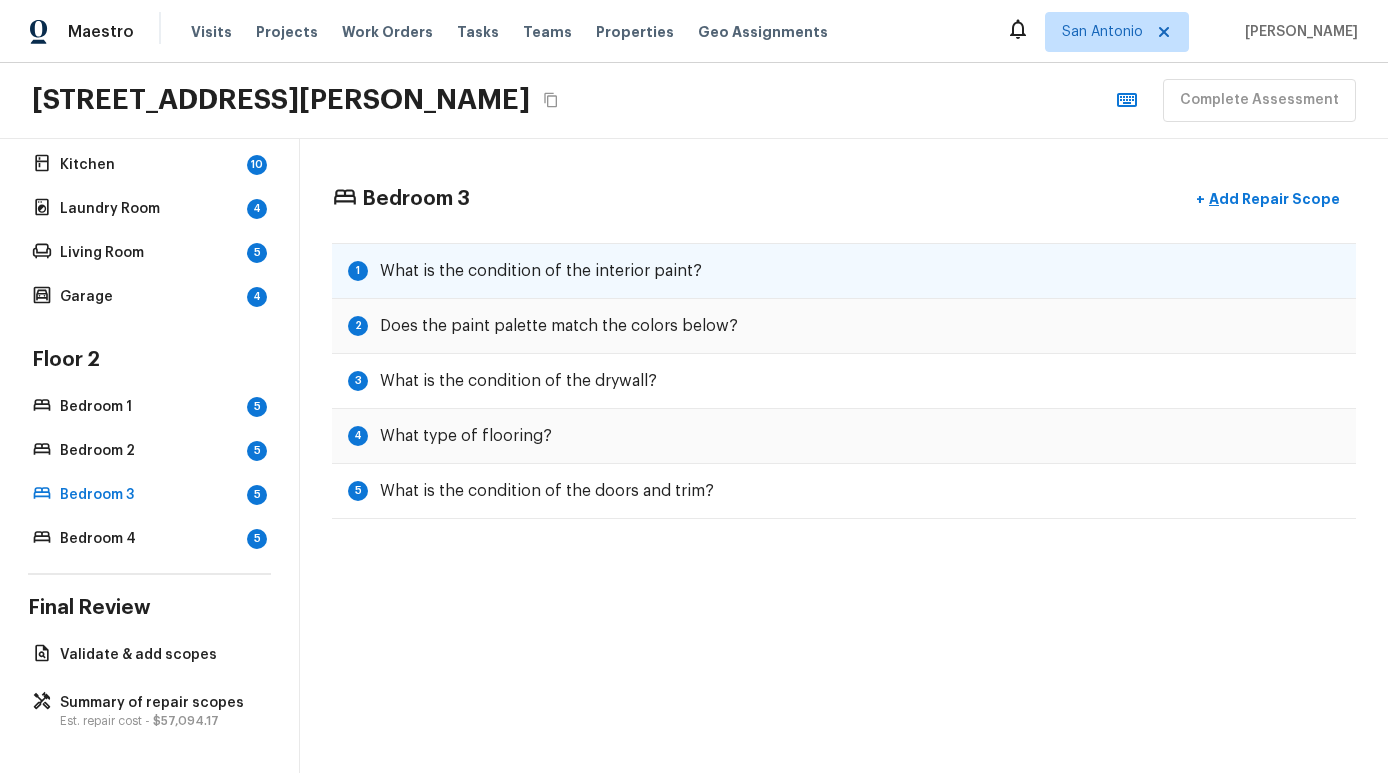 click on "1 What is the condition of the interior paint?" at bounding box center [844, 271] 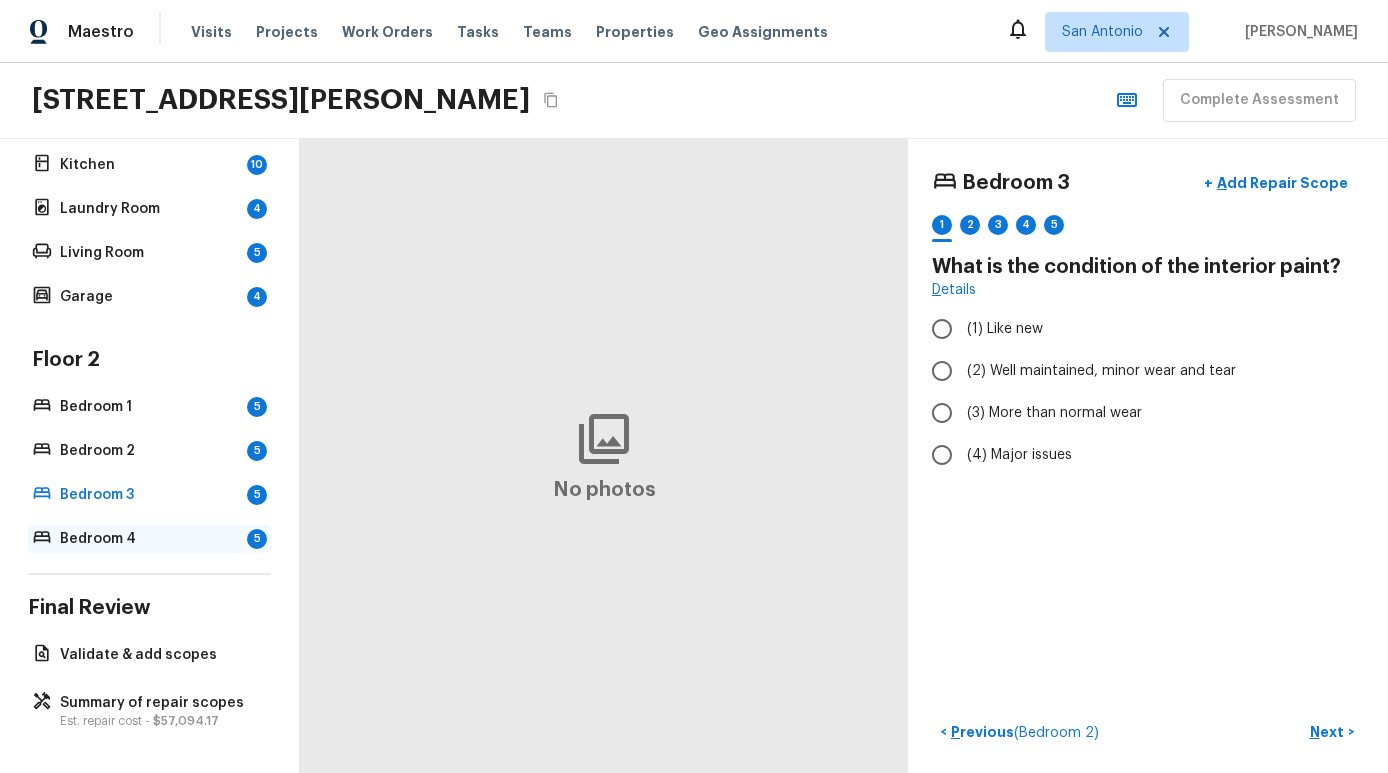 click on "Bedroom 4" at bounding box center [149, 539] 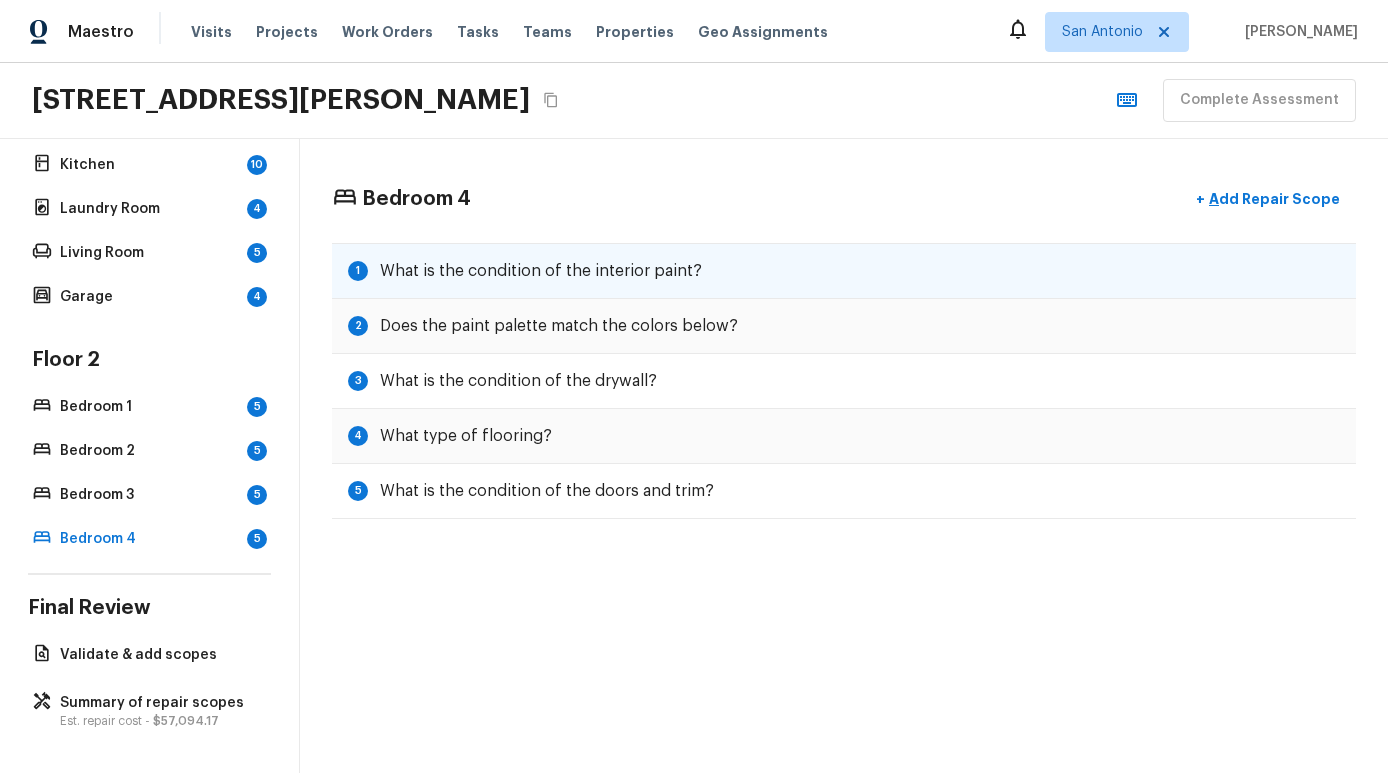 click on "What is the condition of the interior paint?" at bounding box center [541, 271] 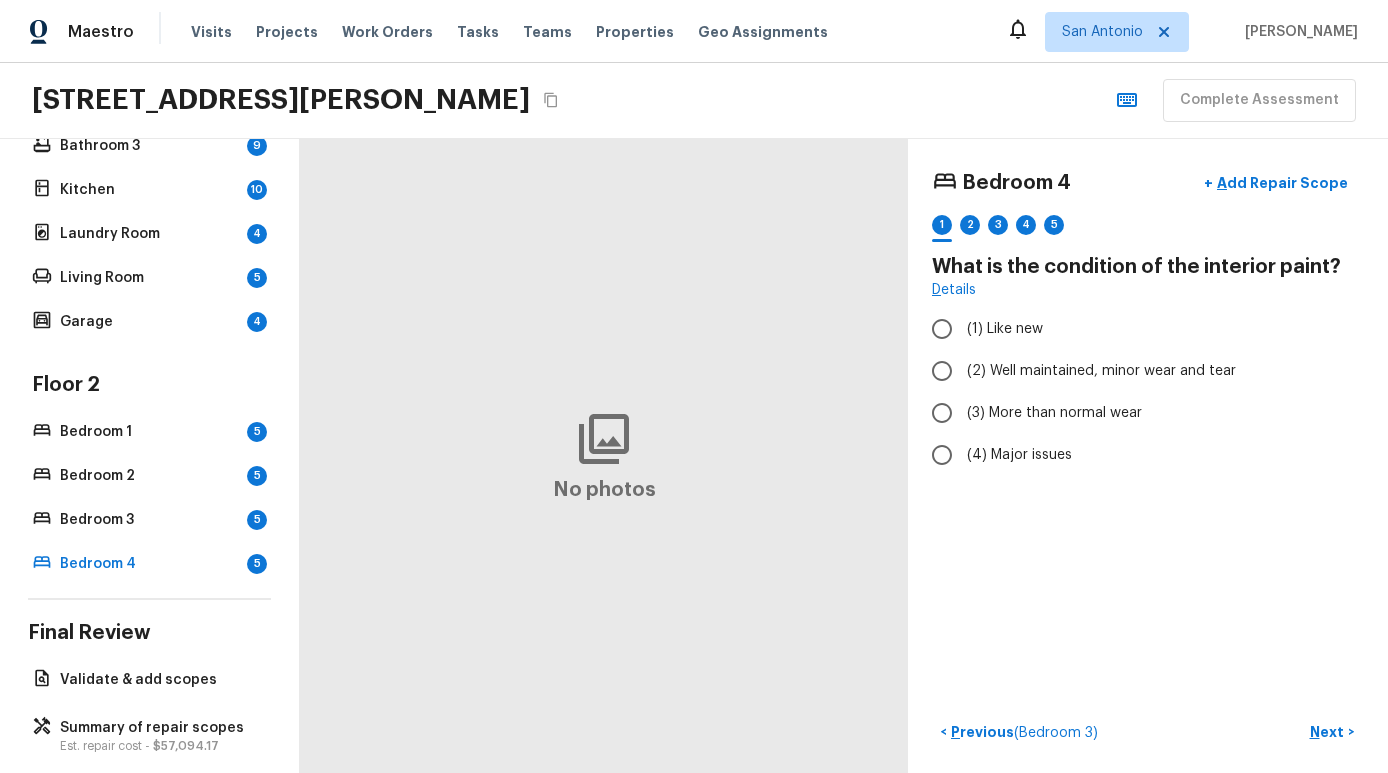 scroll, scrollTop: 0, scrollLeft: 0, axis: both 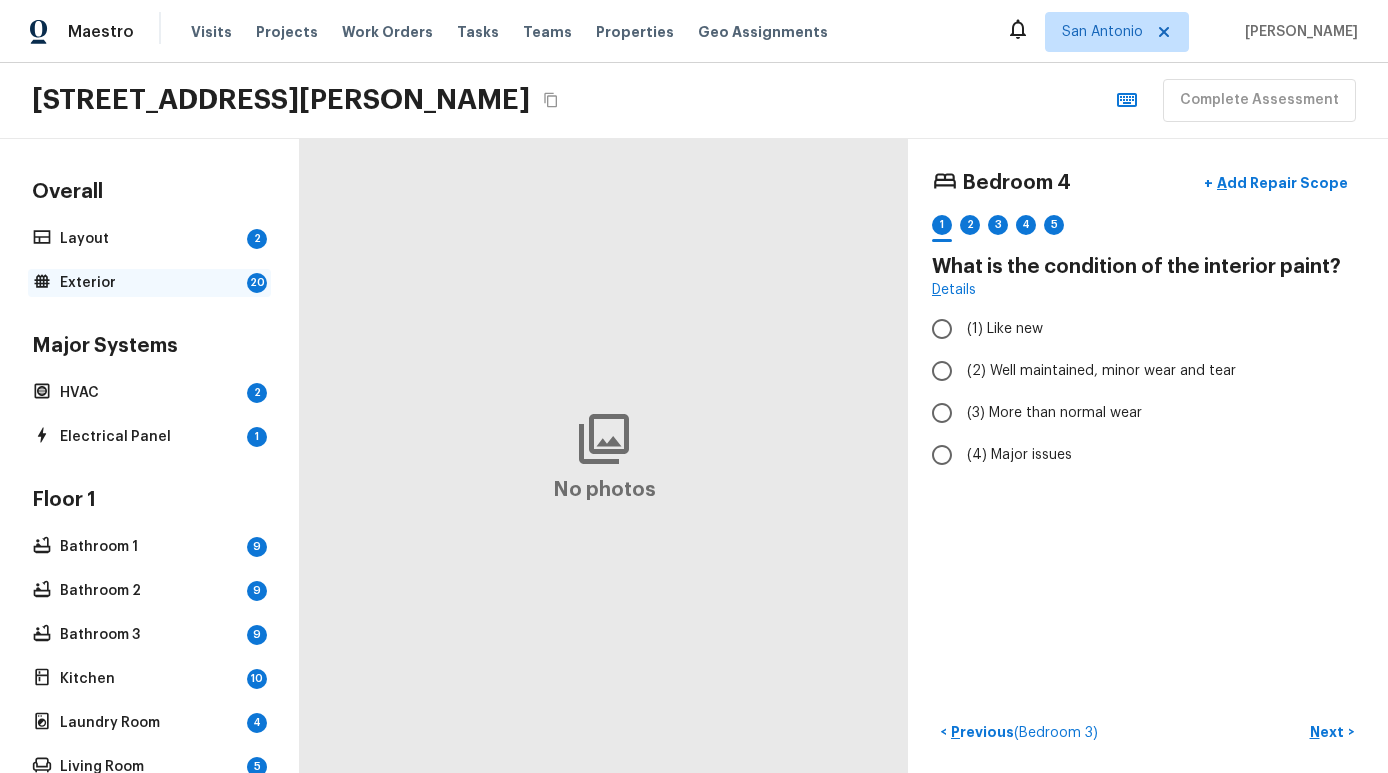 click on "Exterior" at bounding box center (149, 283) 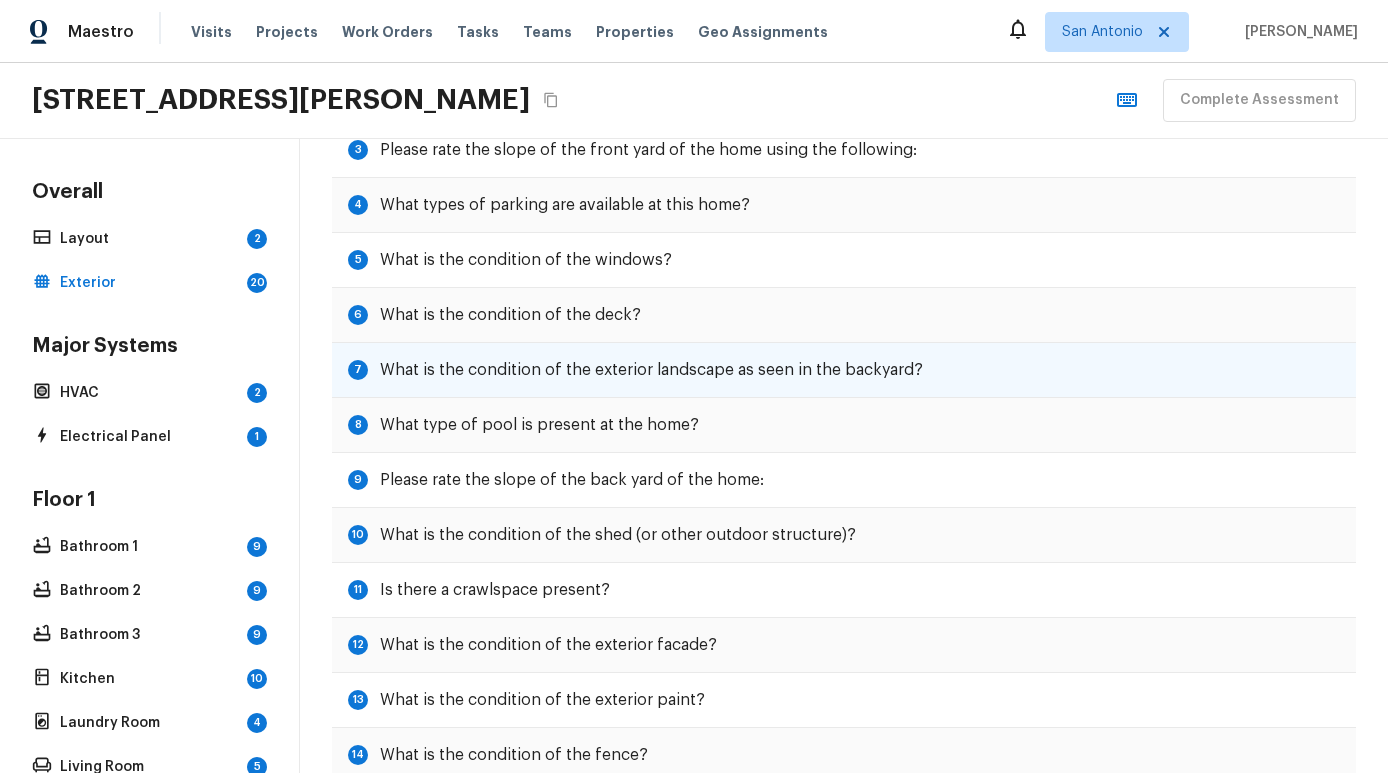 scroll, scrollTop: 210, scrollLeft: 0, axis: vertical 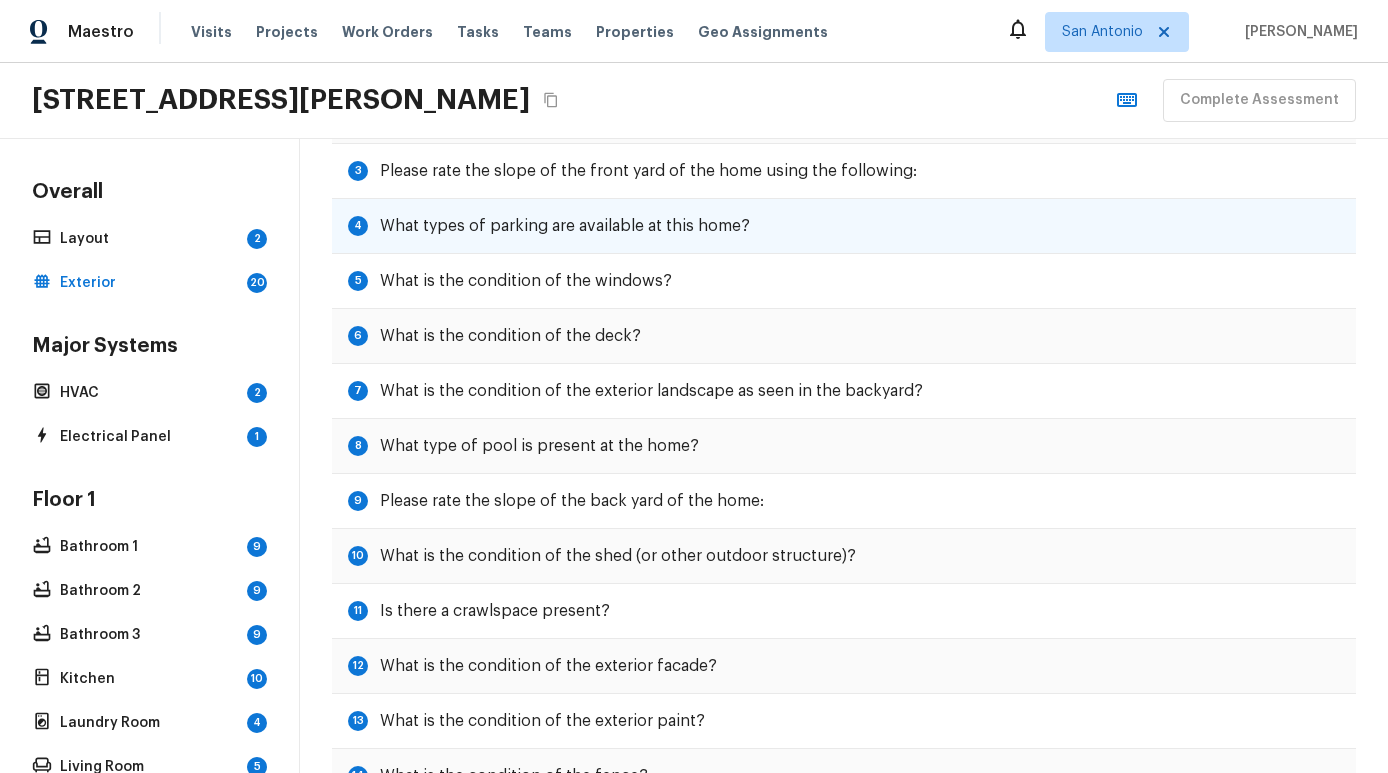 click on "What types of parking are available at this home?" at bounding box center (565, 226) 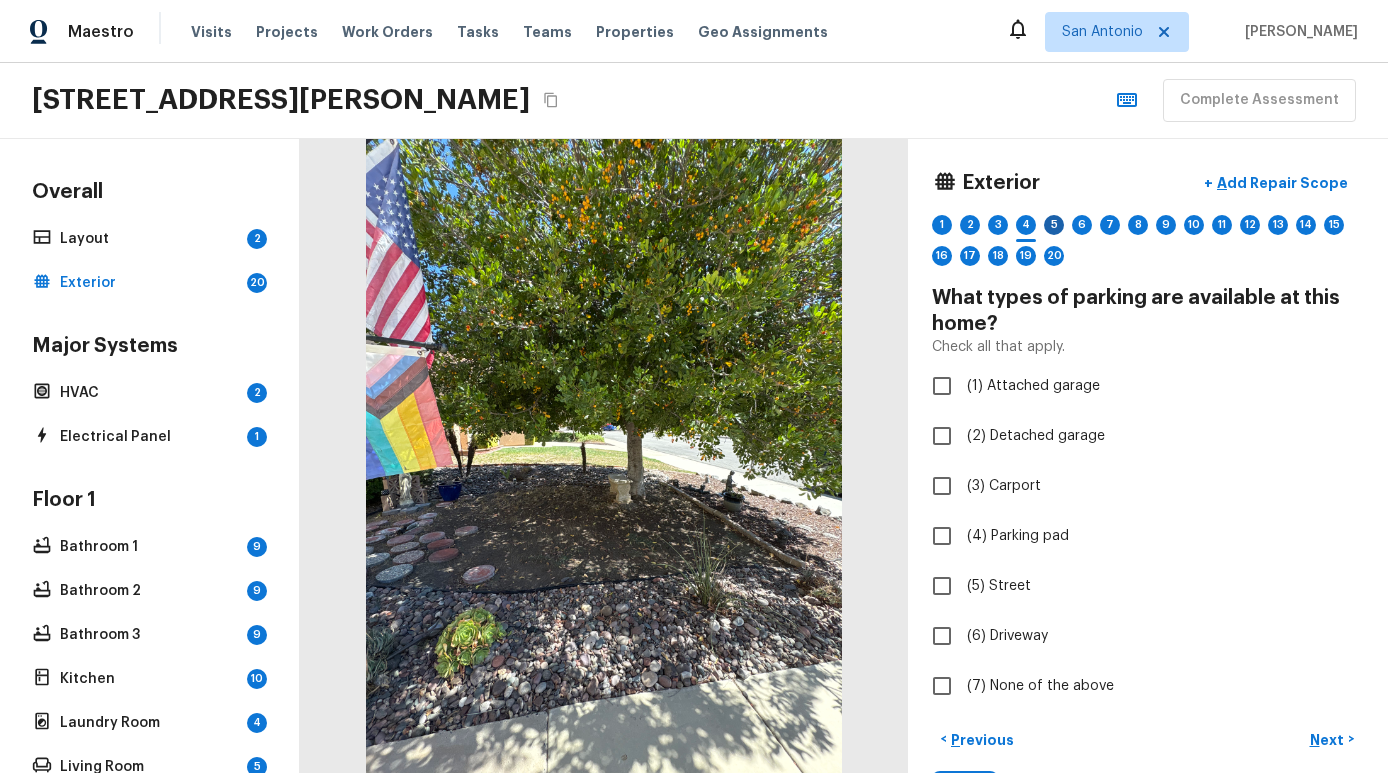 click on "5" at bounding box center (1054, 225) 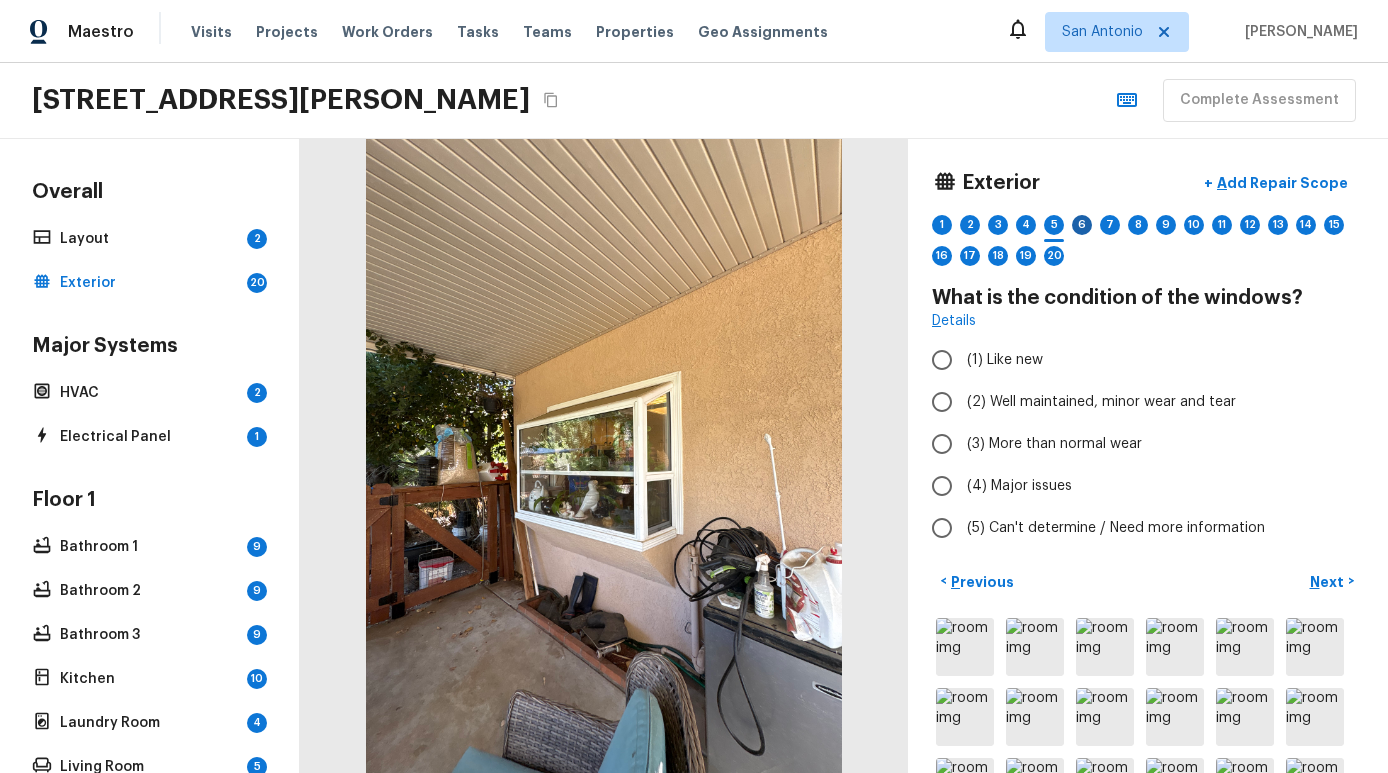 click on "6" at bounding box center [1082, 225] 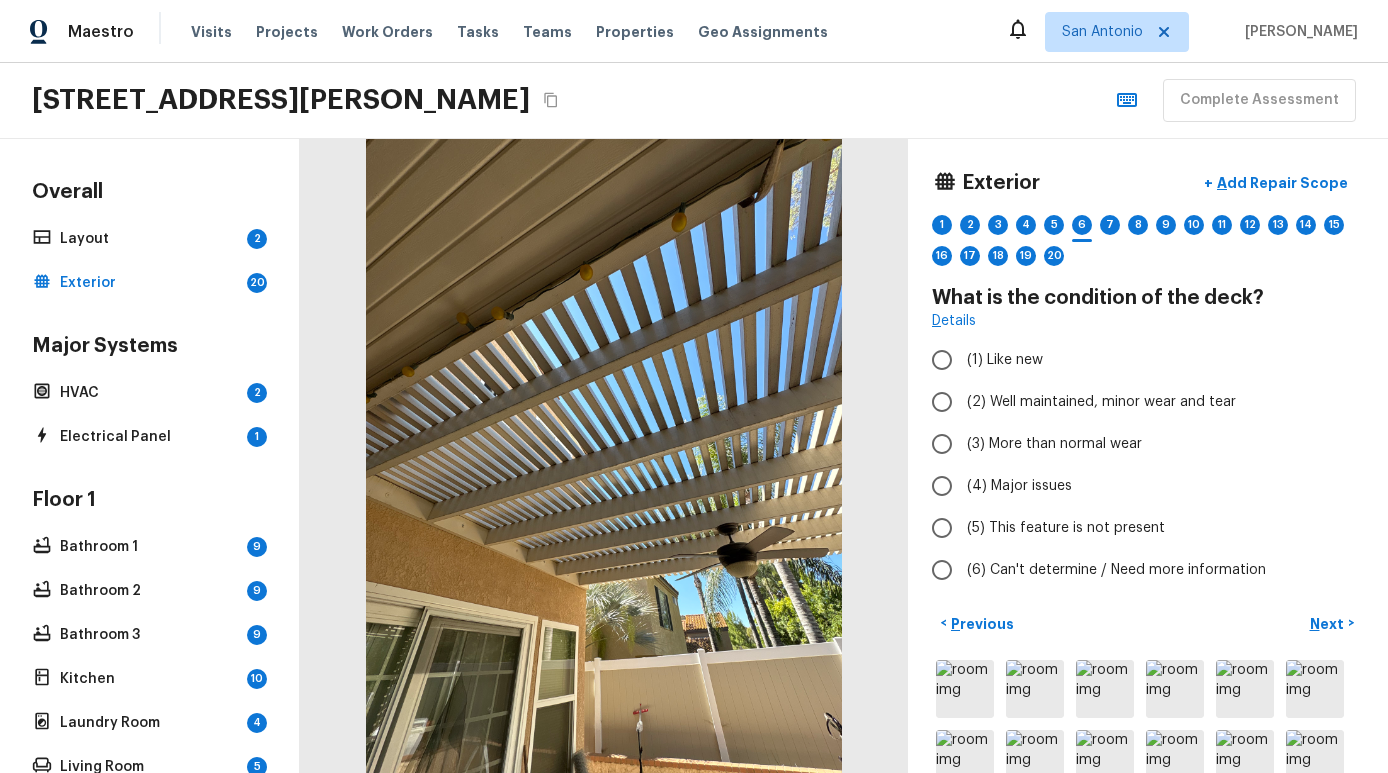 click on "[STREET_ADDRESS][PERSON_NAME] Complete Assessment" at bounding box center [694, 101] 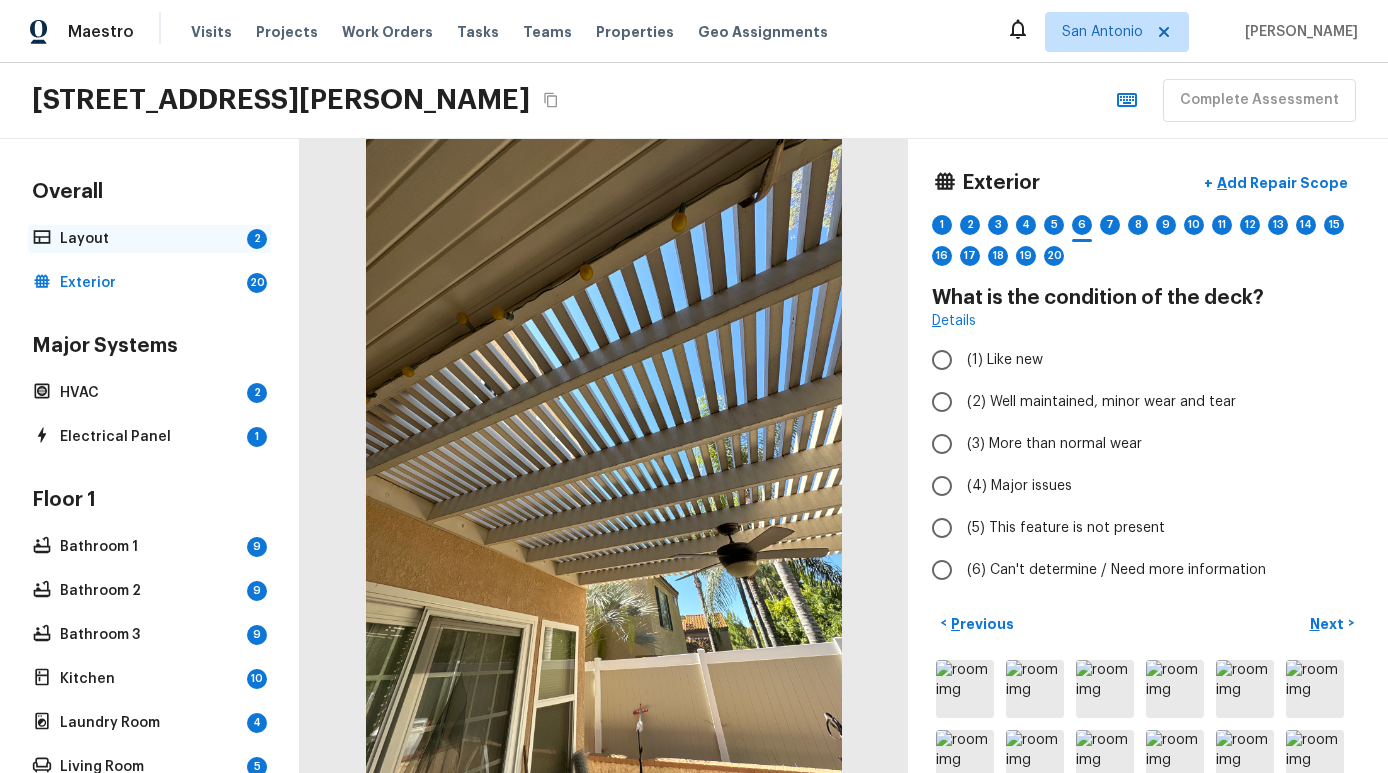 click on "Layout" at bounding box center (149, 239) 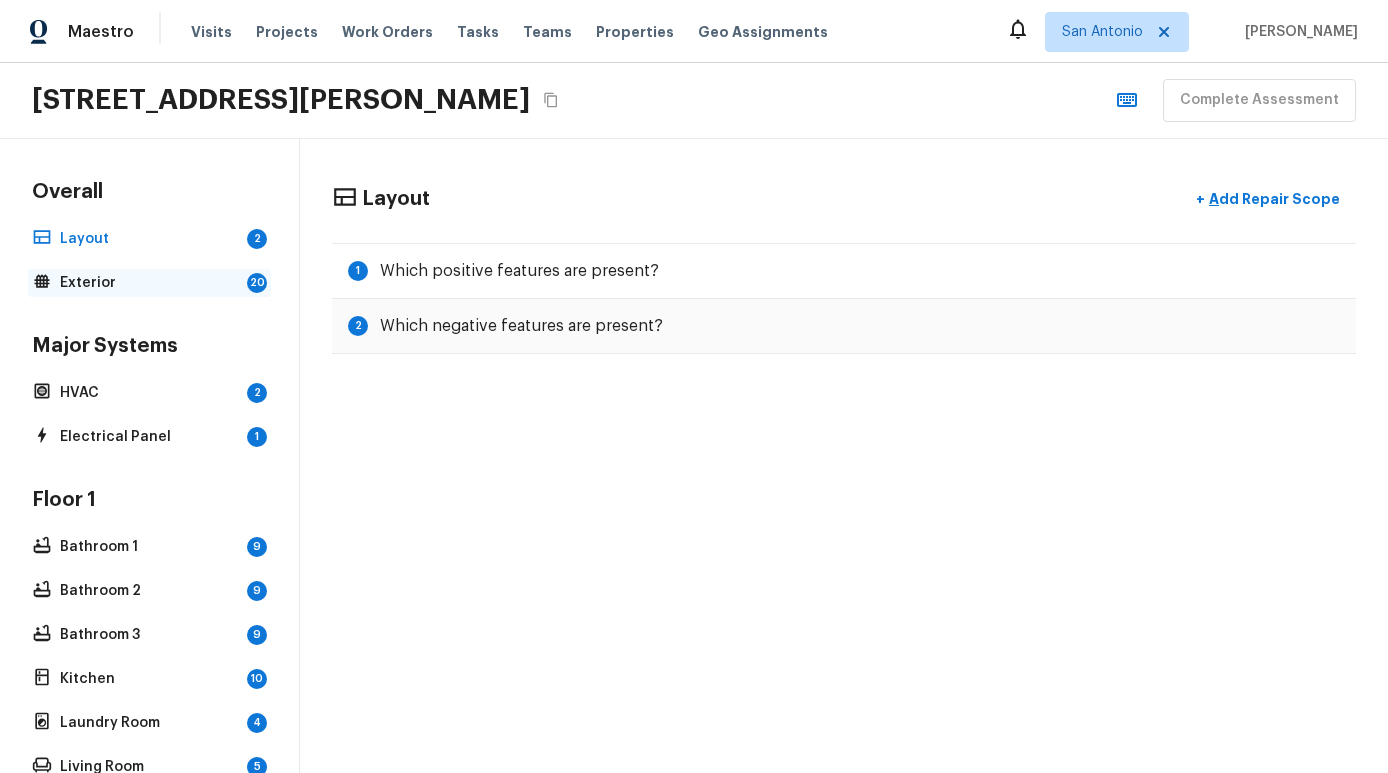 click on "Exterior" at bounding box center (149, 283) 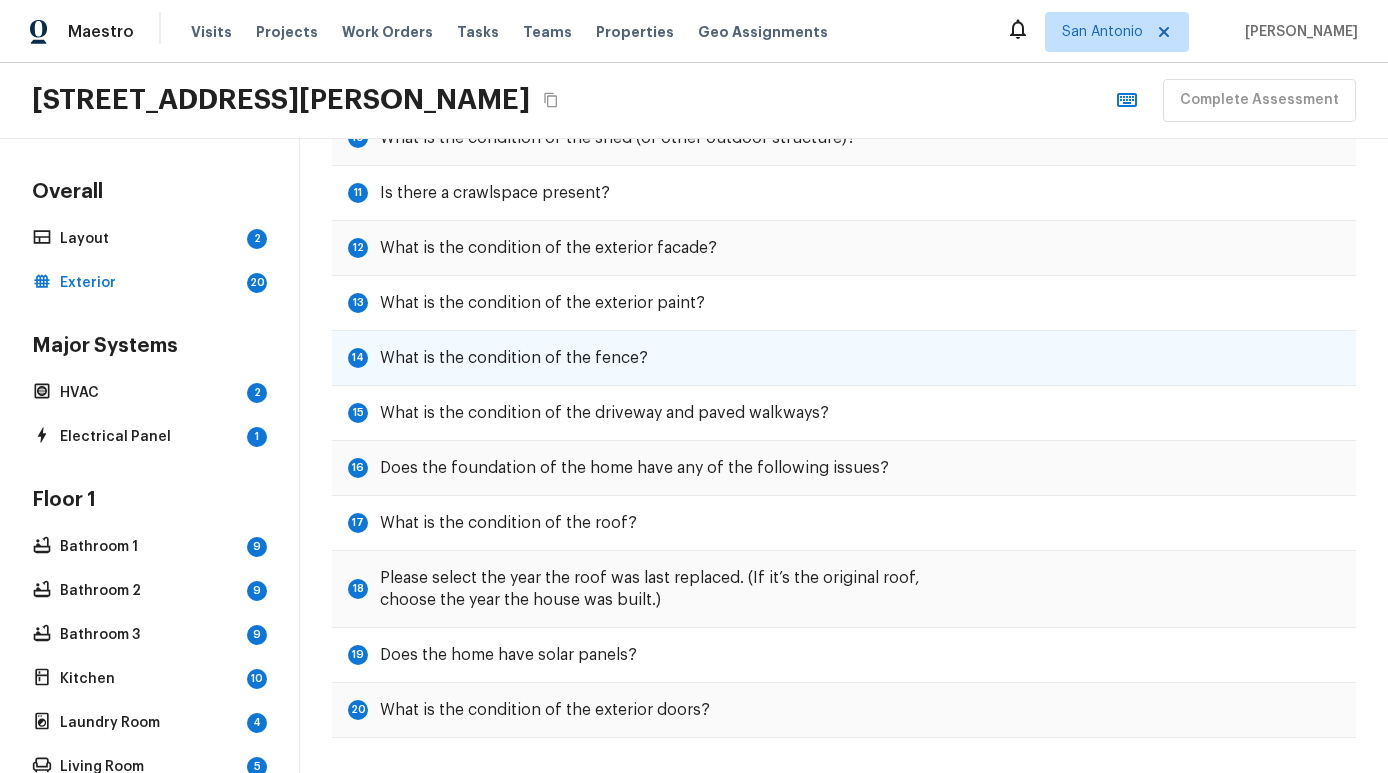 scroll, scrollTop: 633, scrollLeft: 0, axis: vertical 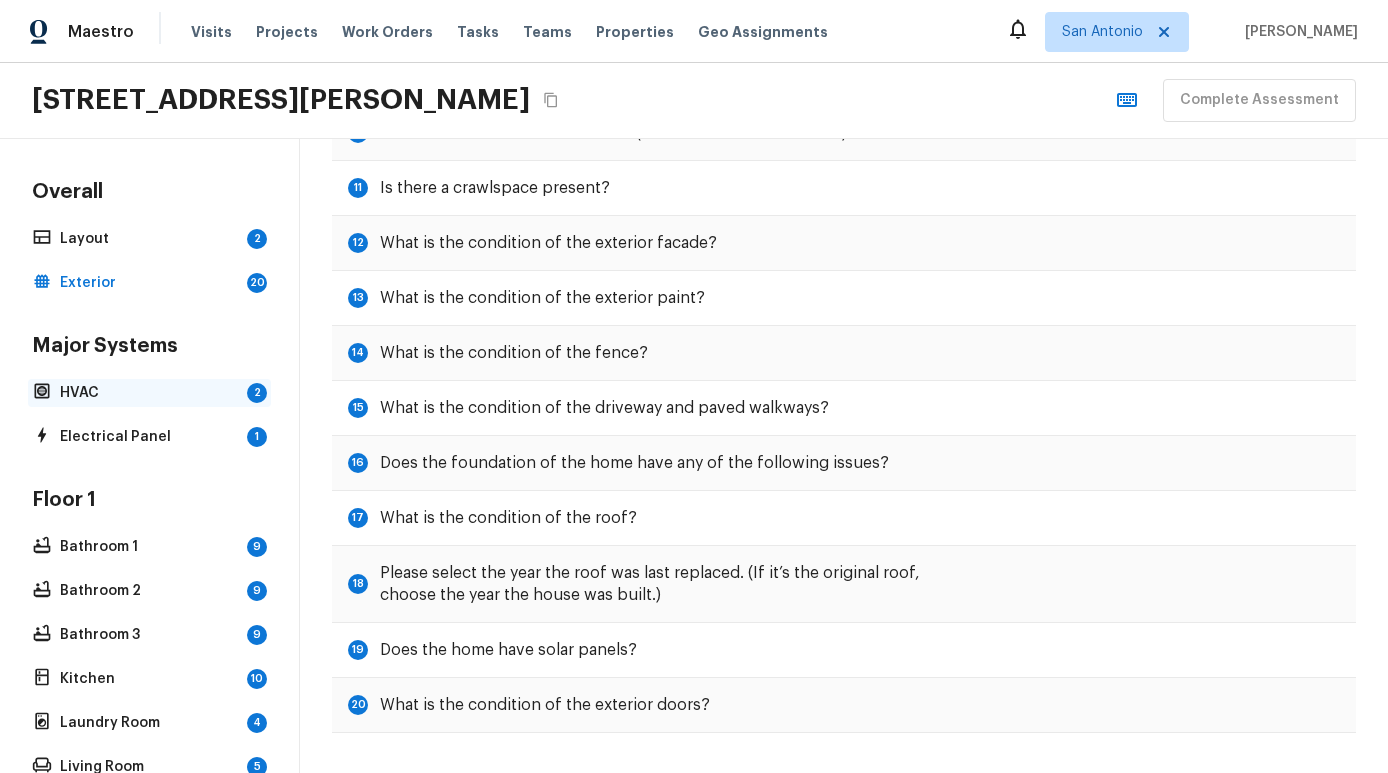 click on "HVAC" at bounding box center [149, 393] 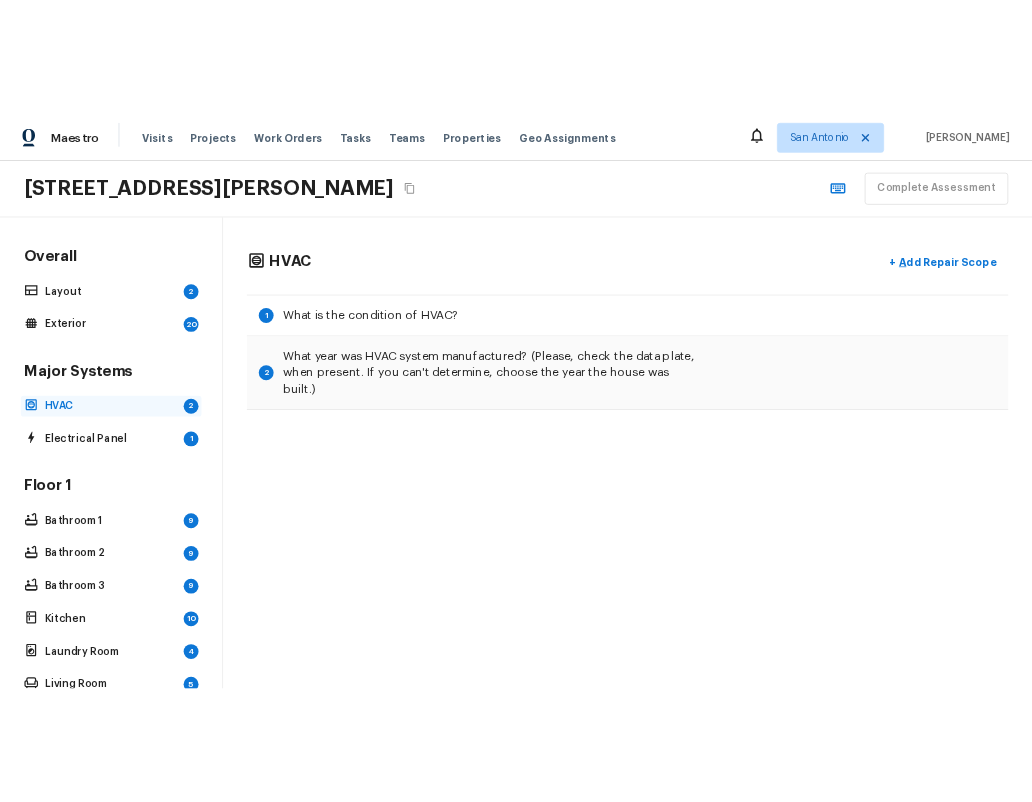 scroll, scrollTop: 0, scrollLeft: 0, axis: both 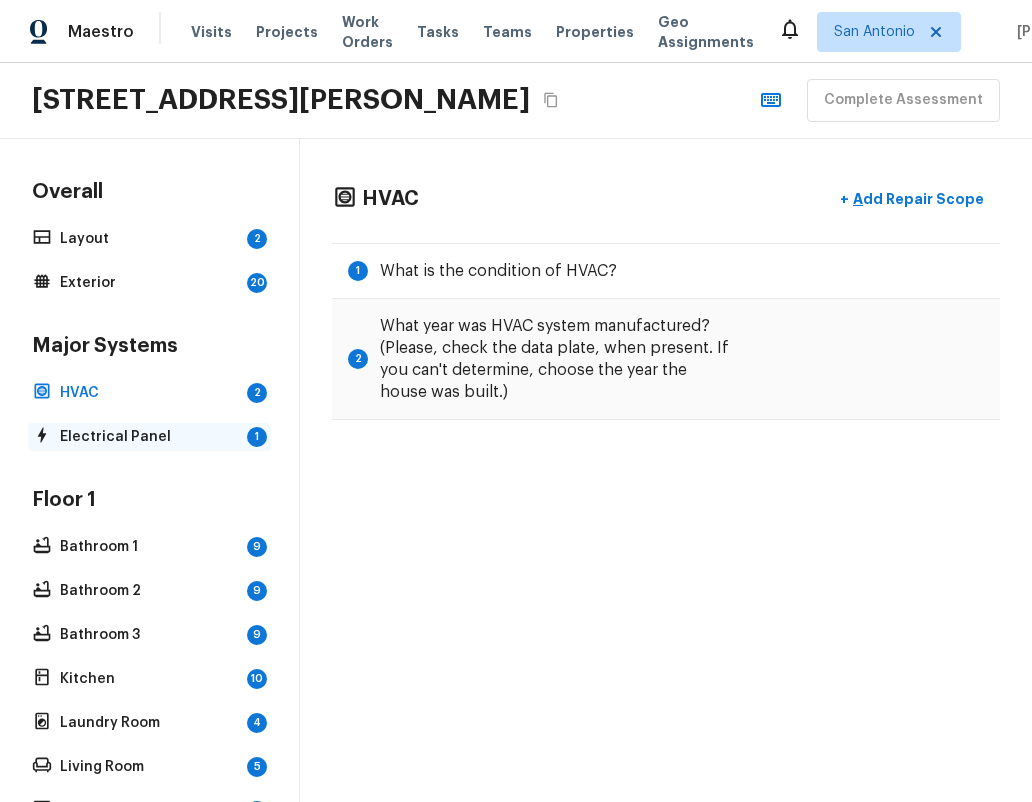click on "Electrical Panel" at bounding box center [149, 437] 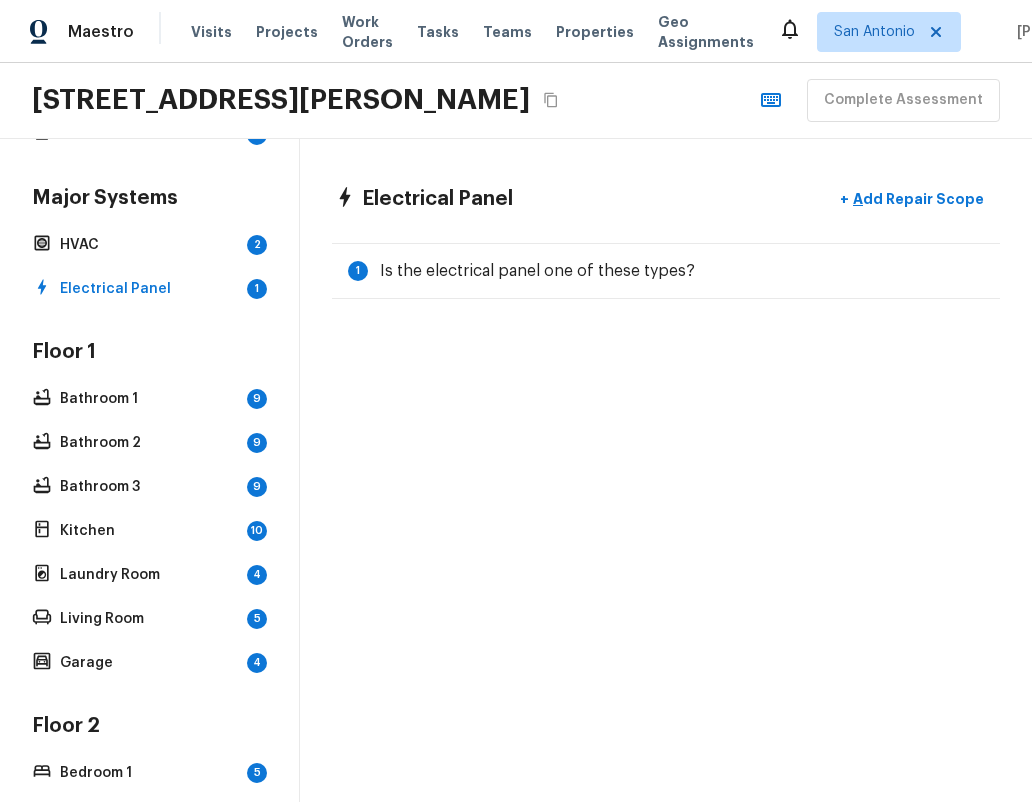 scroll, scrollTop: 147, scrollLeft: 0, axis: vertical 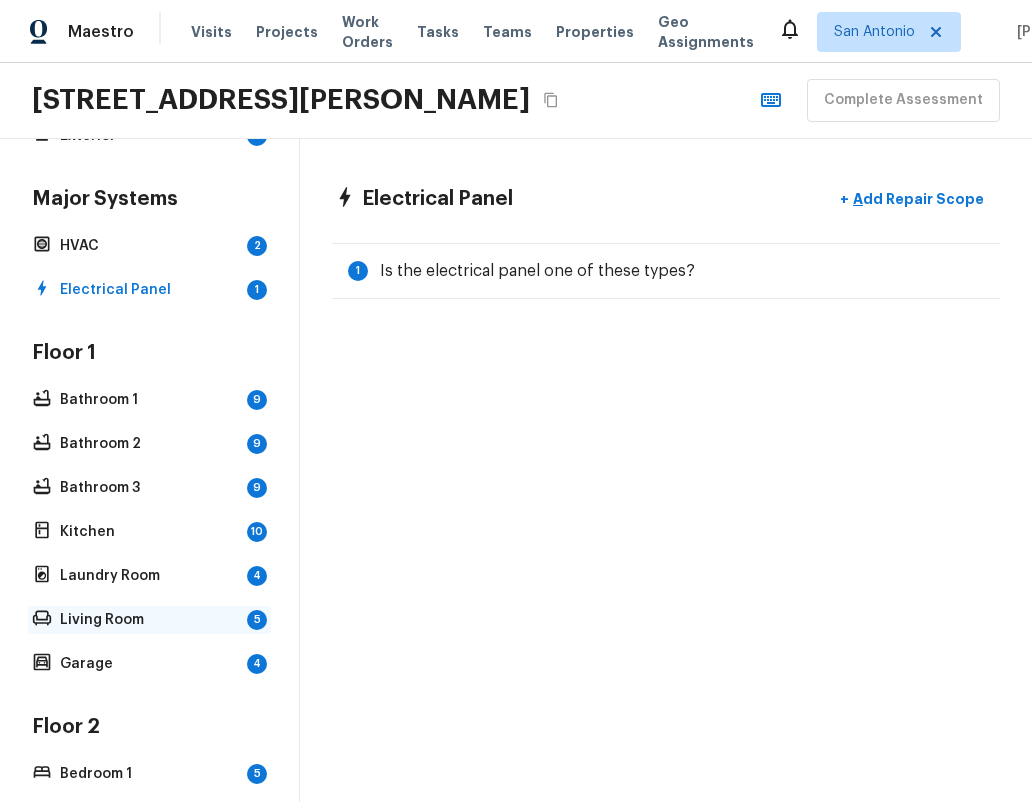 click on "Living Room" at bounding box center (149, 620) 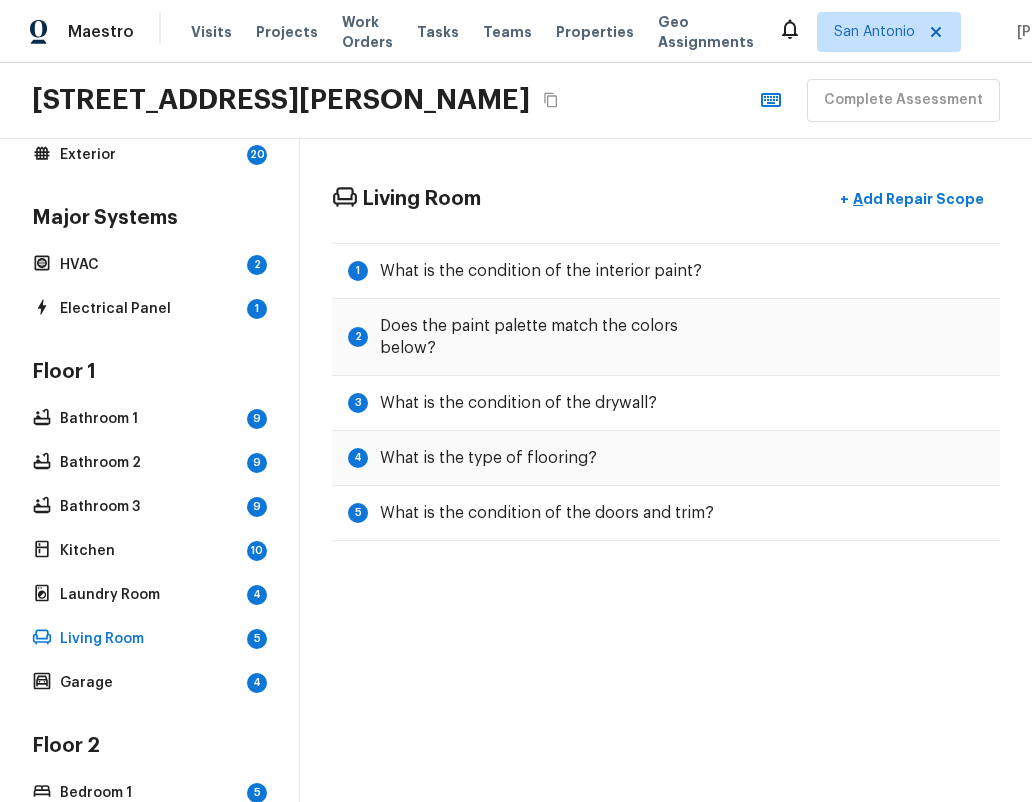 scroll, scrollTop: 130, scrollLeft: 0, axis: vertical 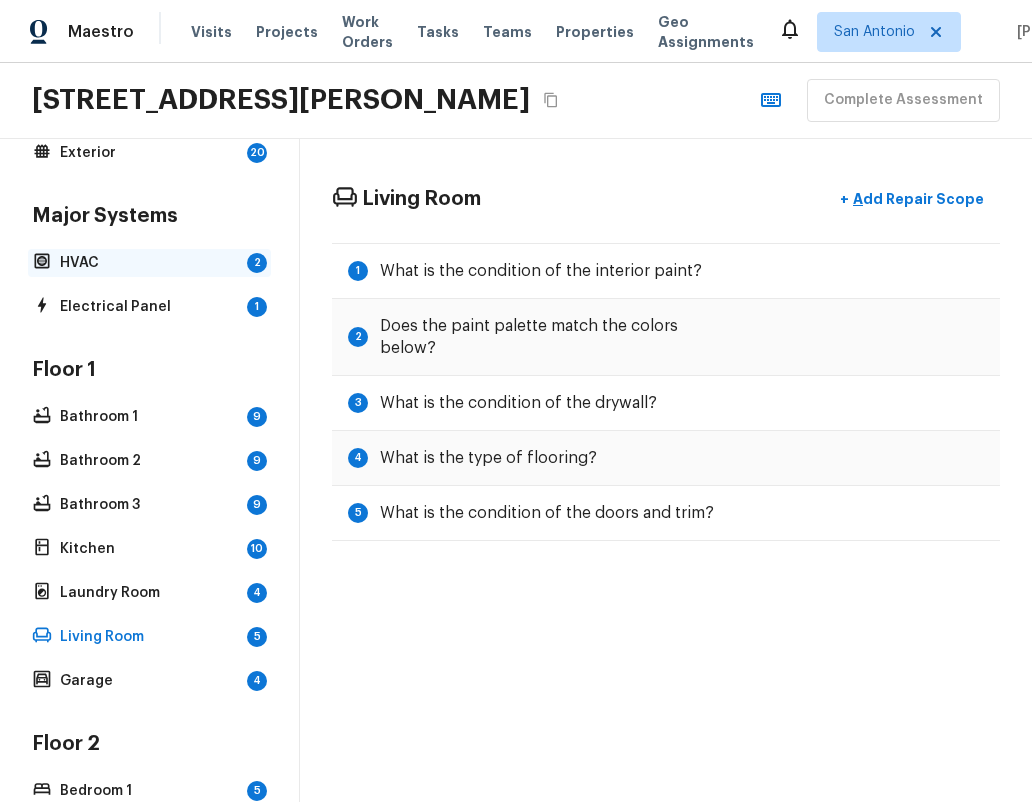 click on "HVAC" at bounding box center [149, 263] 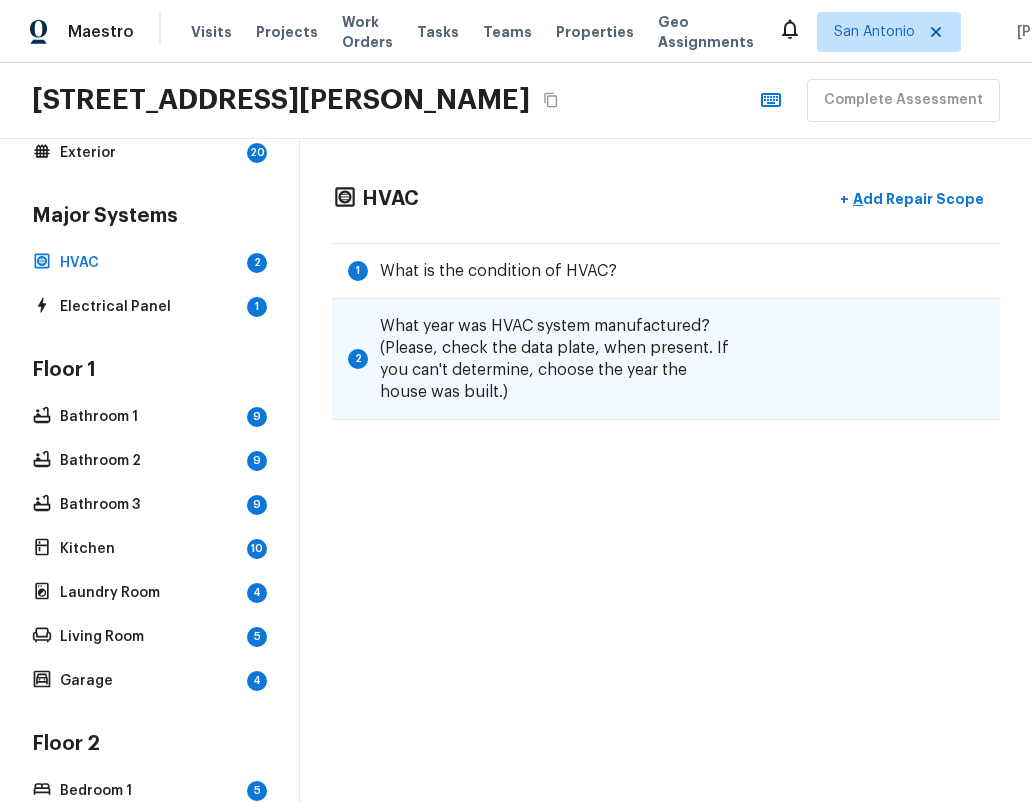 click on "What year was HVAC system manufactured? (Please, check the data plate, when present. If you can't determine, choose the year the house was built.)" at bounding box center [555, 359] 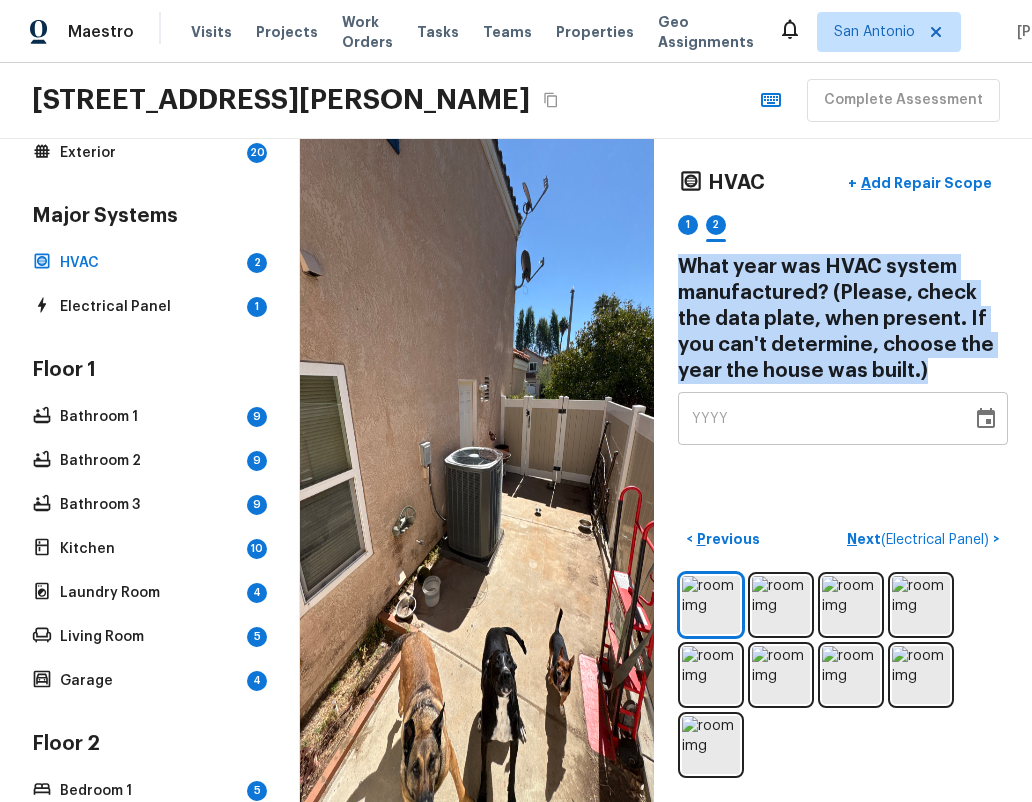 drag, startPoint x: 886, startPoint y: 372, endPoint x: 671, endPoint y: 273, distance: 236.69812 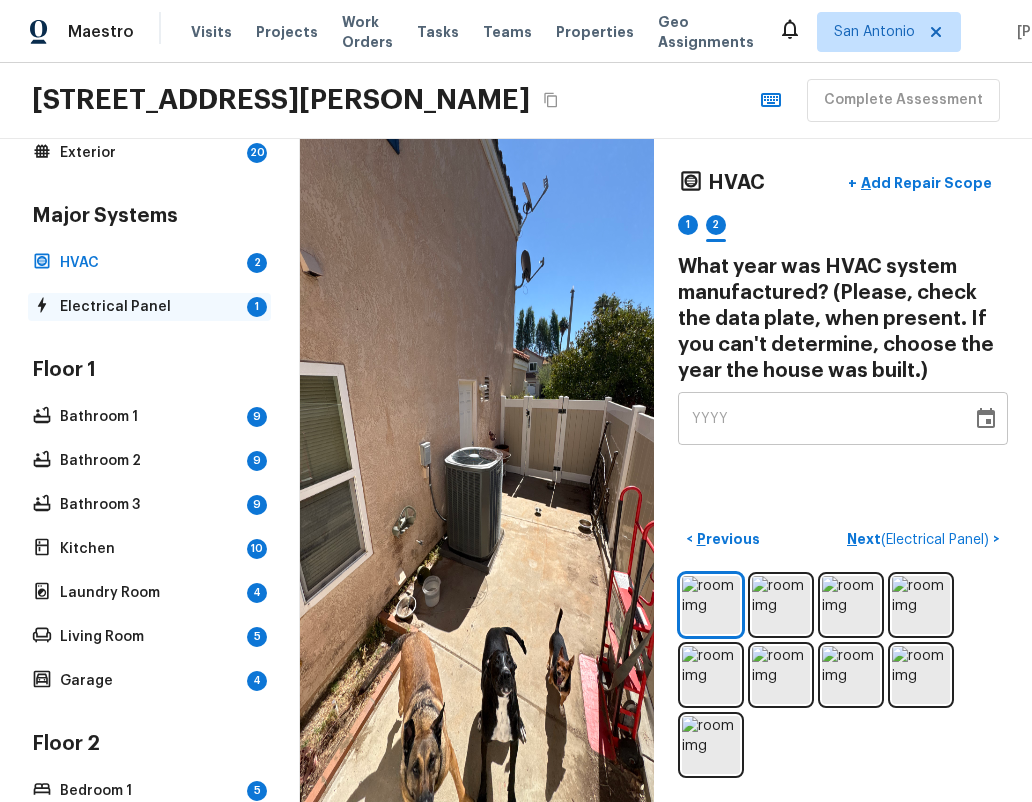 click on "Electrical Panel" at bounding box center [149, 307] 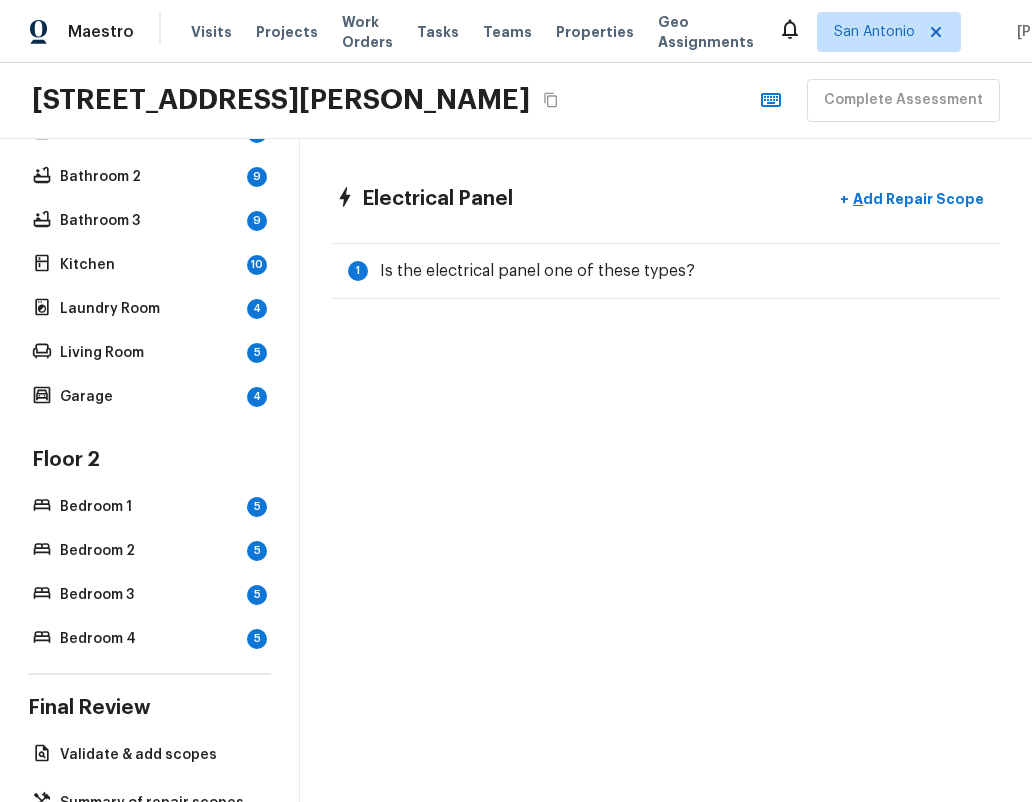 scroll, scrollTop: 416, scrollLeft: 0, axis: vertical 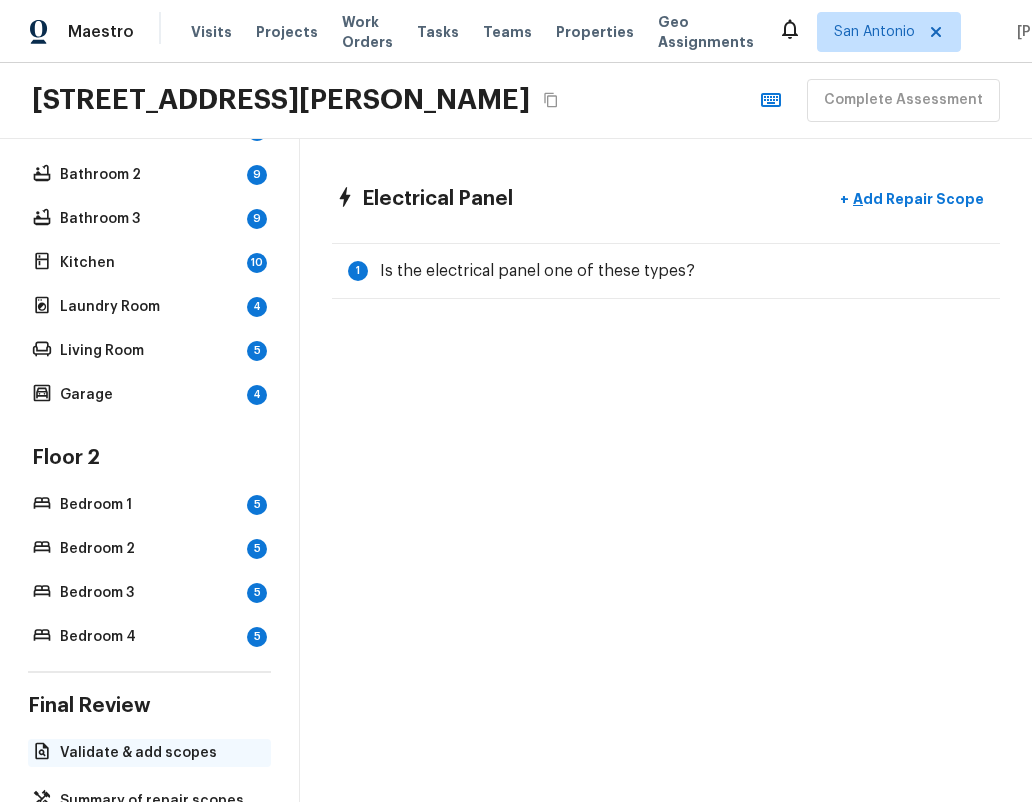 click on "Validate & add scopes" at bounding box center [159, 753] 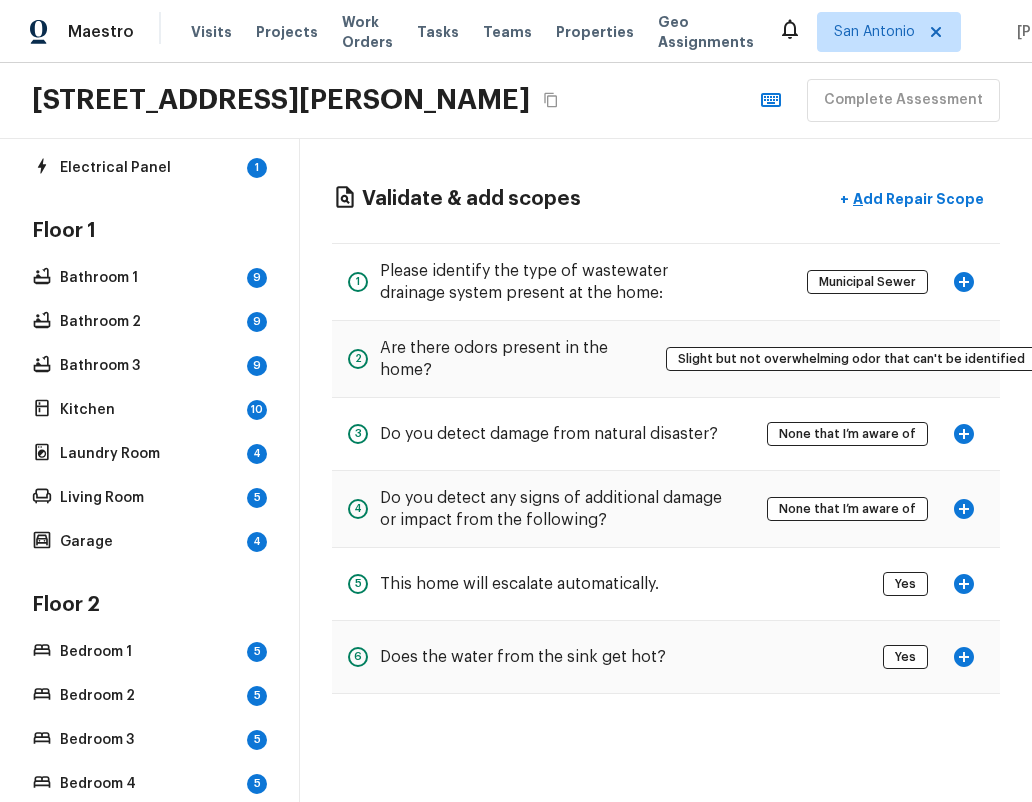 scroll, scrollTop: 246, scrollLeft: 0, axis: vertical 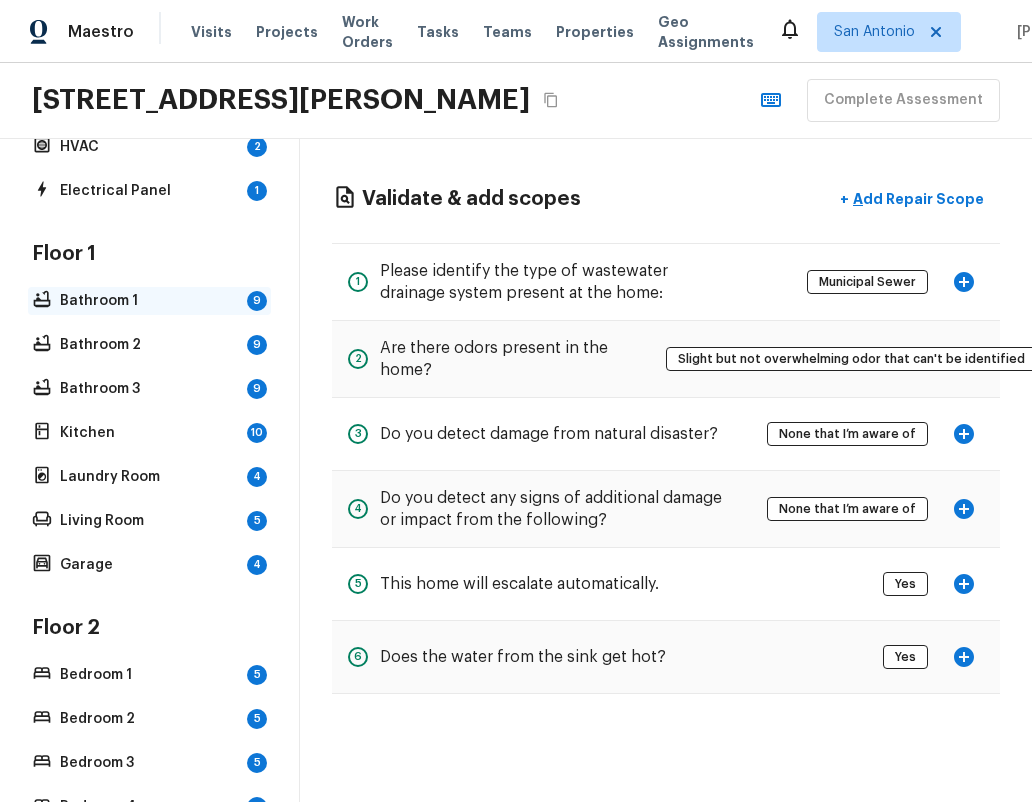 click on "Bathroom 1" at bounding box center [149, 301] 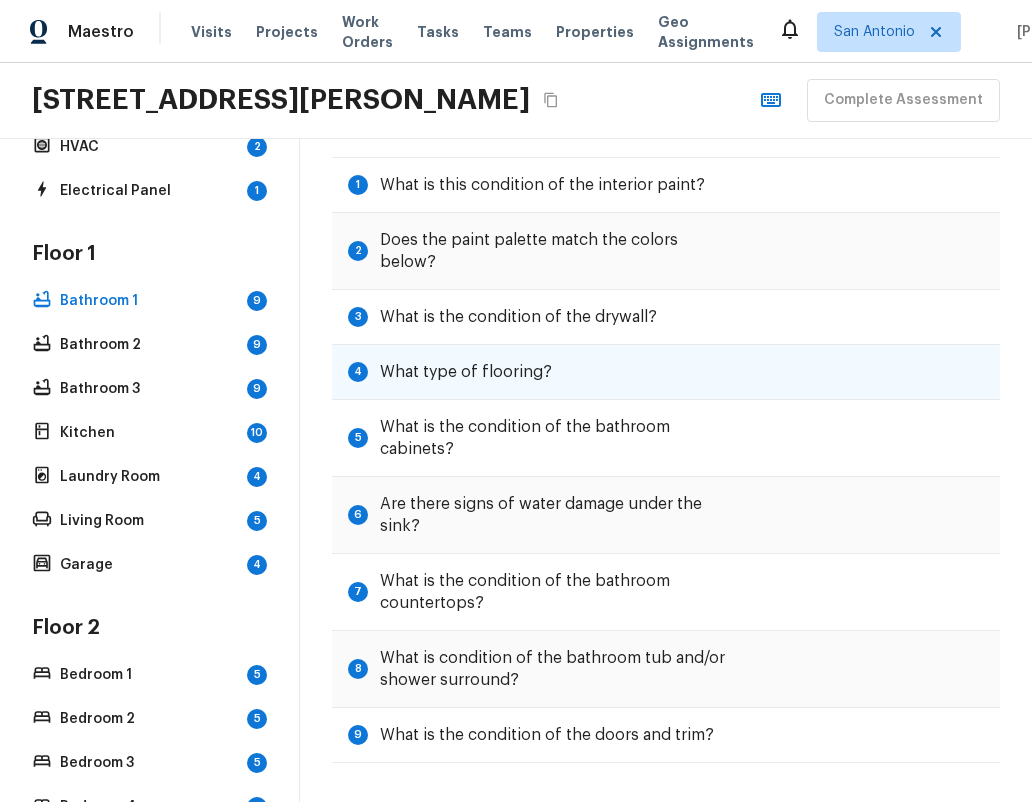 scroll, scrollTop: 87, scrollLeft: 0, axis: vertical 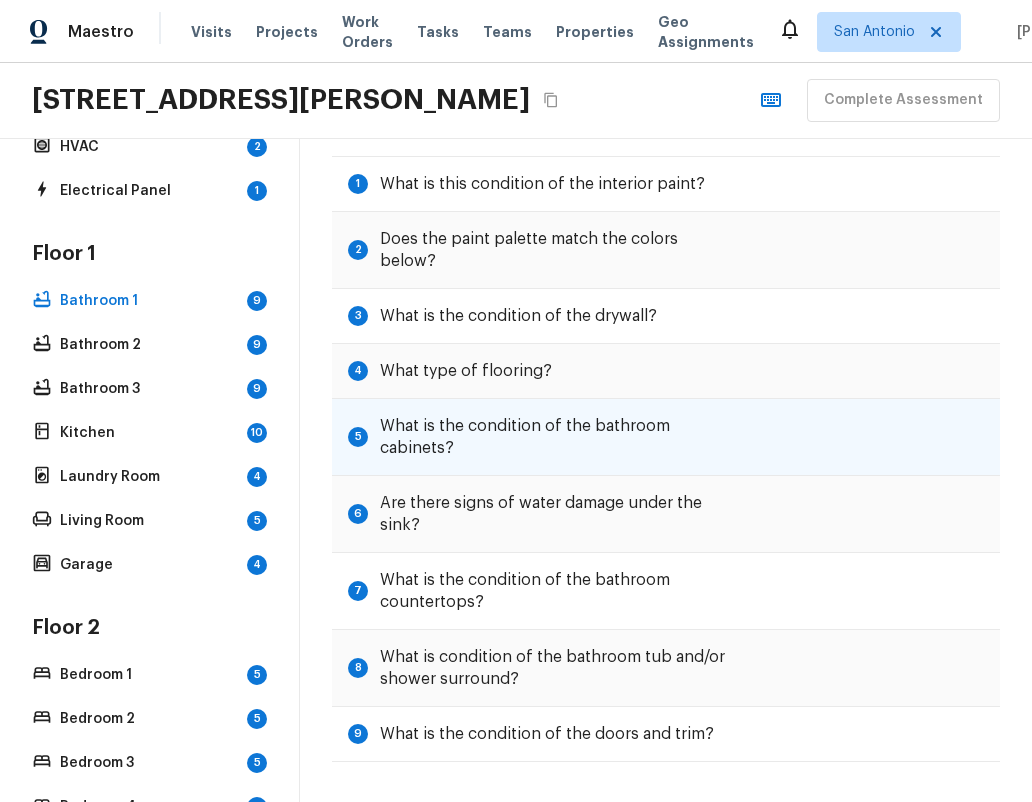 click on "5 What is the condition of the bathroom cabinets?" at bounding box center [666, 437] 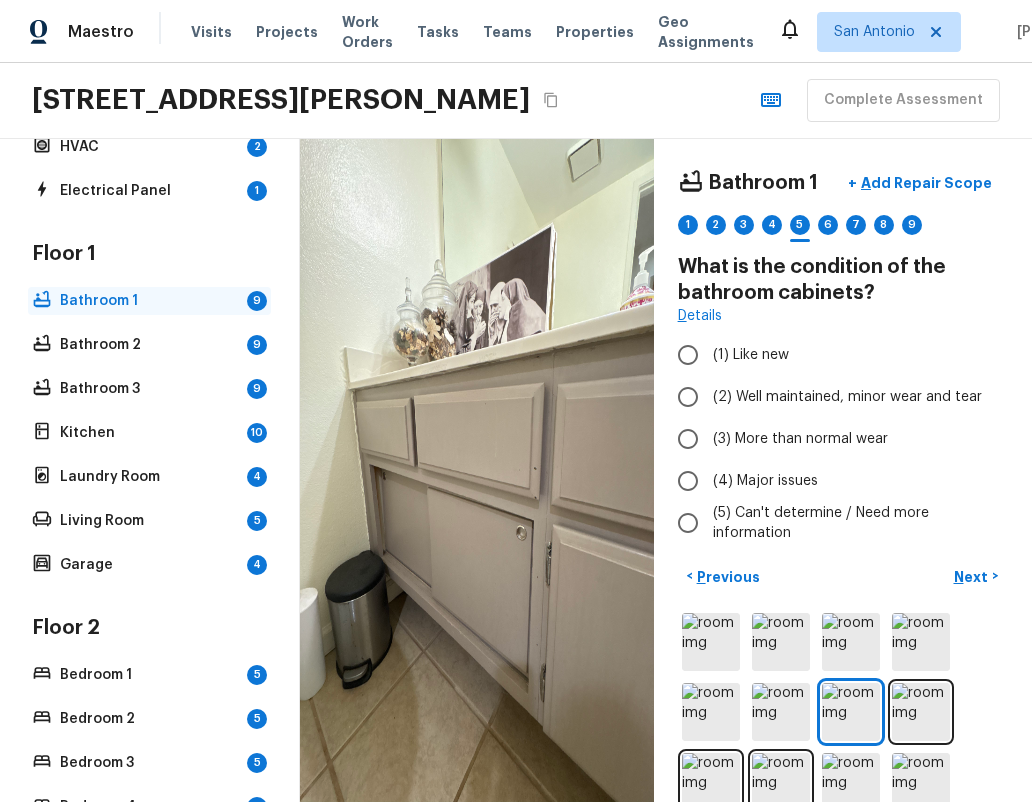 click on "Bathroom 1 9" at bounding box center (149, 301) 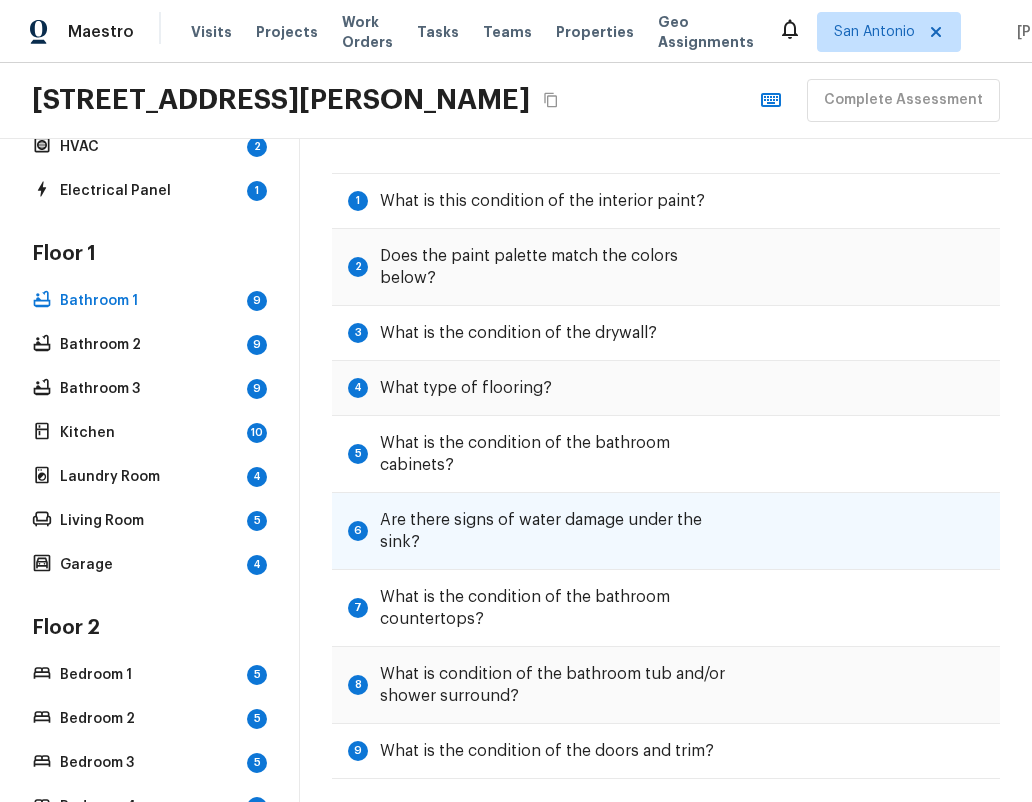 scroll, scrollTop: 87, scrollLeft: 0, axis: vertical 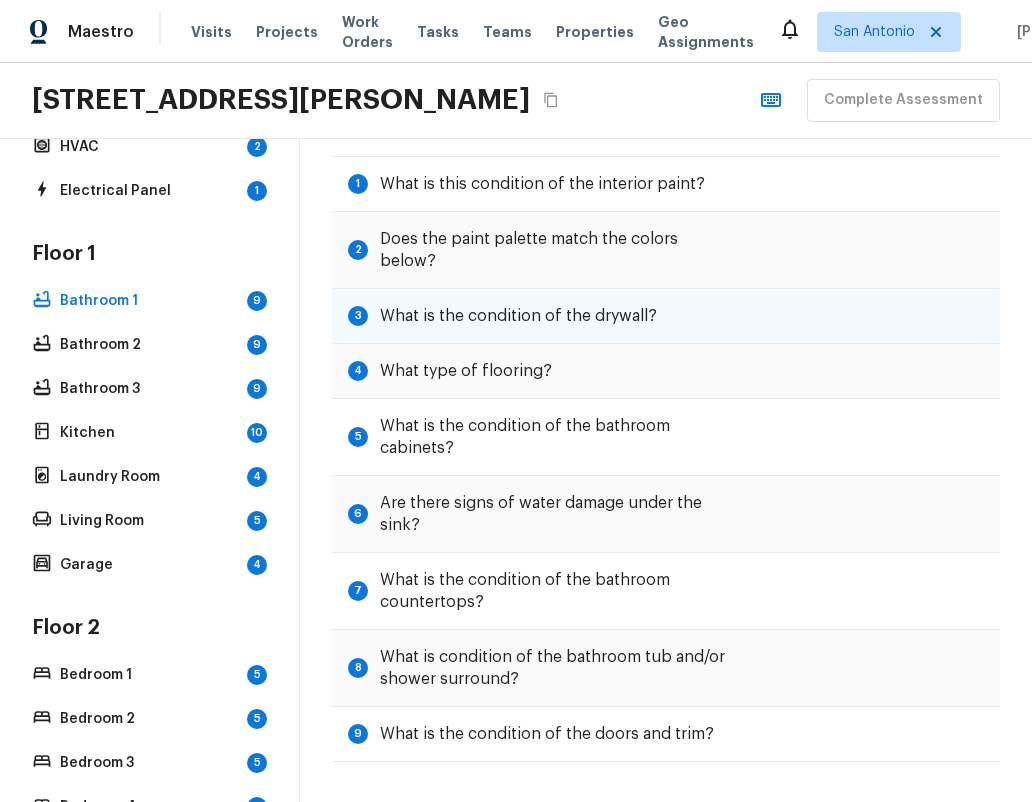 click on "3 What is the condition of the drywall?" at bounding box center (666, 316) 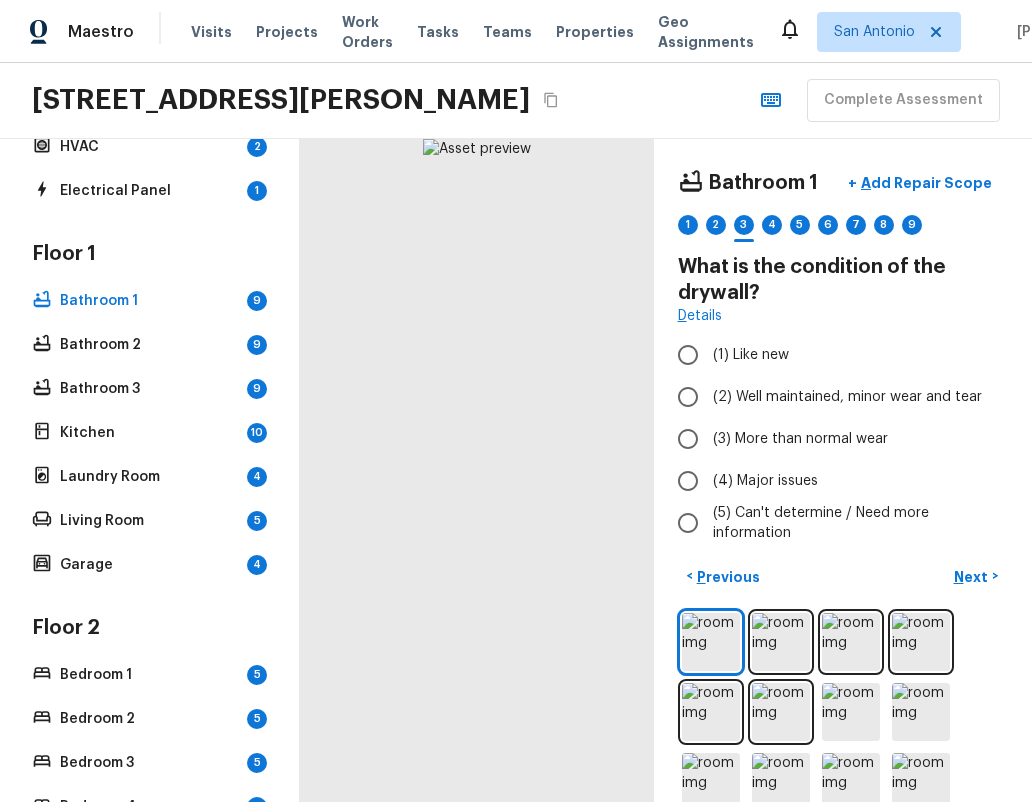 scroll, scrollTop: 0, scrollLeft: 0, axis: both 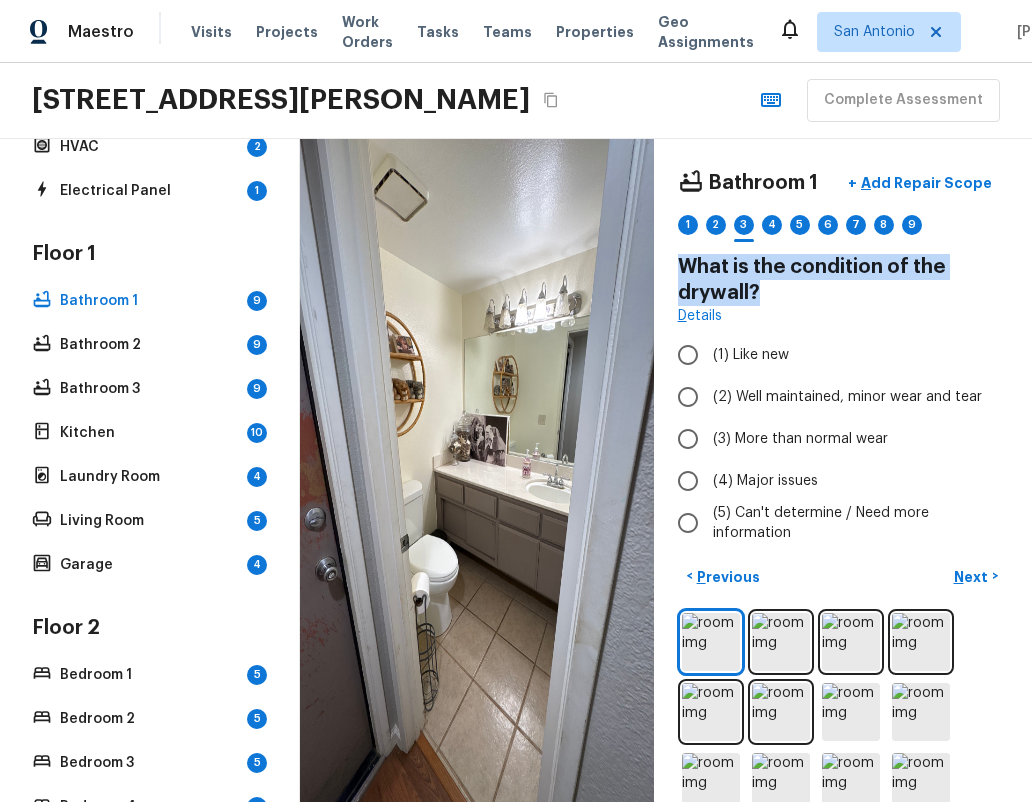 drag, startPoint x: 817, startPoint y: 286, endPoint x: 676, endPoint y: 275, distance: 141.42842 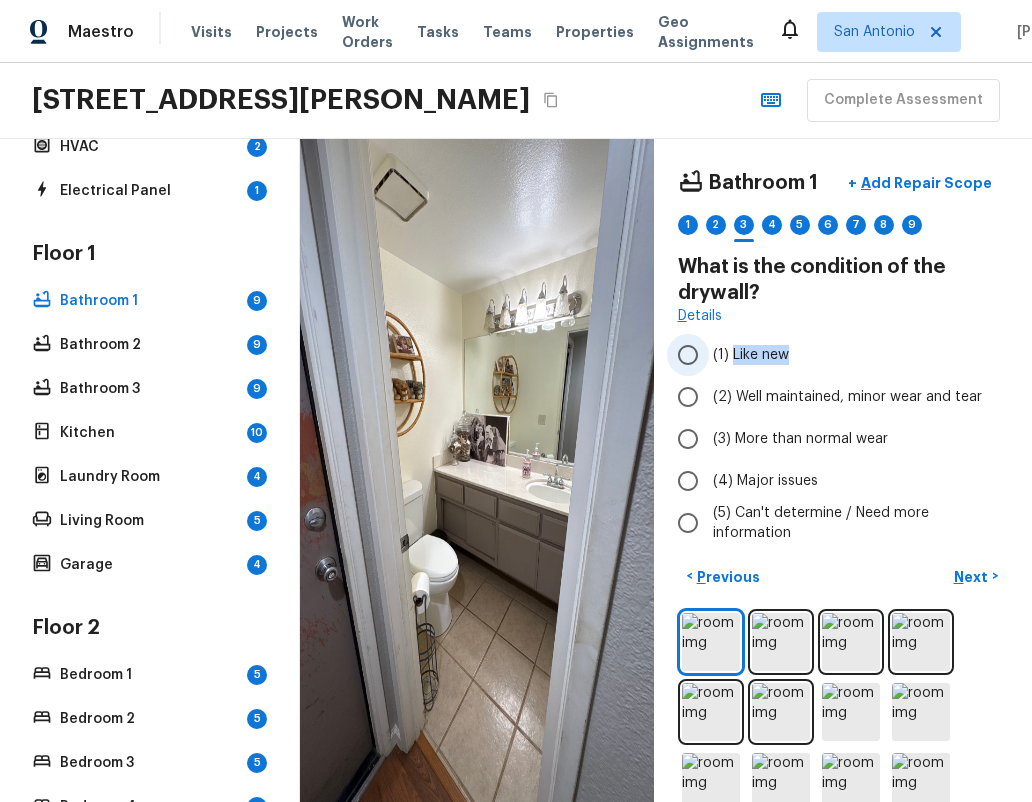 drag, startPoint x: 797, startPoint y: 352, endPoint x: 729, endPoint y: 354, distance: 68.0294 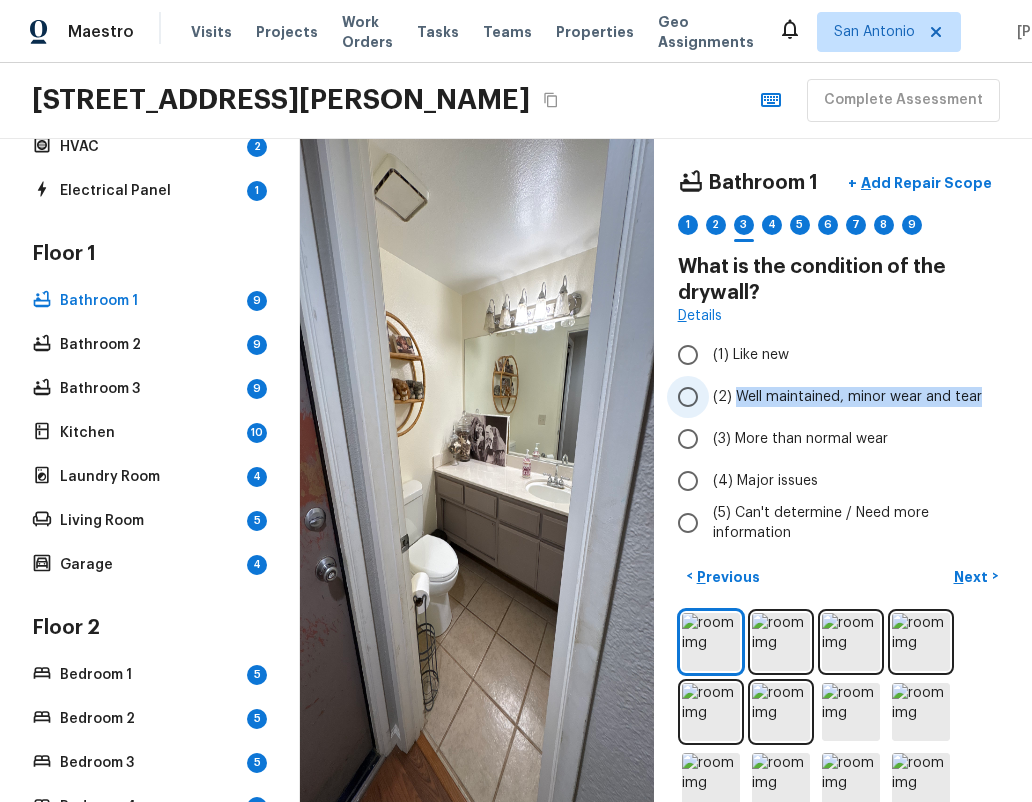 drag, startPoint x: 984, startPoint y: 397, endPoint x: 734, endPoint y: 402, distance: 250.04999 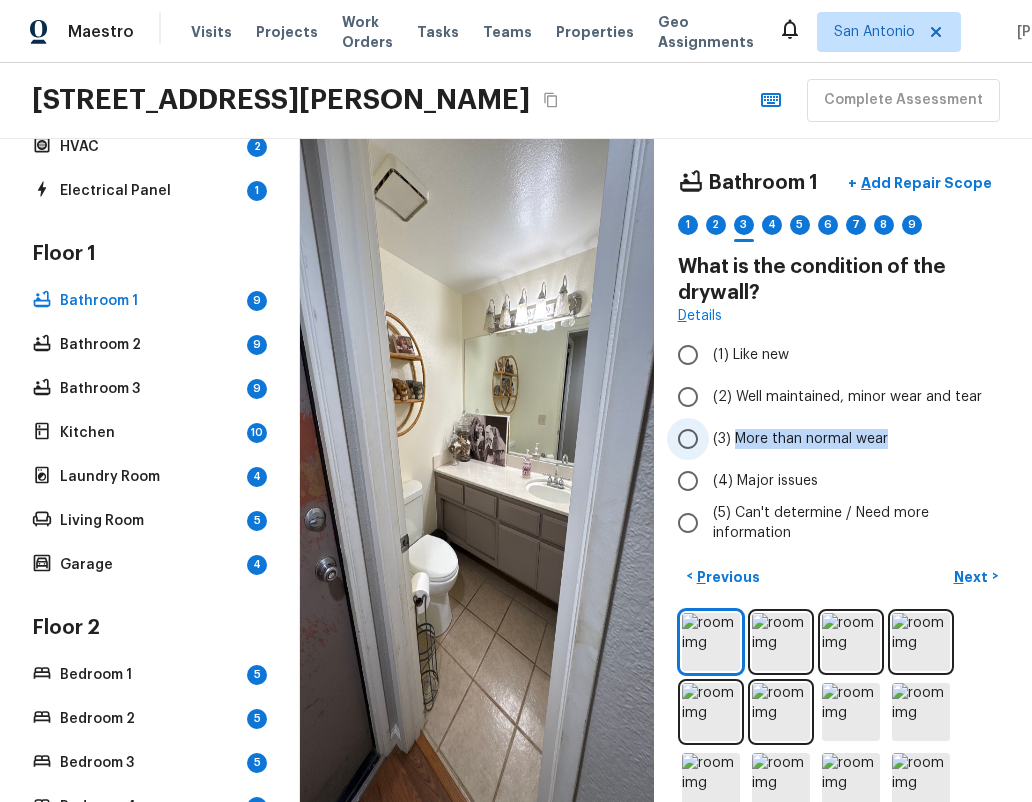 drag, startPoint x: 912, startPoint y: 442, endPoint x: 732, endPoint y: 445, distance: 180.025 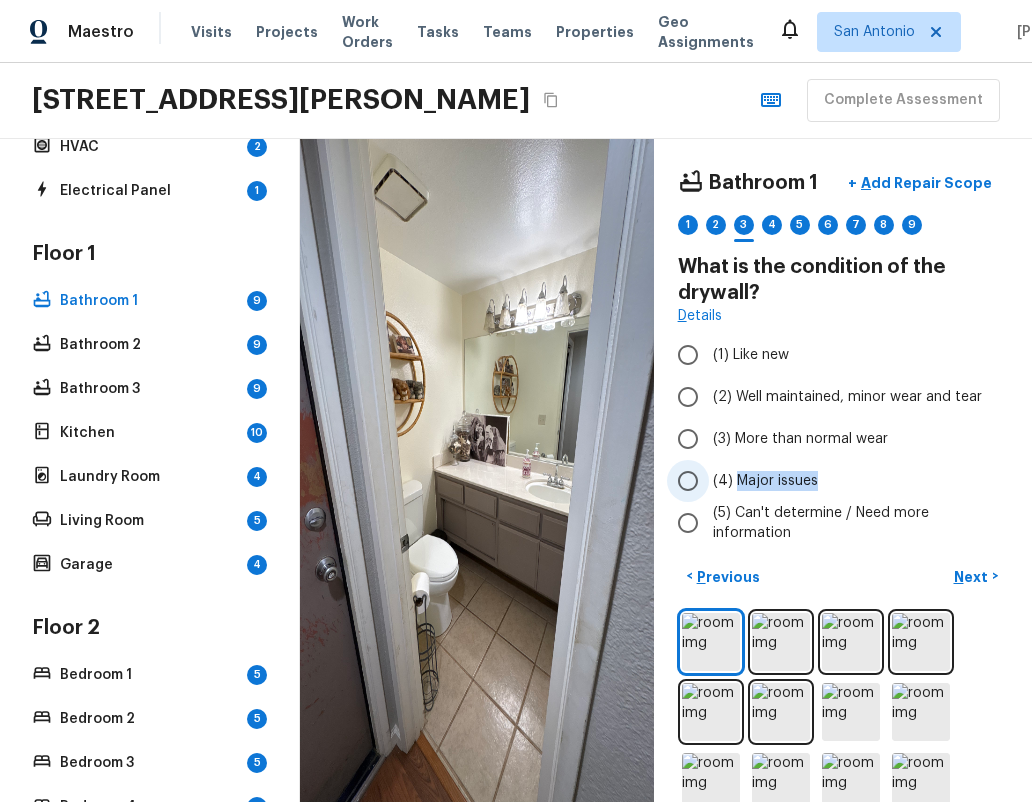 drag, startPoint x: 824, startPoint y: 483, endPoint x: 737, endPoint y: 484, distance: 87.005745 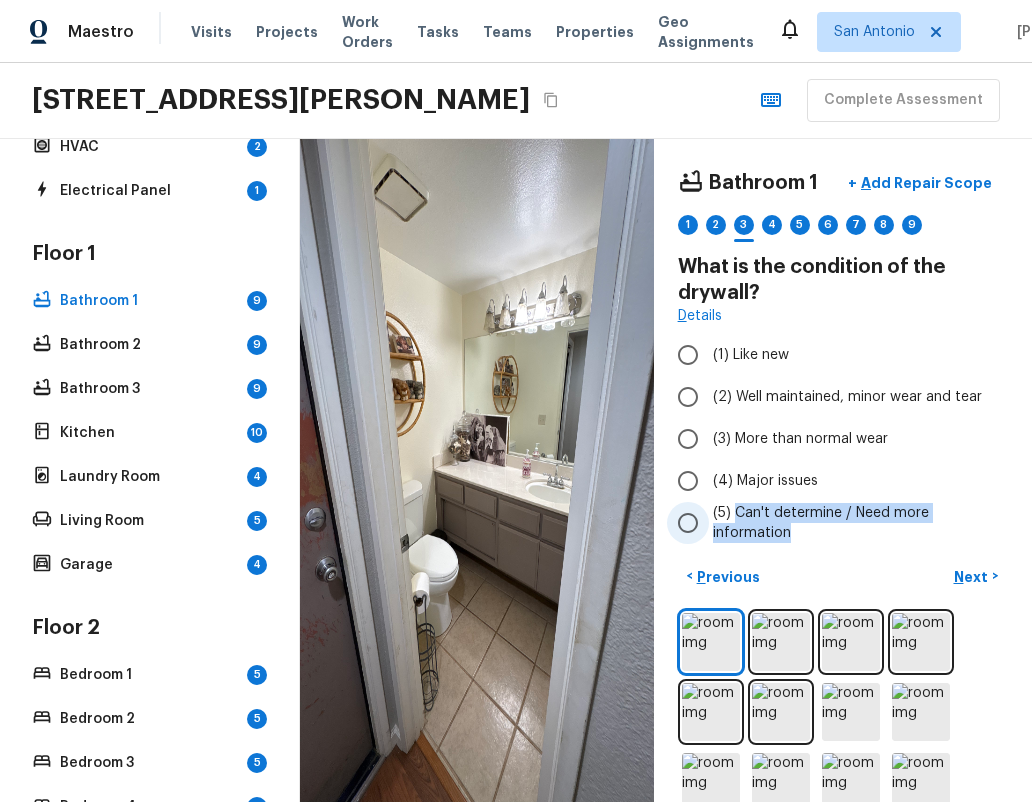 drag, startPoint x: 824, startPoint y: 532, endPoint x: 732, endPoint y: 508, distance: 95.07891 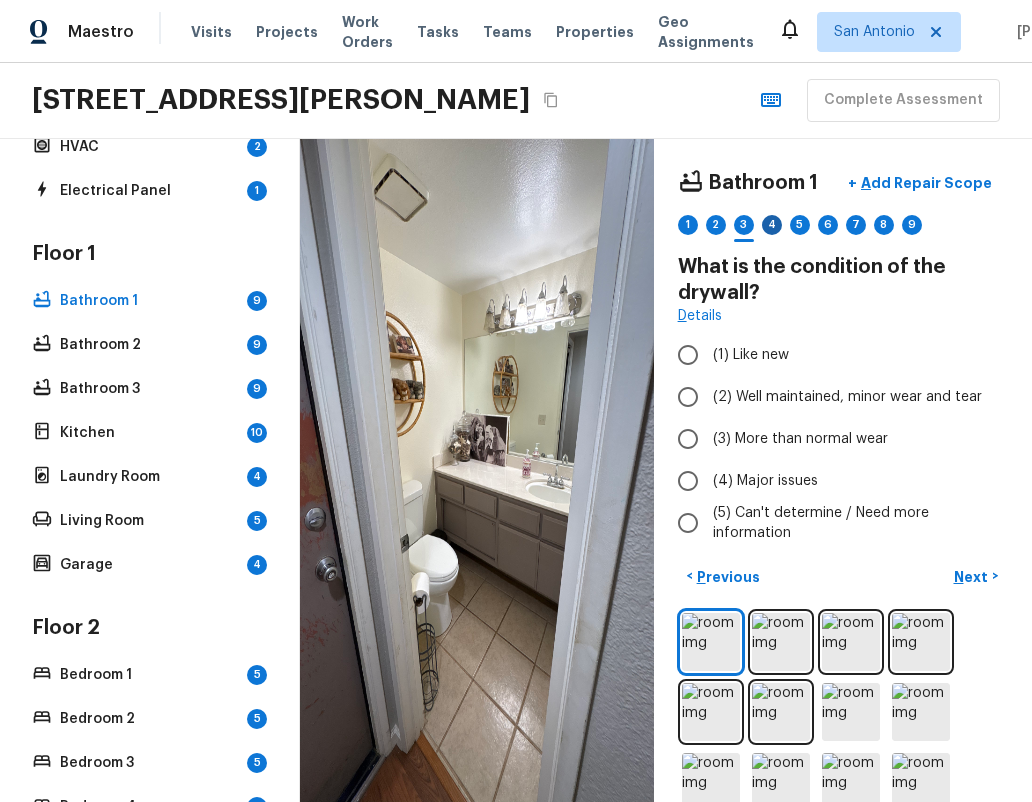 click on "4" at bounding box center [772, 225] 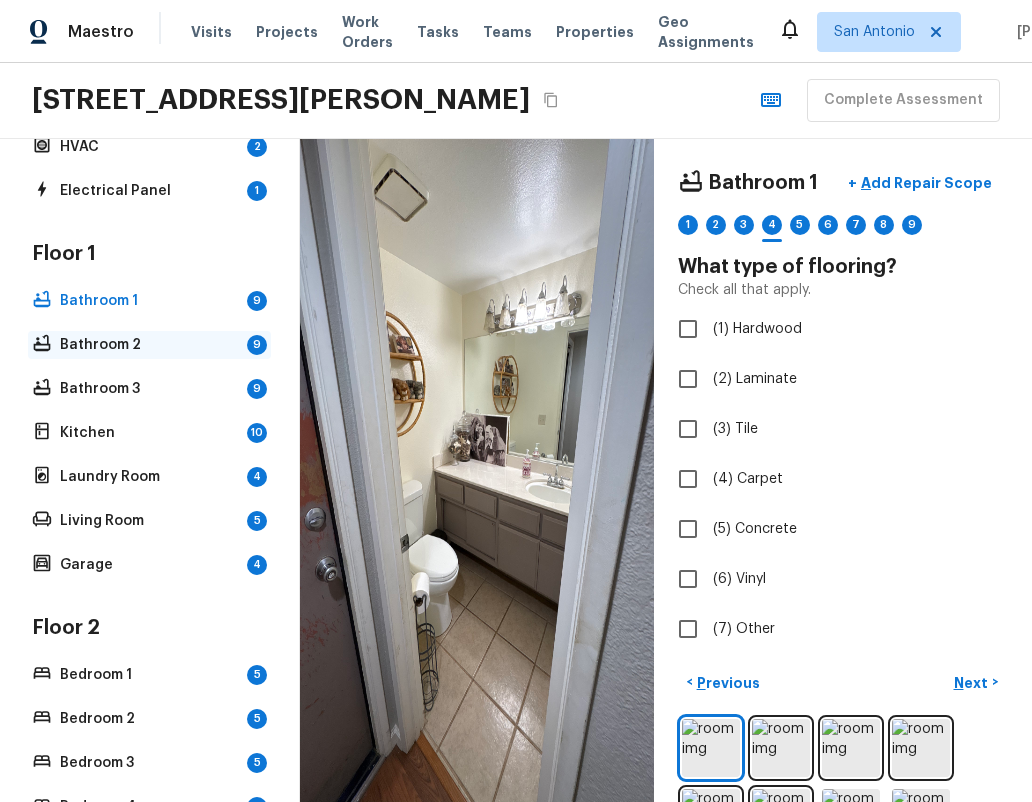 click on "Bathroom 2" at bounding box center [149, 345] 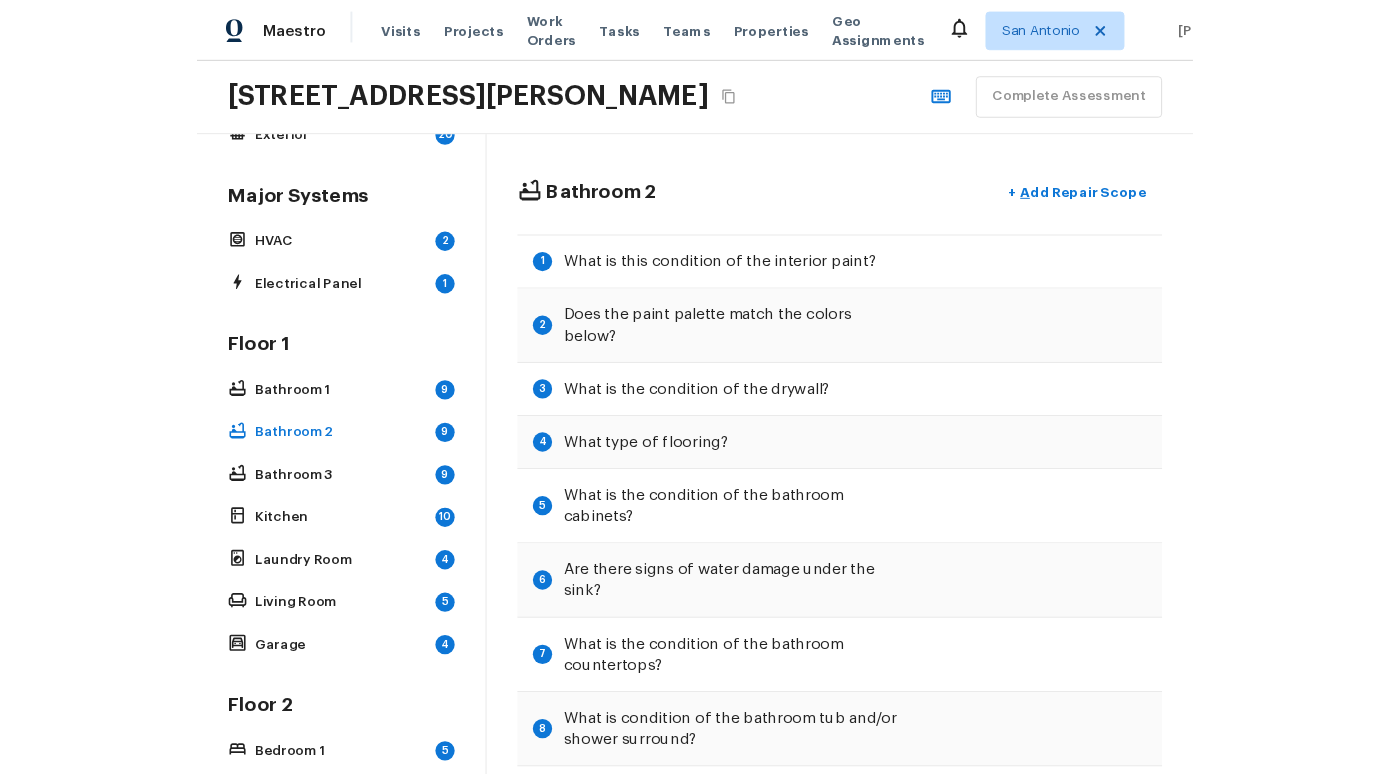scroll, scrollTop: 123, scrollLeft: 0, axis: vertical 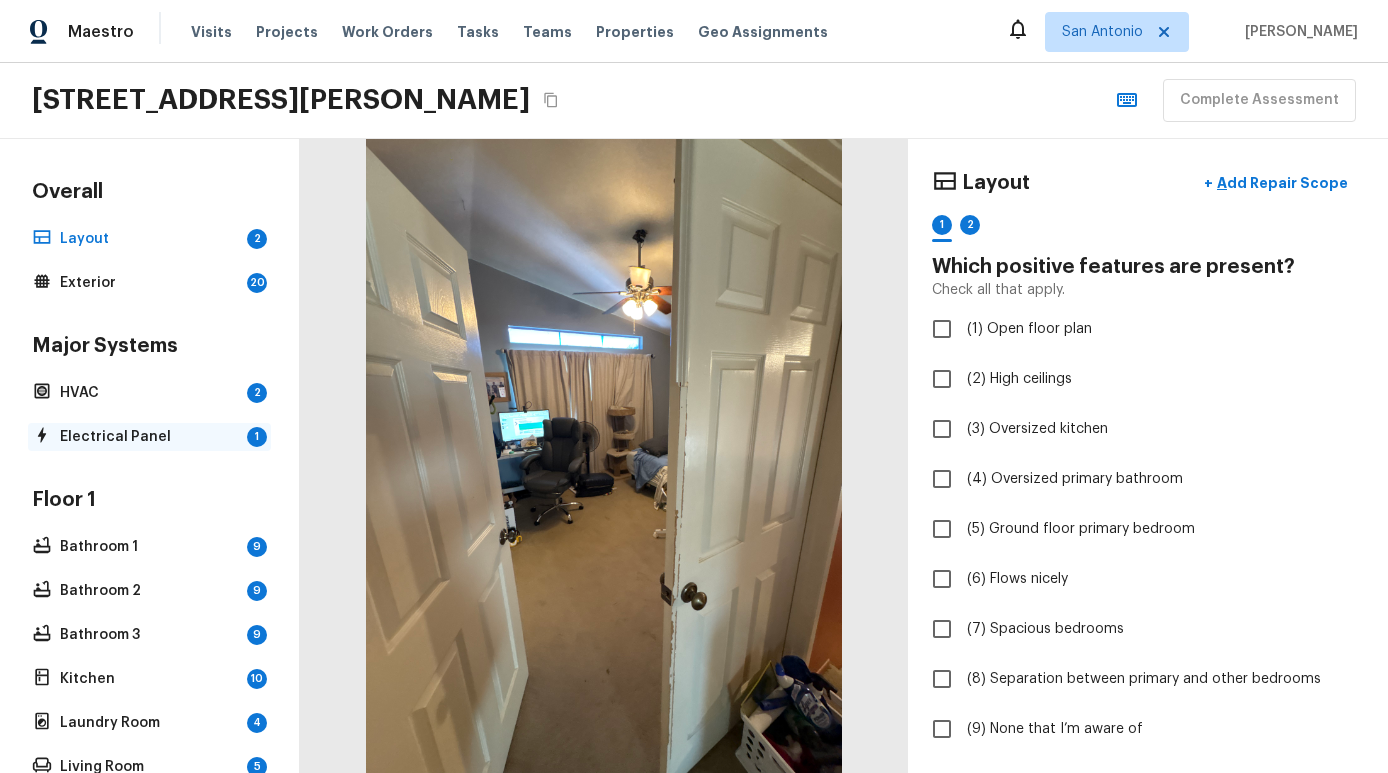 click on "Electrical Panel 1" at bounding box center [149, 437] 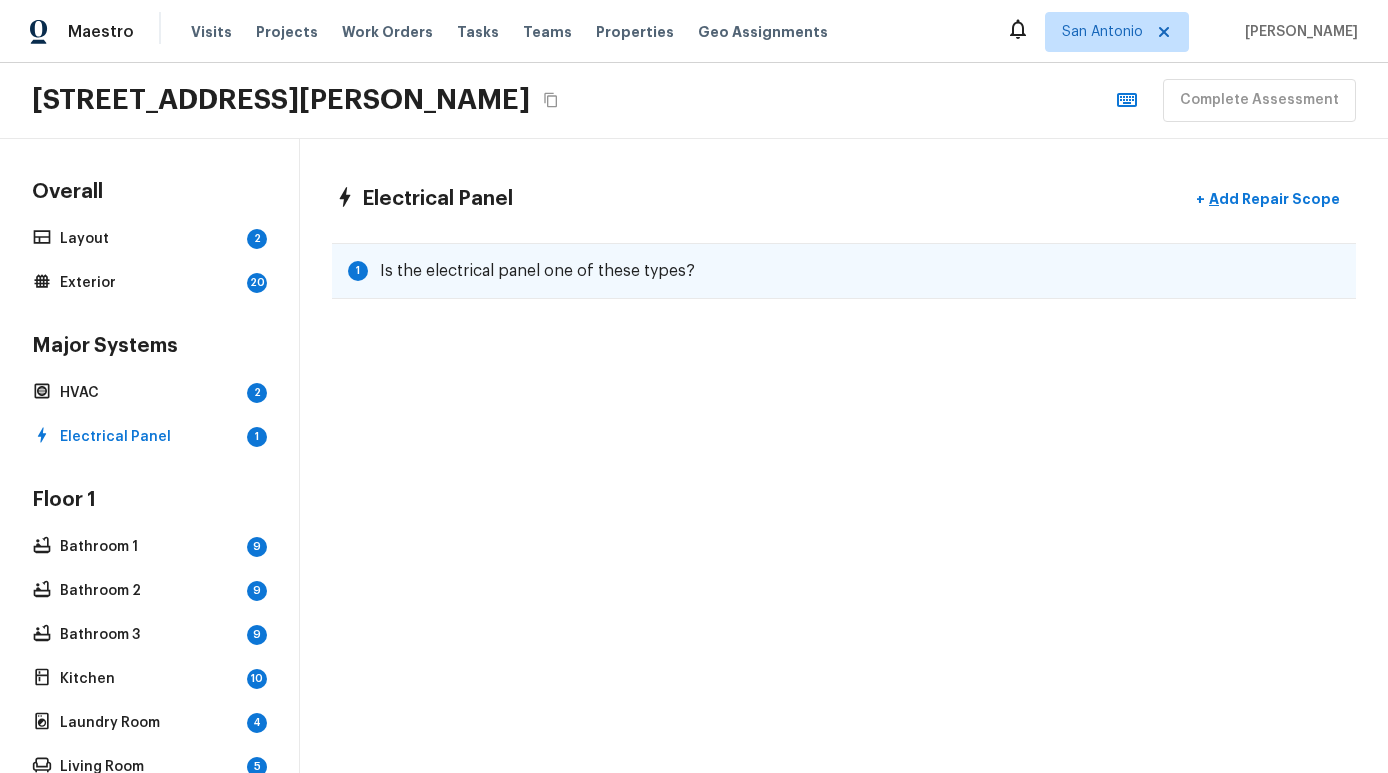 click on "Is the electrical panel one of these types?" at bounding box center (537, 271) 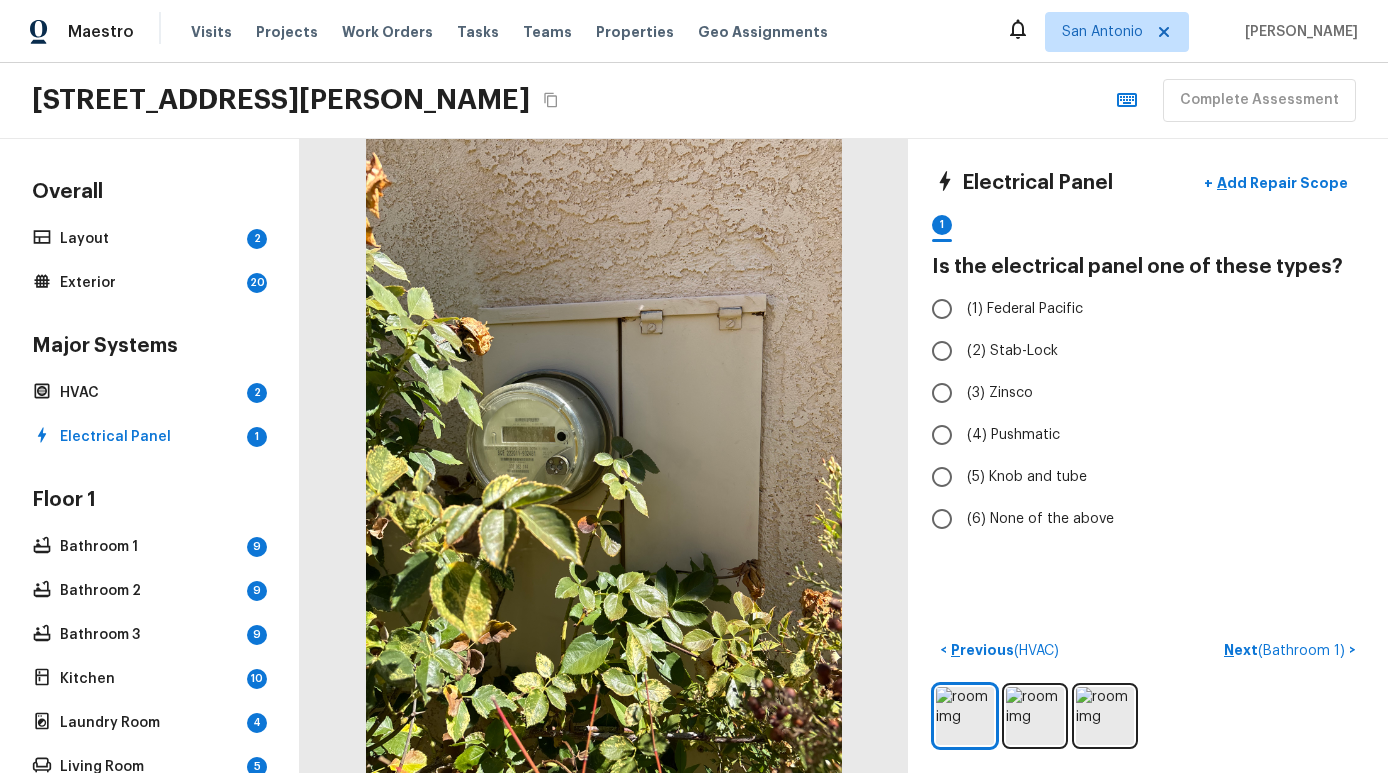 click on "Floor 1 Bathroom 1 9 Bathroom 2 9 Bathroom 3 9 Kitchen 10 Laundry Room 4 Living Room 5 Garage 4" at bounding box center (149, 656) 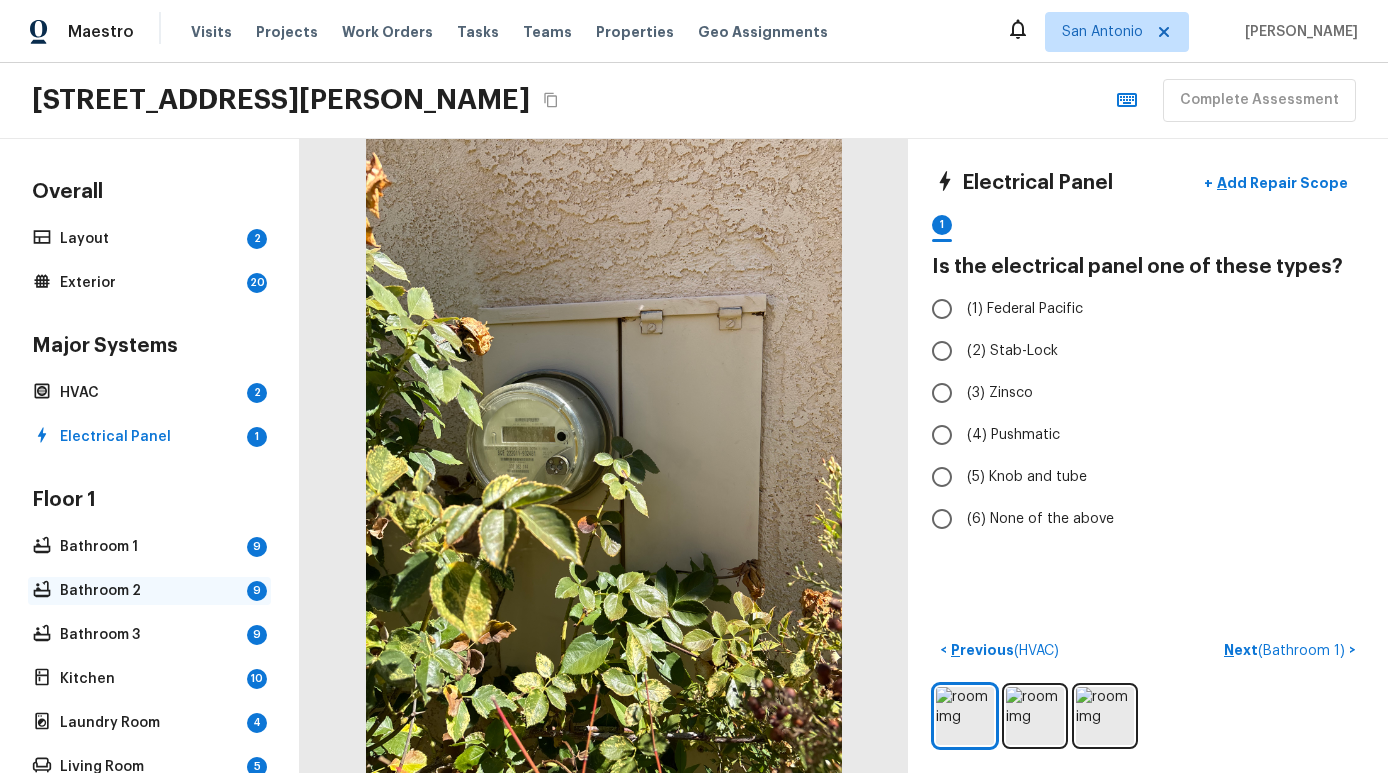 click on "Bathroom 2" at bounding box center [149, 591] 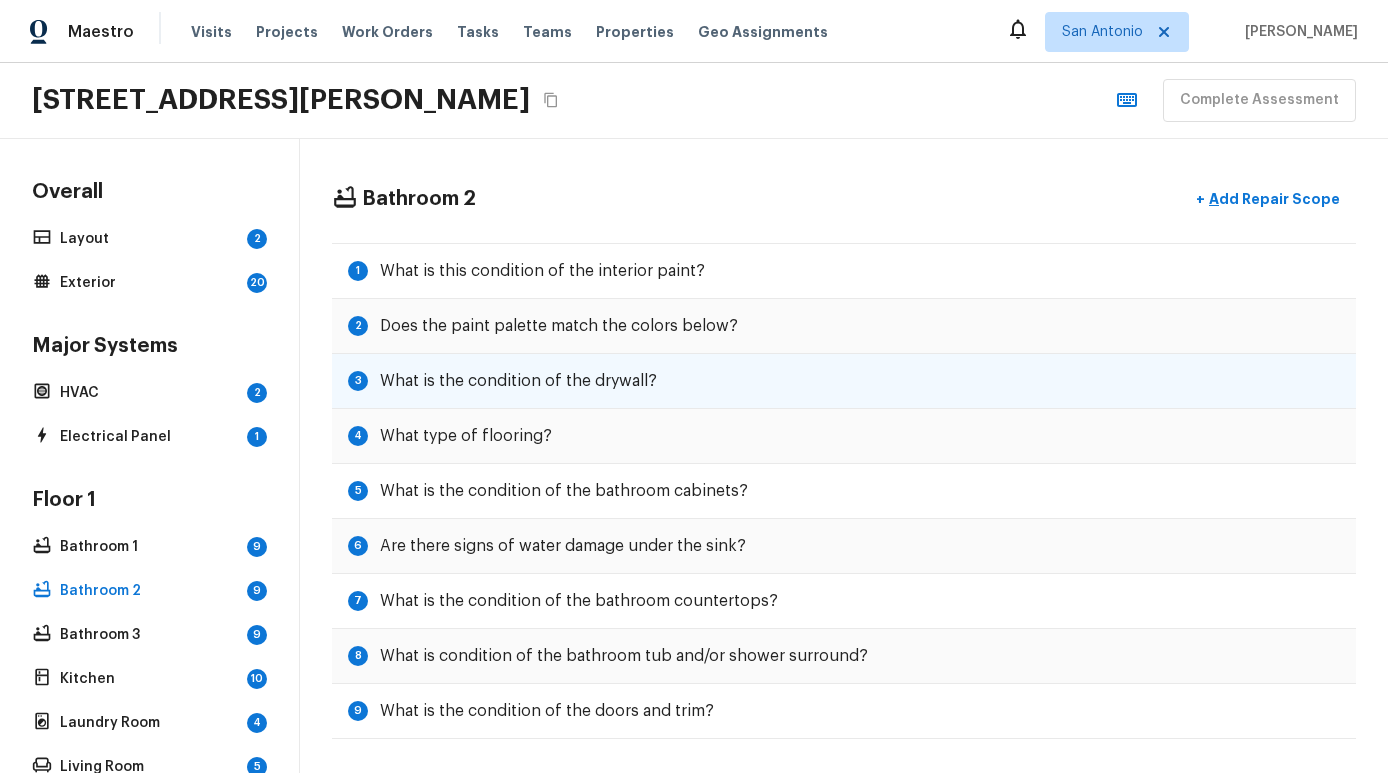 click on "3 What is the condition of the drywall?" at bounding box center (844, 381) 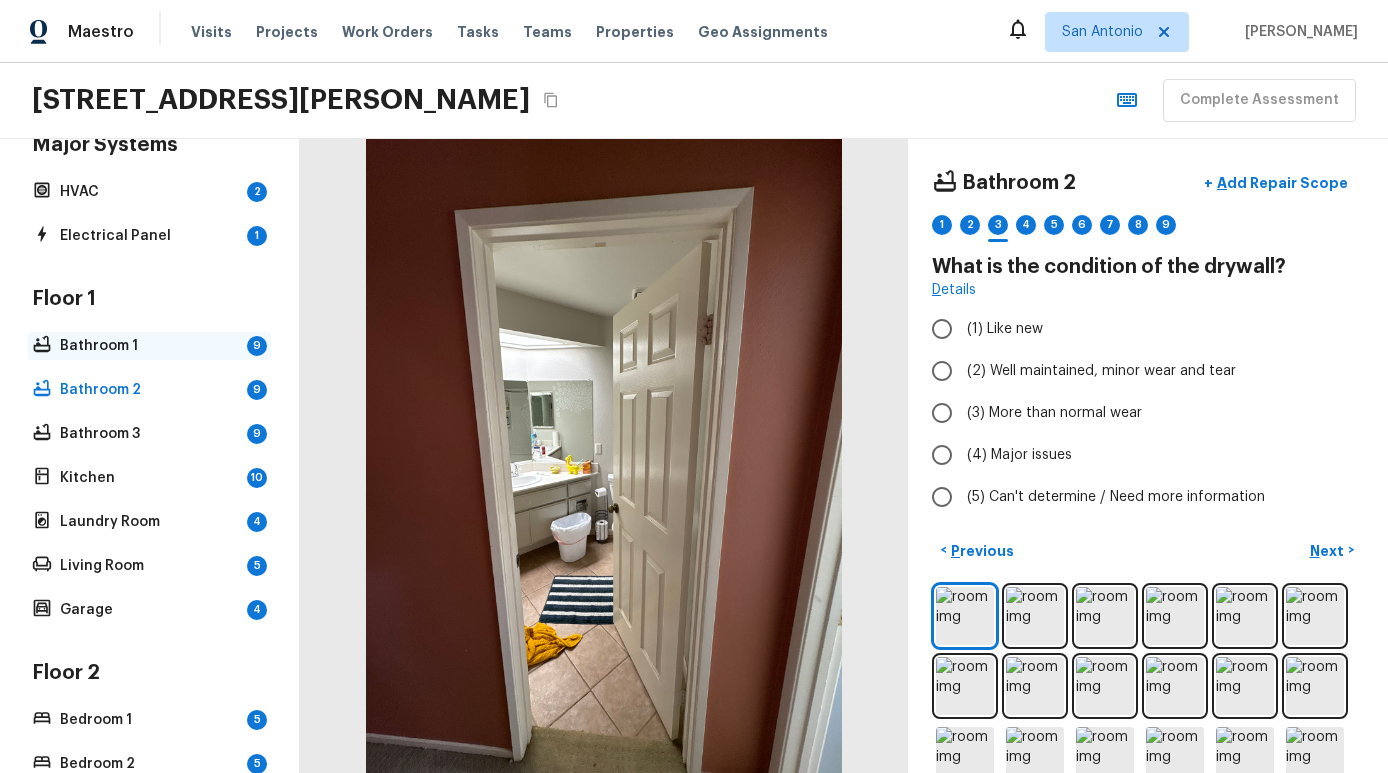 scroll, scrollTop: 514, scrollLeft: 0, axis: vertical 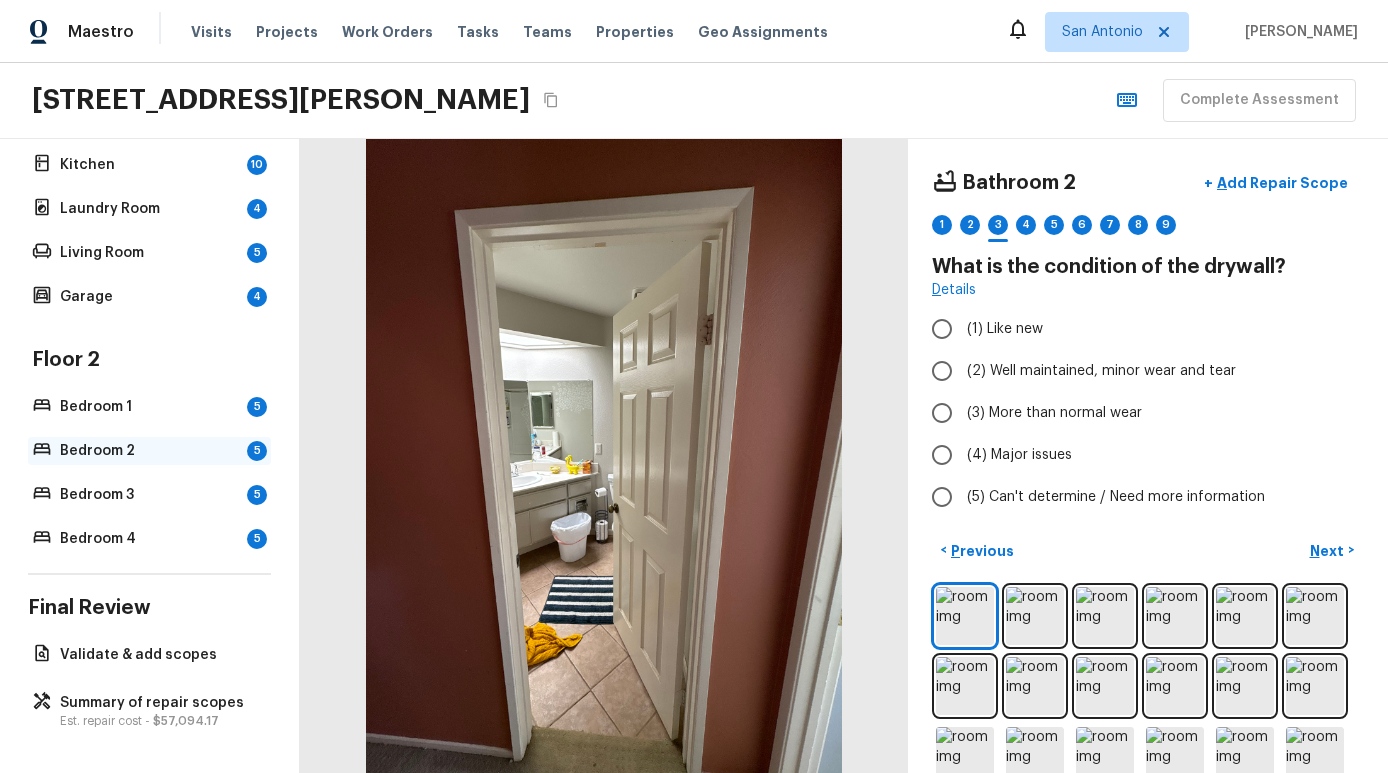 click on "Bedroom 2" at bounding box center [149, 451] 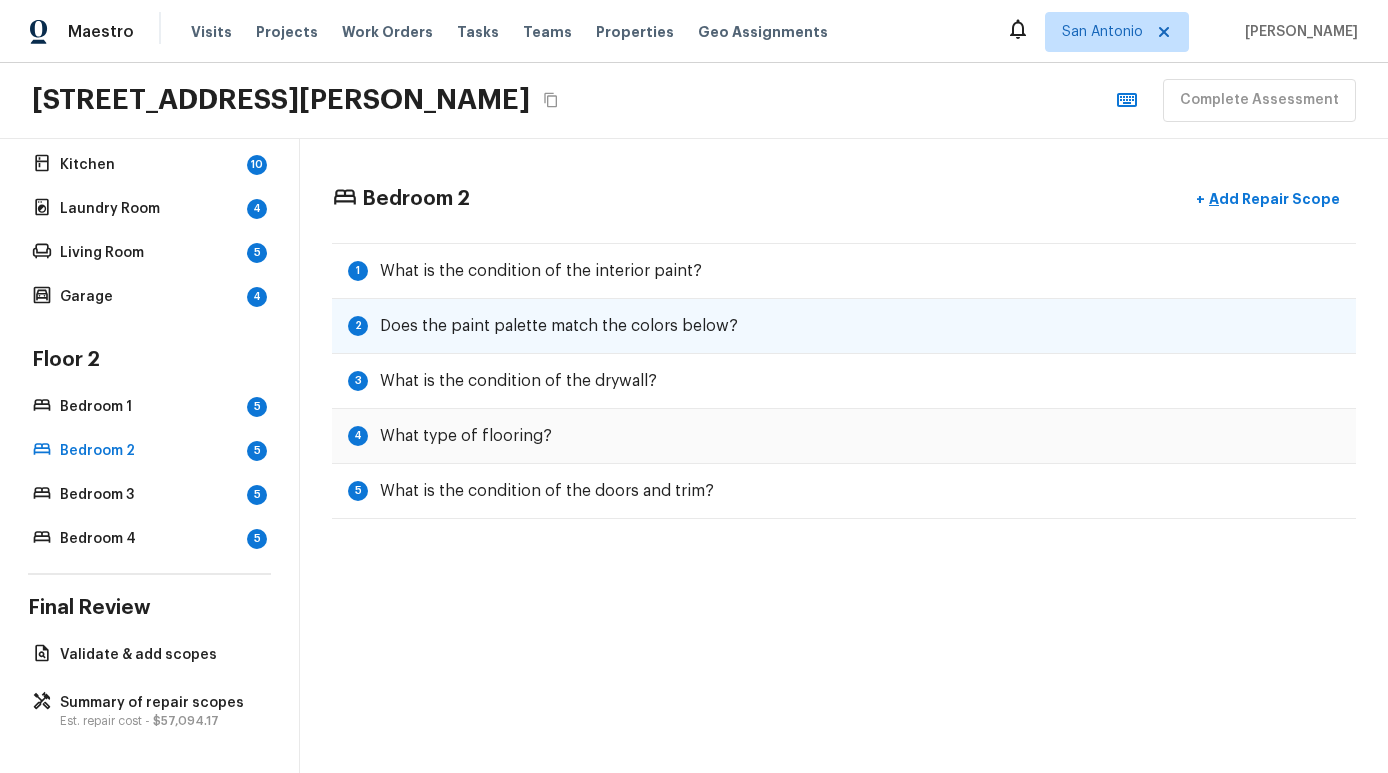 click on "2 Does the paint palette match the colors below?" at bounding box center (844, 326) 